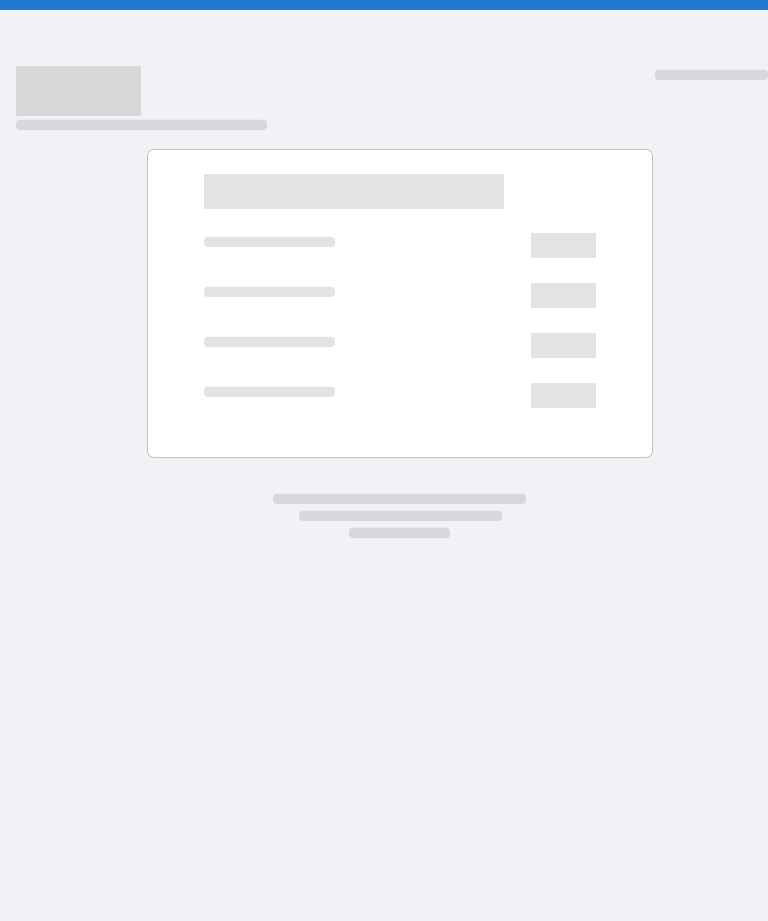 scroll, scrollTop: 0, scrollLeft: 0, axis: both 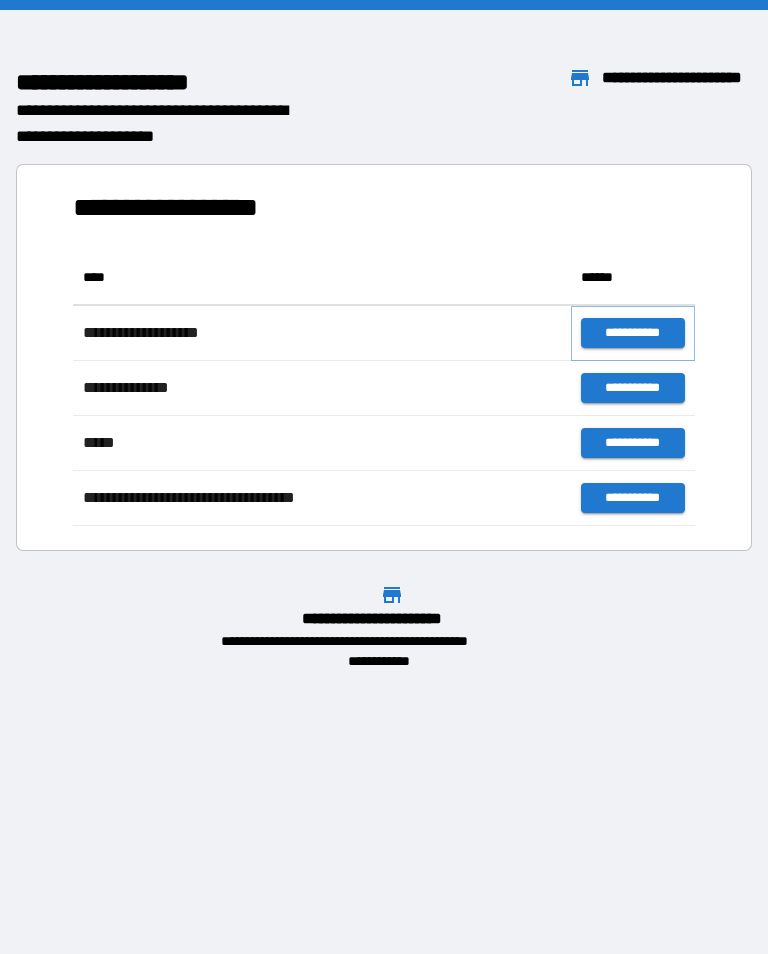 click on "**********" at bounding box center (633, 333) 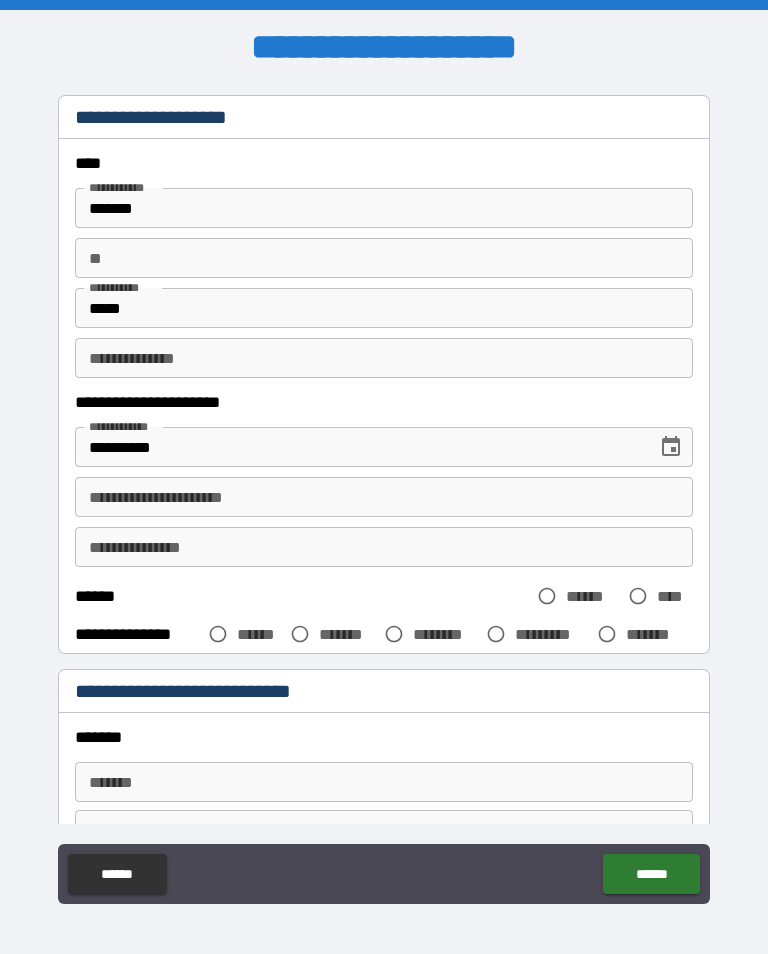 scroll, scrollTop: 63, scrollLeft: 0, axis: vertical 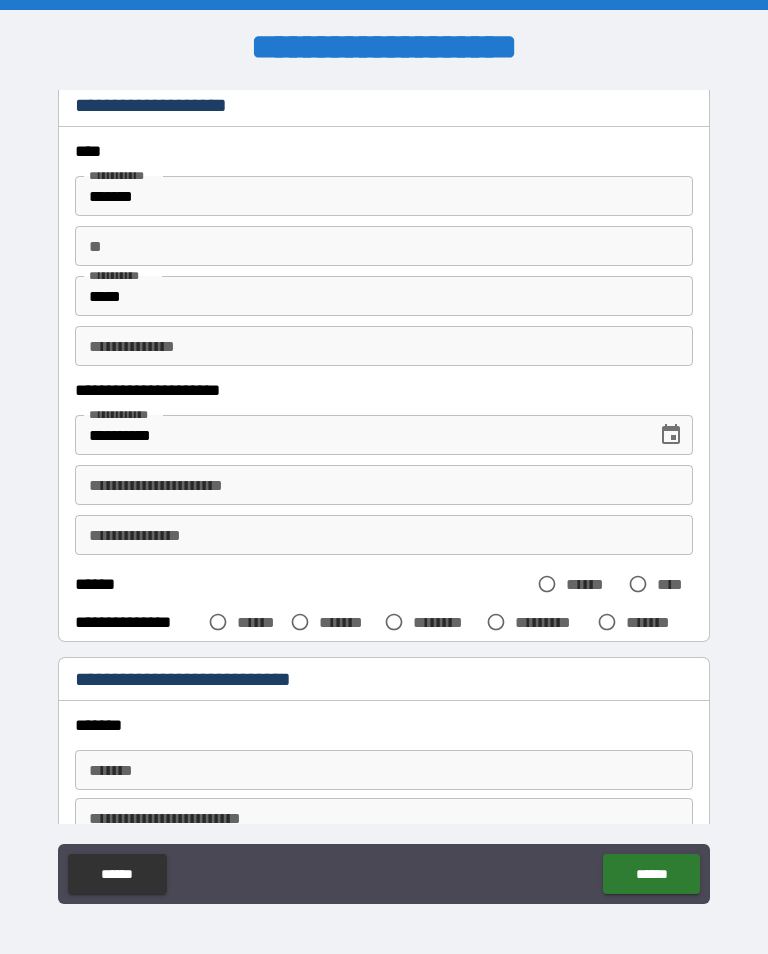 click on "**********" at bounding box center [384, 485] 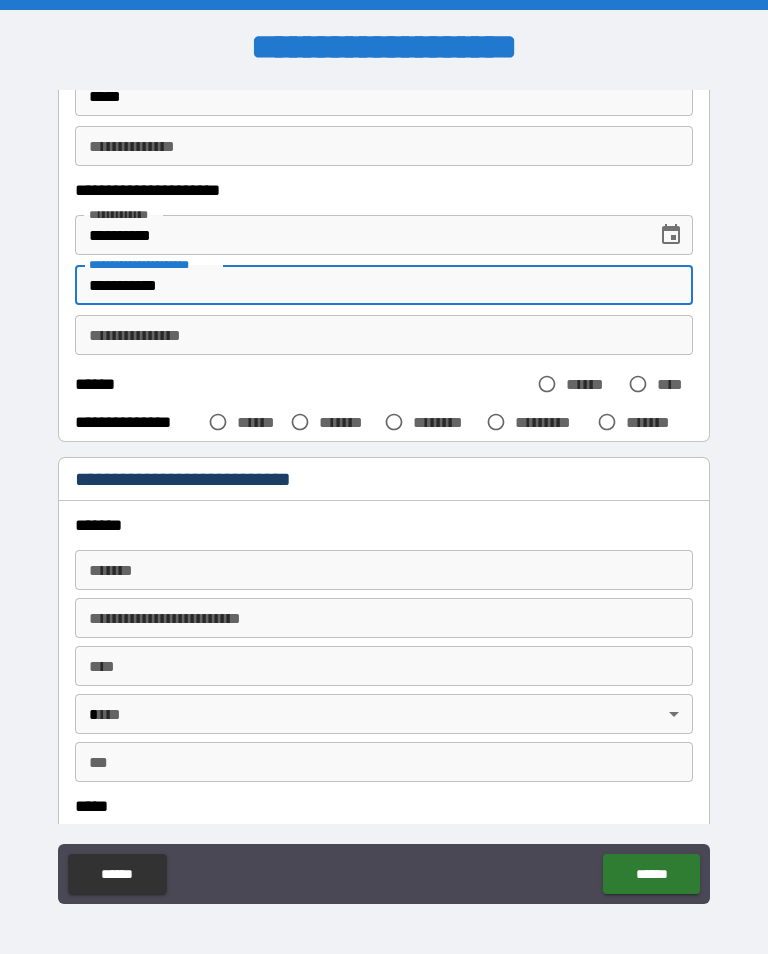 scroll, scrollTop: 262, scrollLeft: 0, axis: vertical 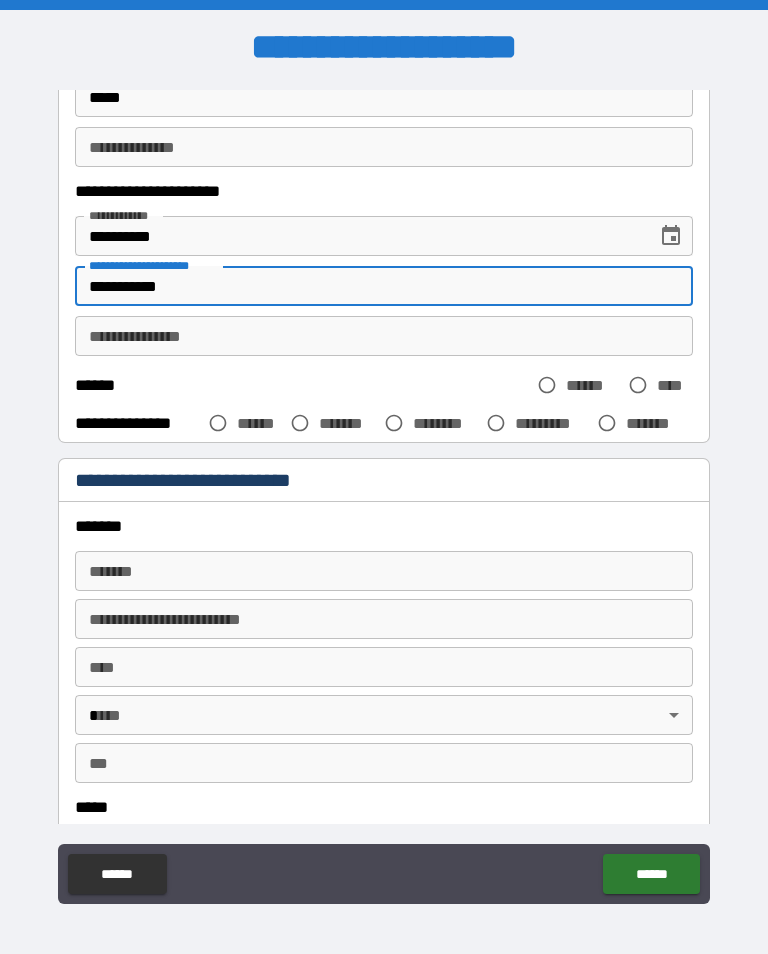type on "**********" 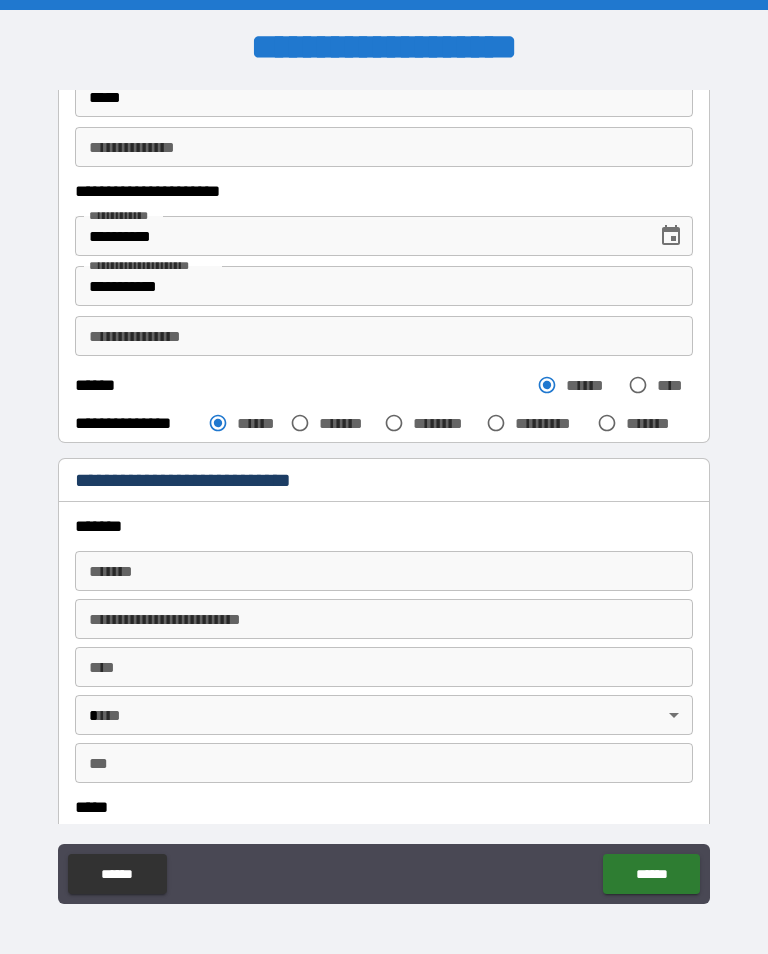 click on "******* *******" at bounding box center (384, 571) 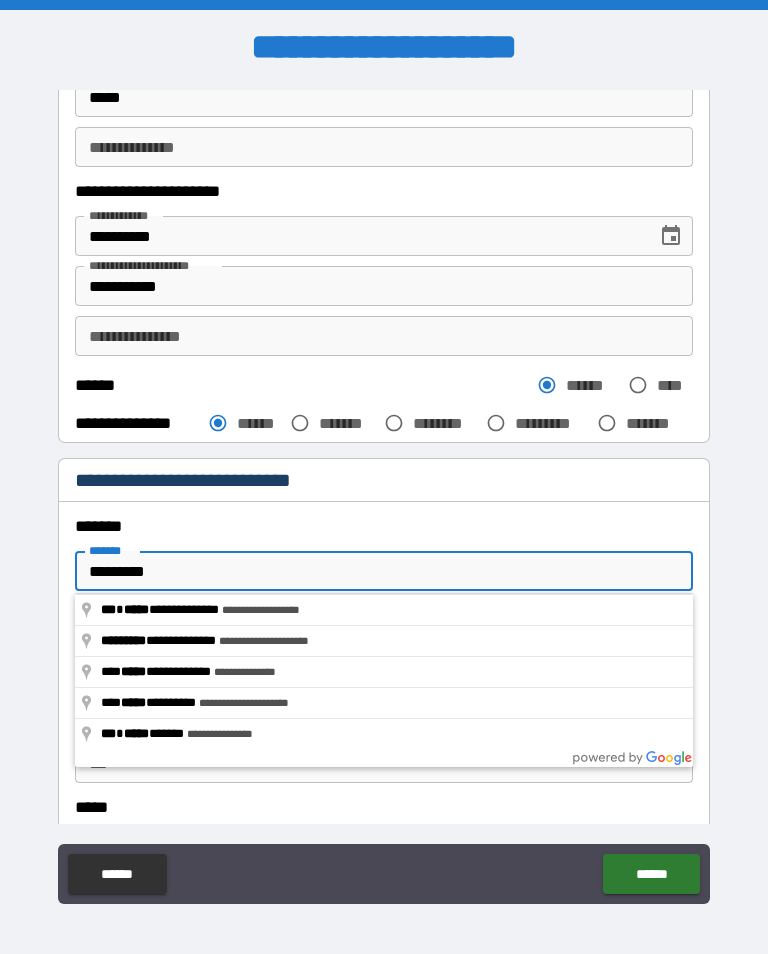 type on "**********" 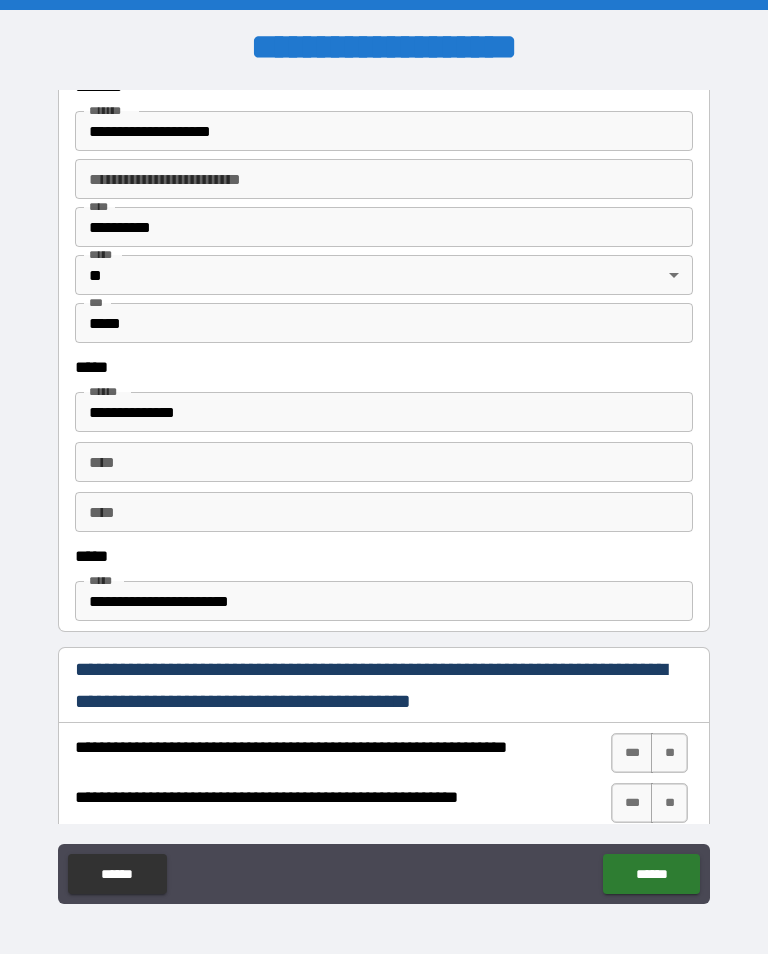 scroll, scrollTop: 699, scrollLeft: 0, axis: vertical 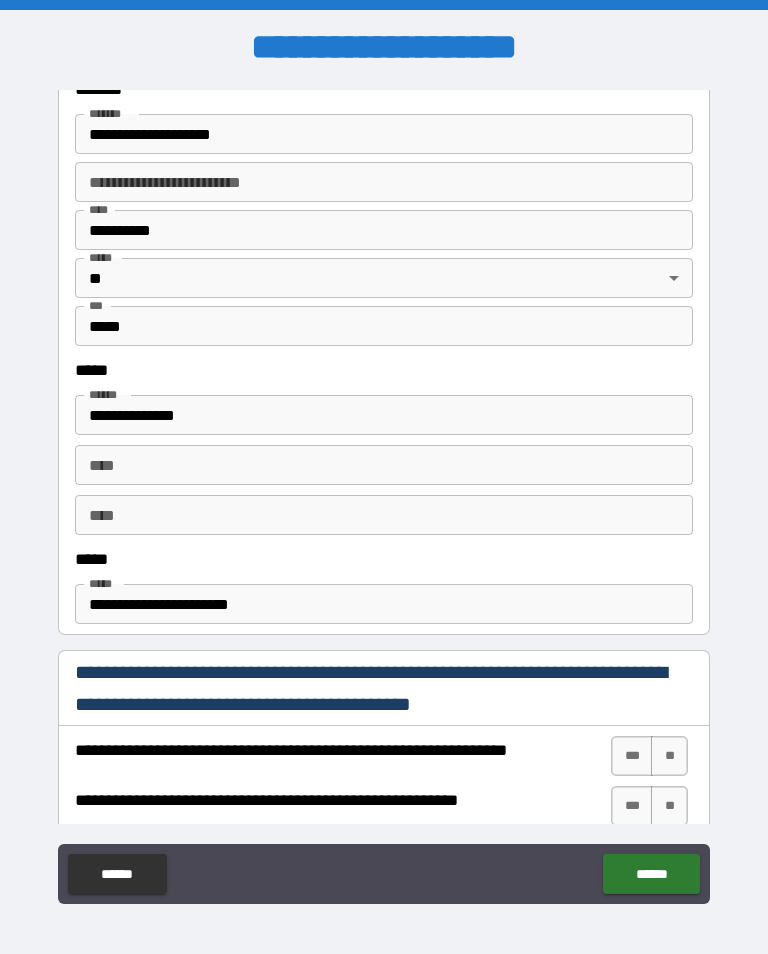 click on "**********" at bounding box center (384, 415) 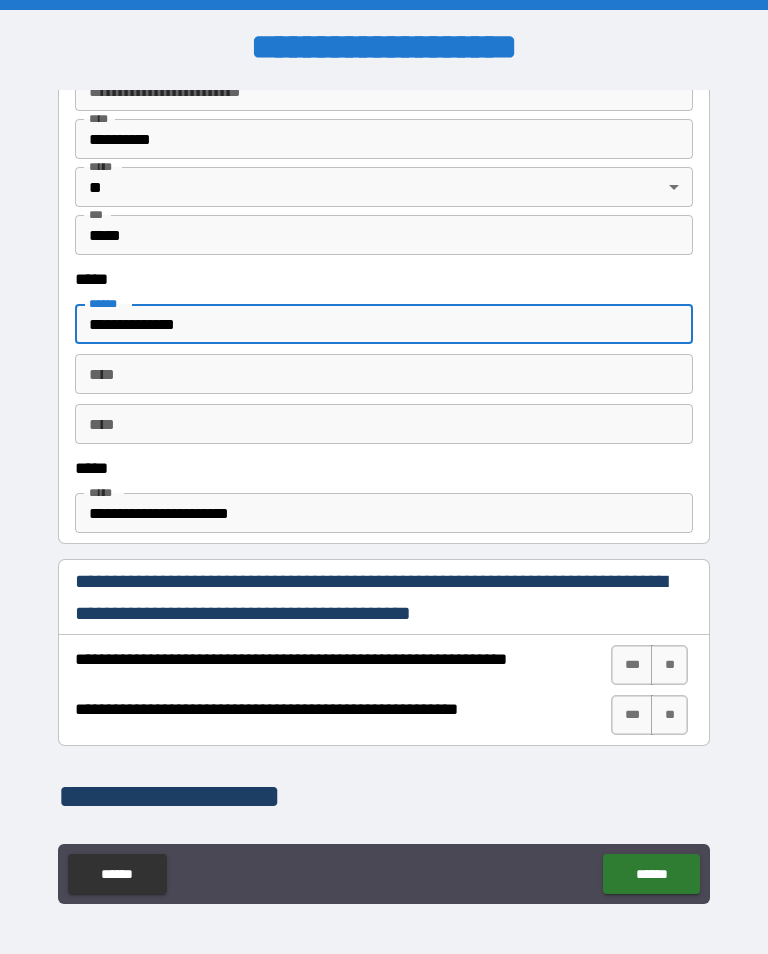 scroll, scrollTop: 807, scrollLeft: 0, axis: vertical 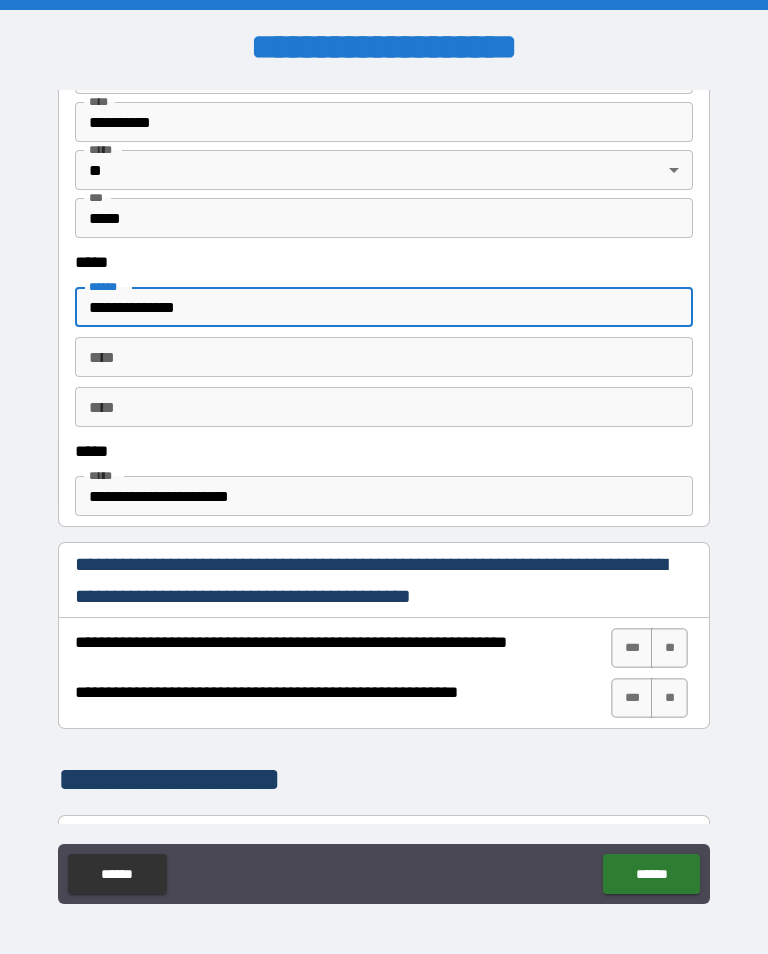 type on "**********" 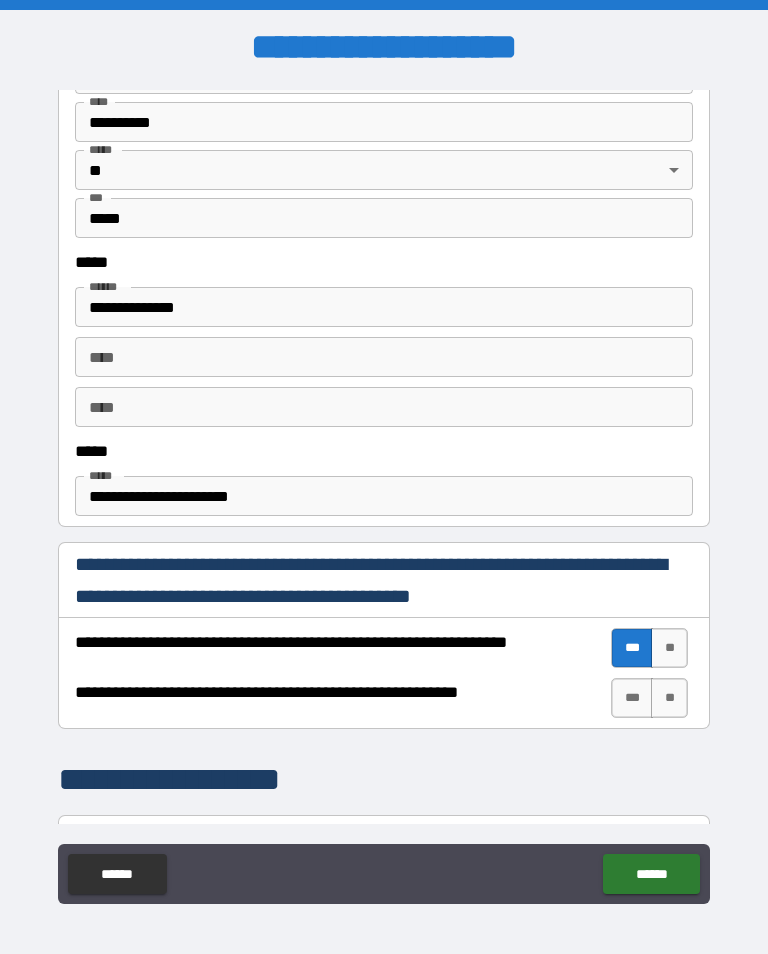 click on "***" at bounding box center [632, 698] 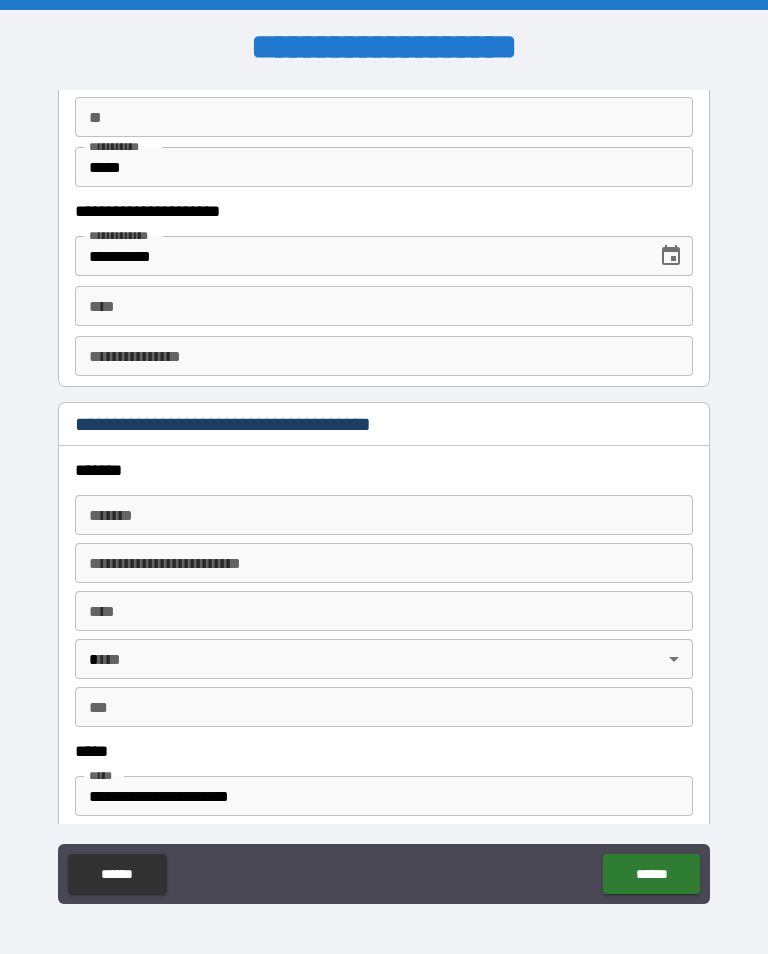 scroll, scrollTop: 1910, scrollLeft: 0, axis: vertical 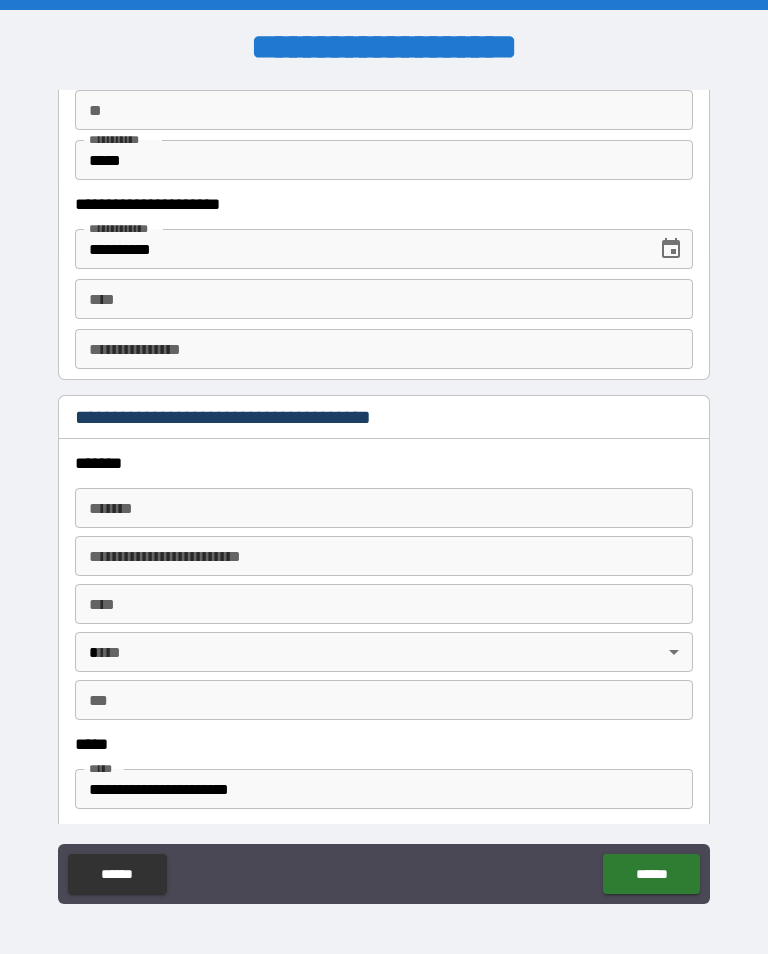 click on "*******" at bounding box center (384, 508) 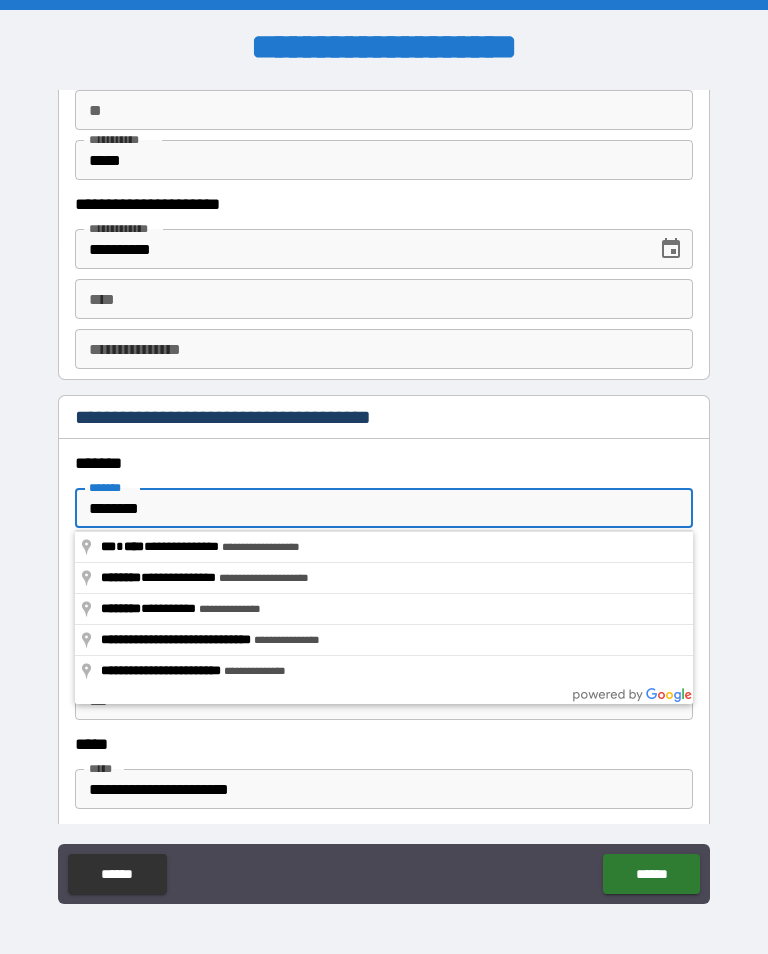 type on "**********" 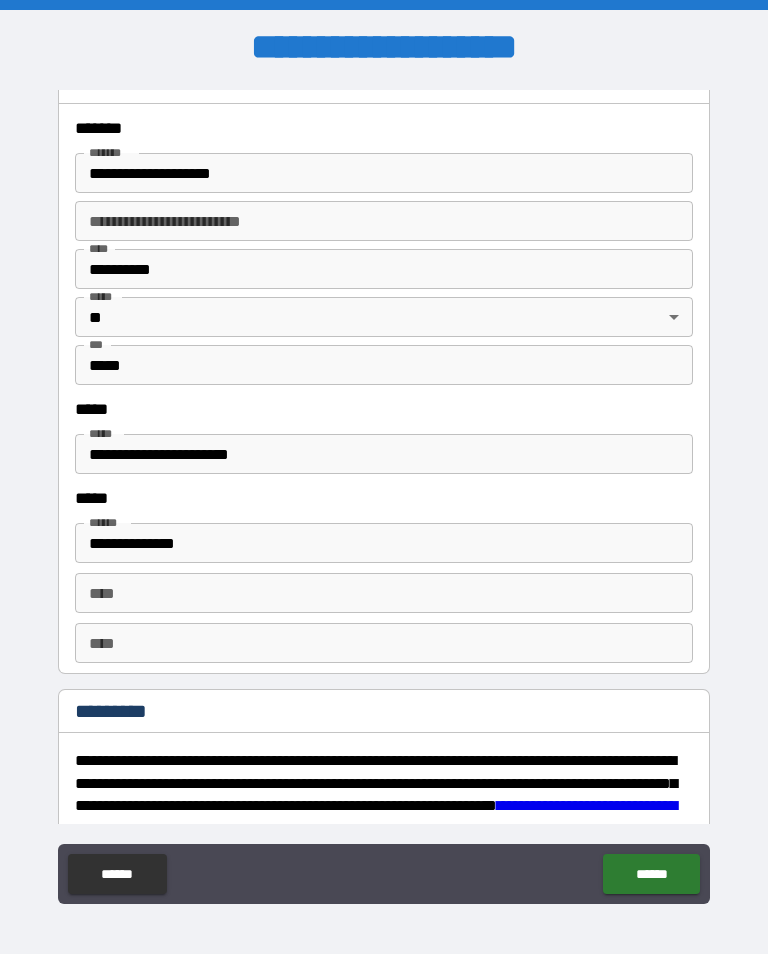 scroll, scrollTop: 2245, scrollLeft: 0, axis: vertical 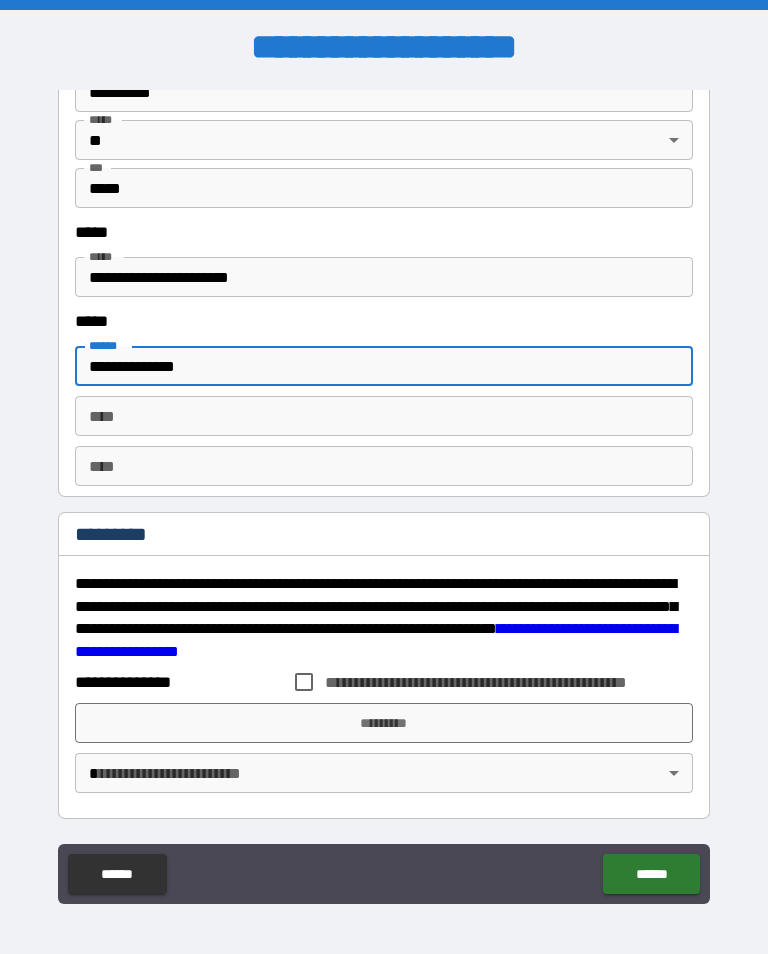 type on "**********" 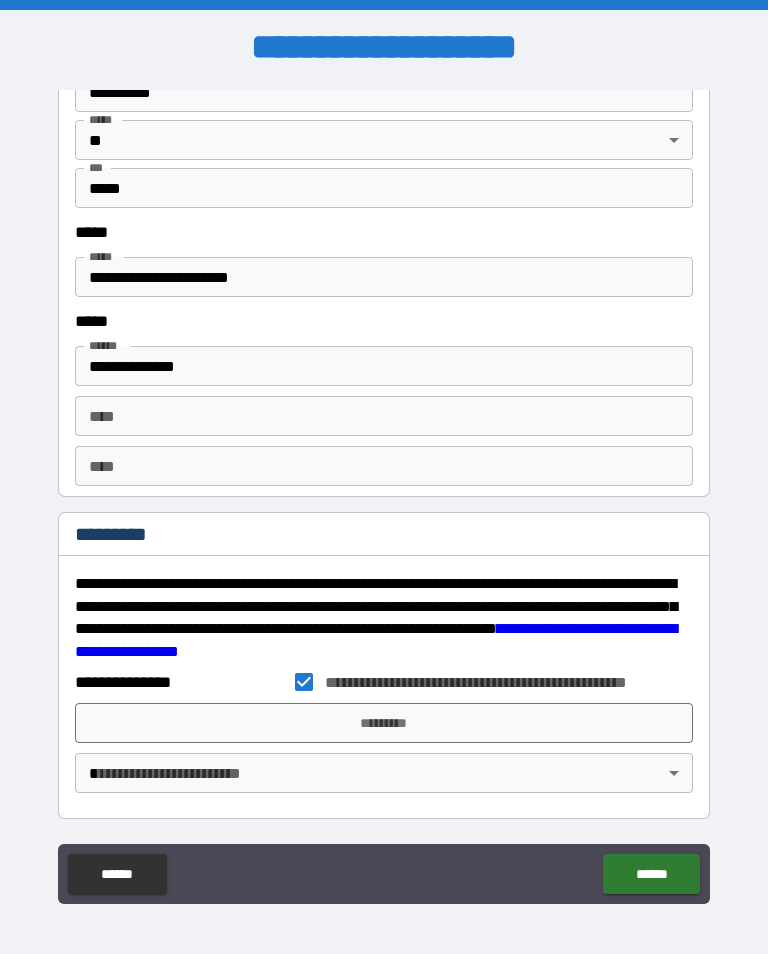 click on "*********" at bounding box center [384, 723] 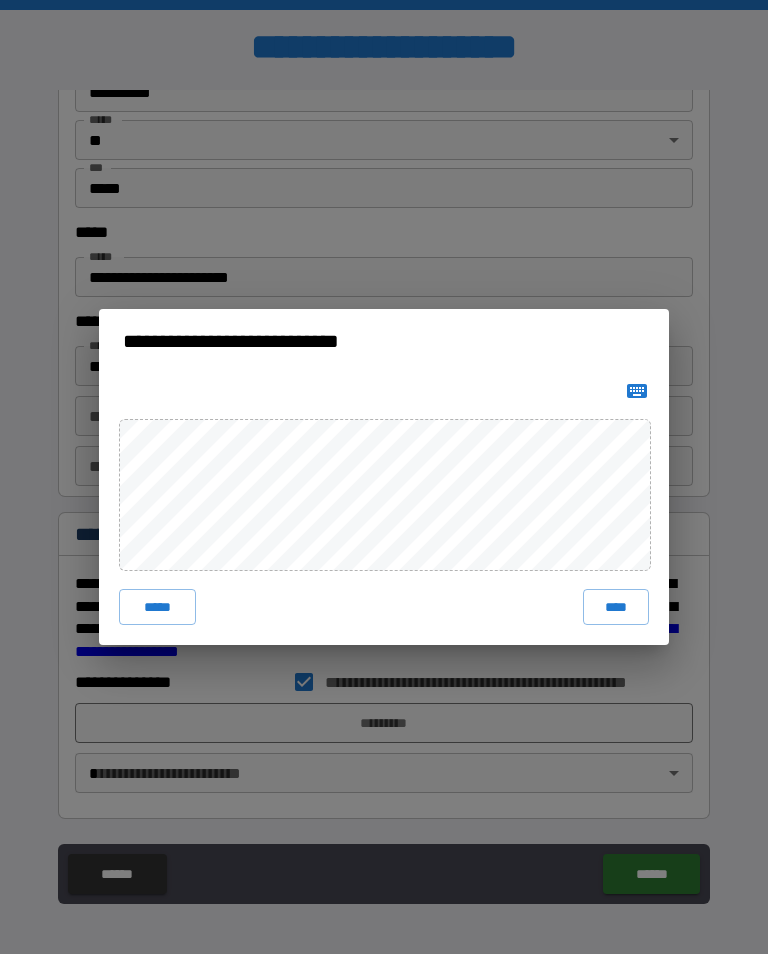 click on "****" at bounding box center (616, 607) 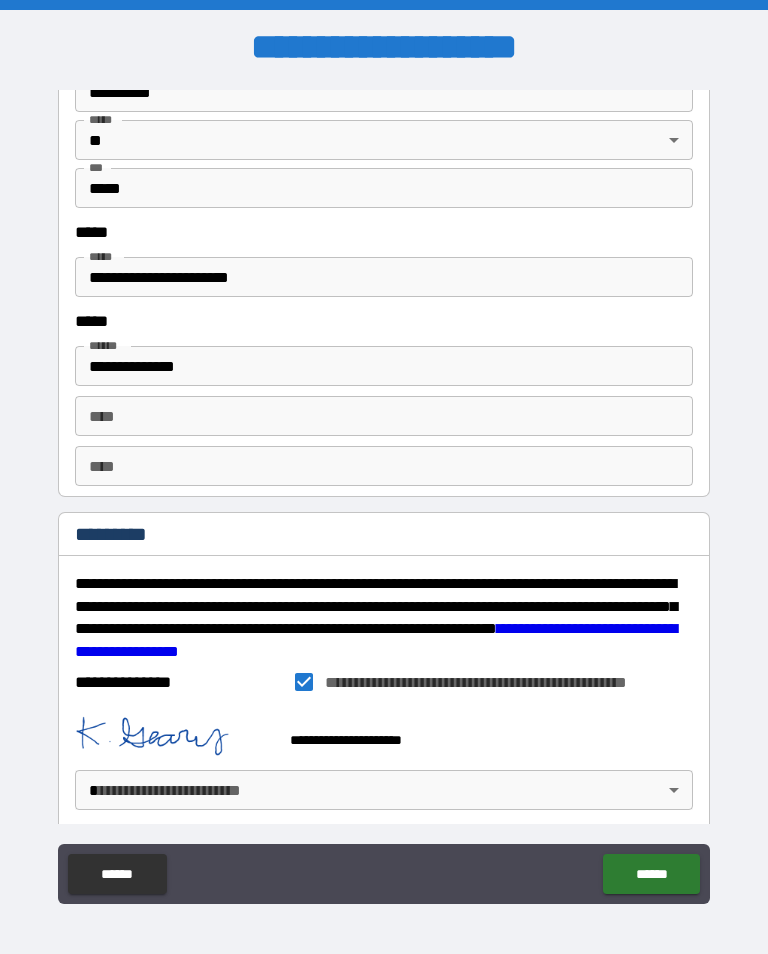 click on "******" at bounding box center [651, 874] 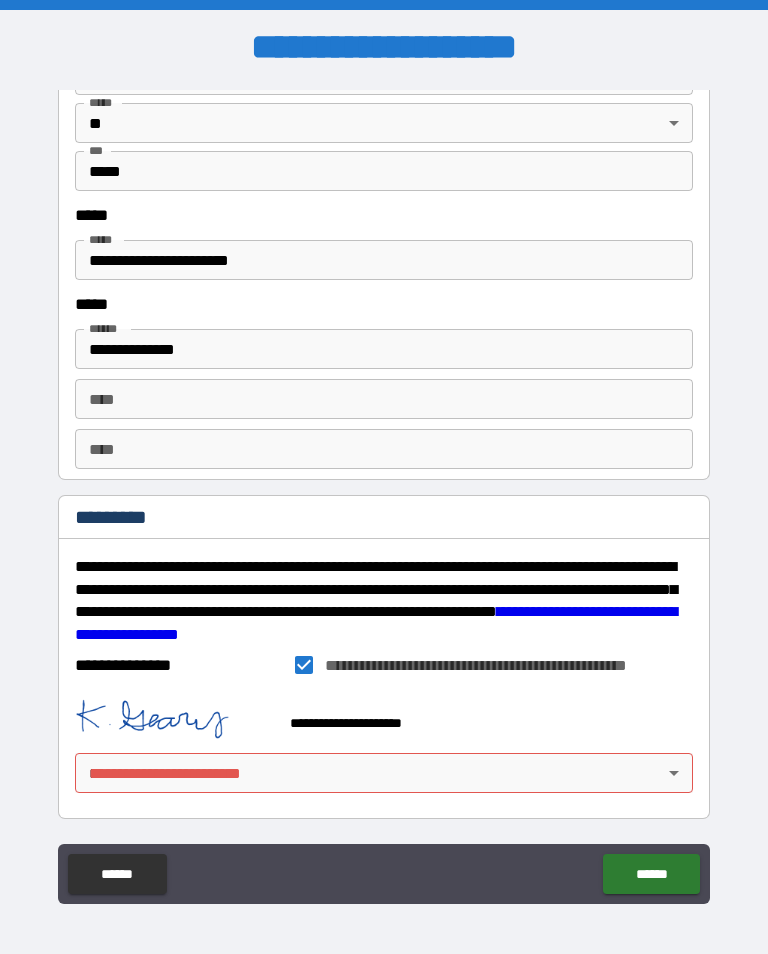 scroll, scrollTop: 2439, scrollLeft: 0, axis: vertical 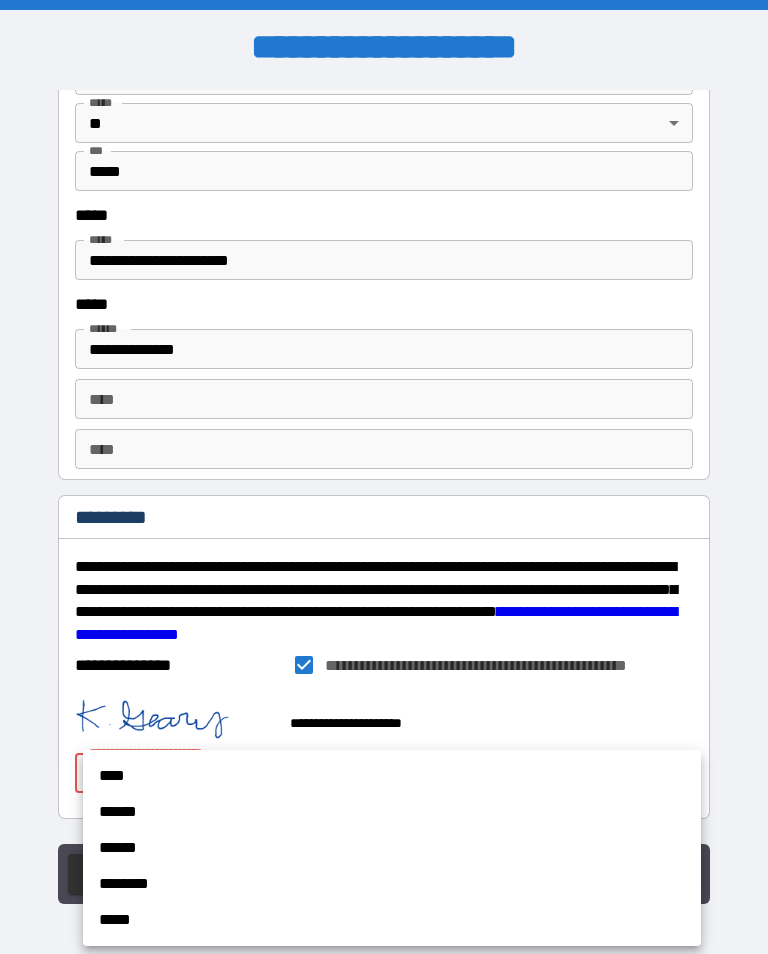 click on "****" at bounding box center [392, 776] 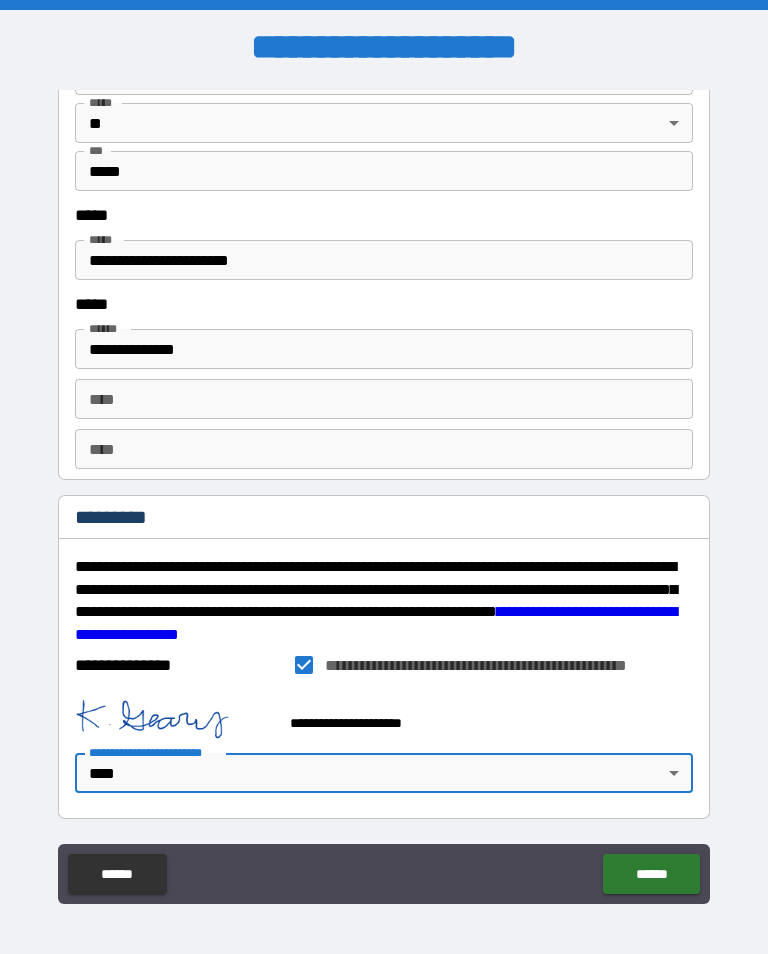 type on "*" 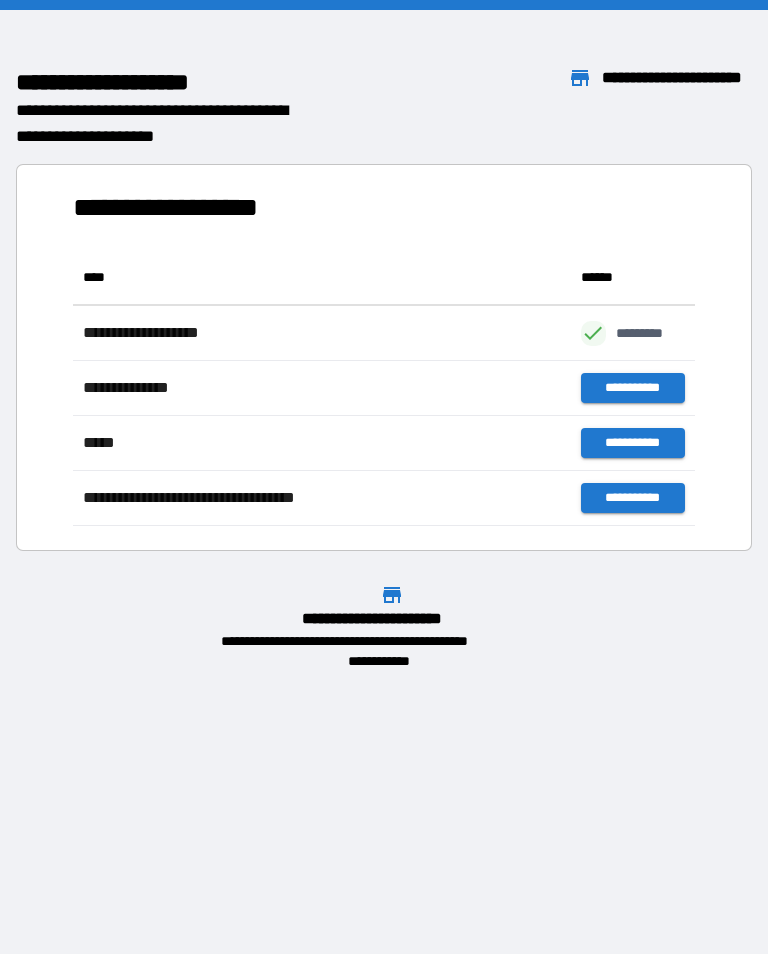 scroll, scrollTop: 1, scrollLeft: 1, axis: both 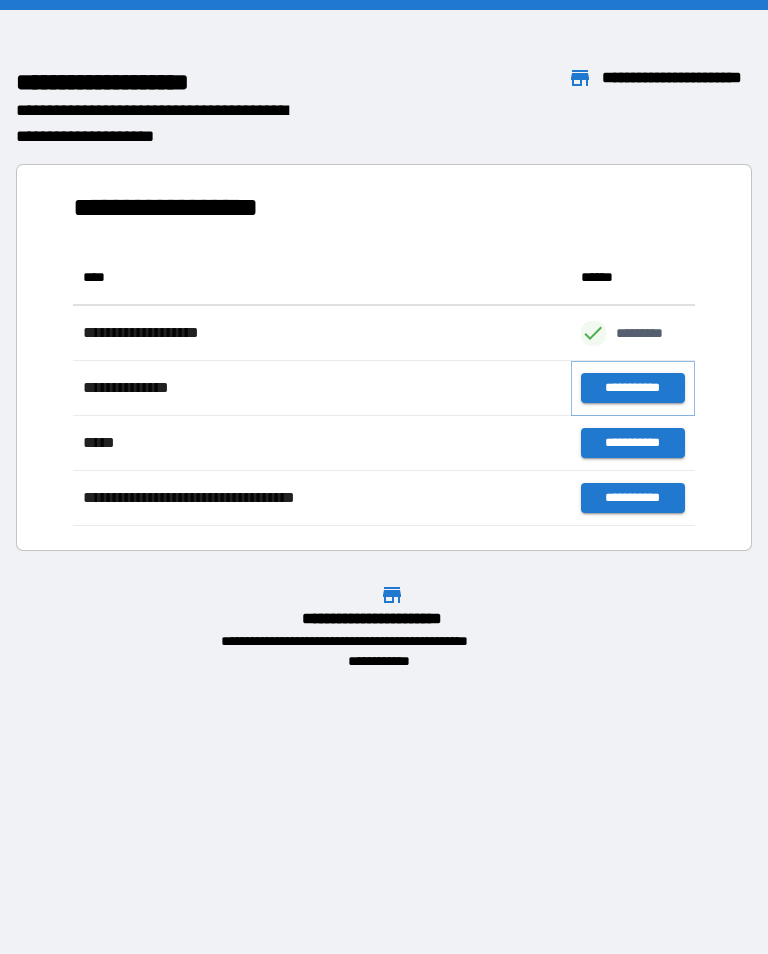 click on "**********" at bounding box center [633, 388] 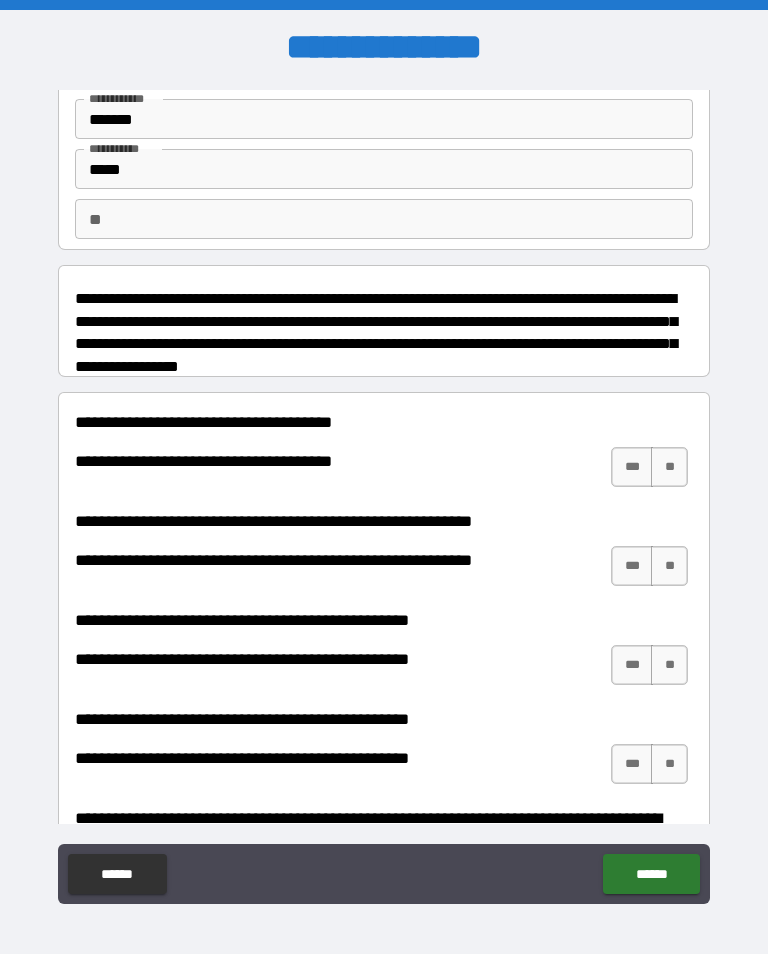scroll, scrollTop: 87, scrollLeft: 0, axis: vertical 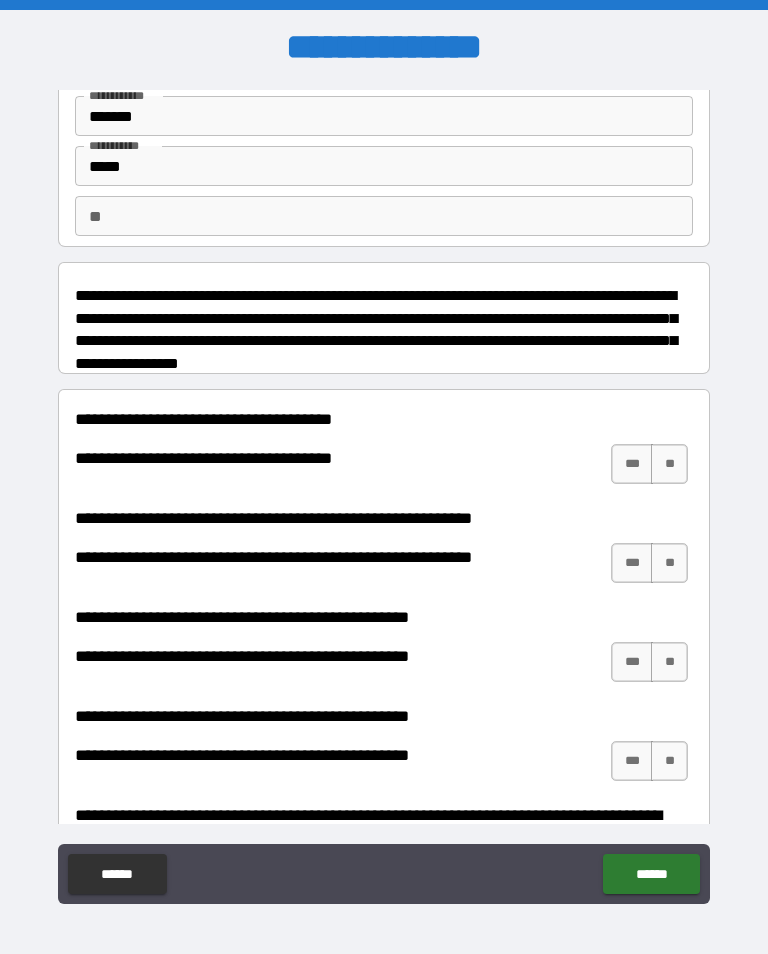 click on "***" at bounding box center [632, 464] 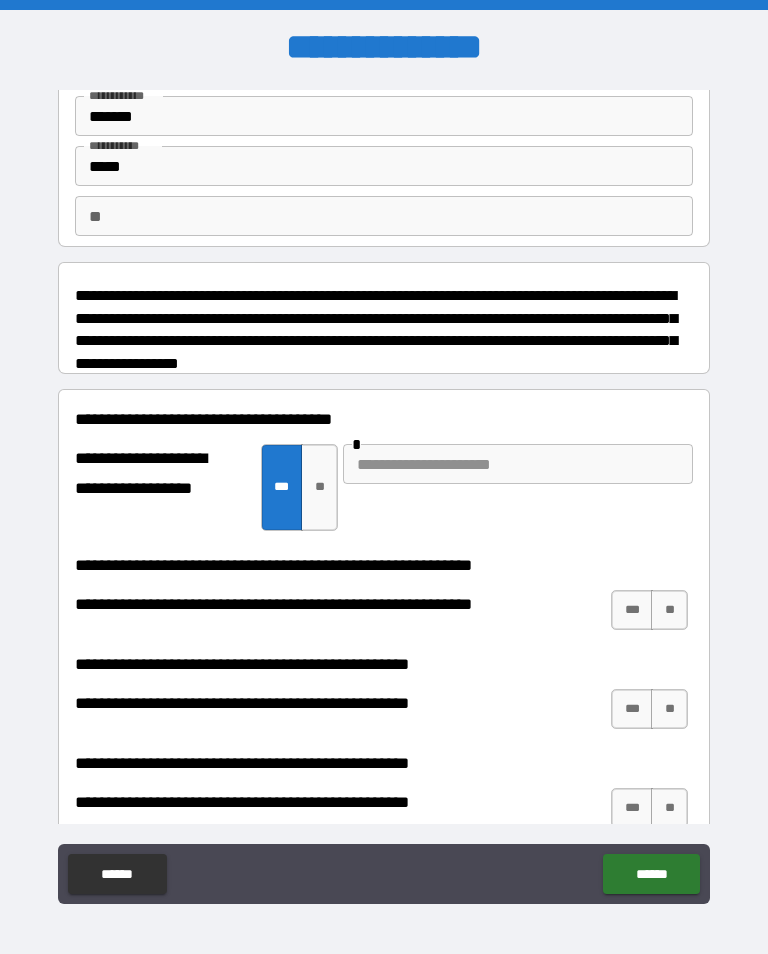 click on "**" at bounding box center [319, 487] 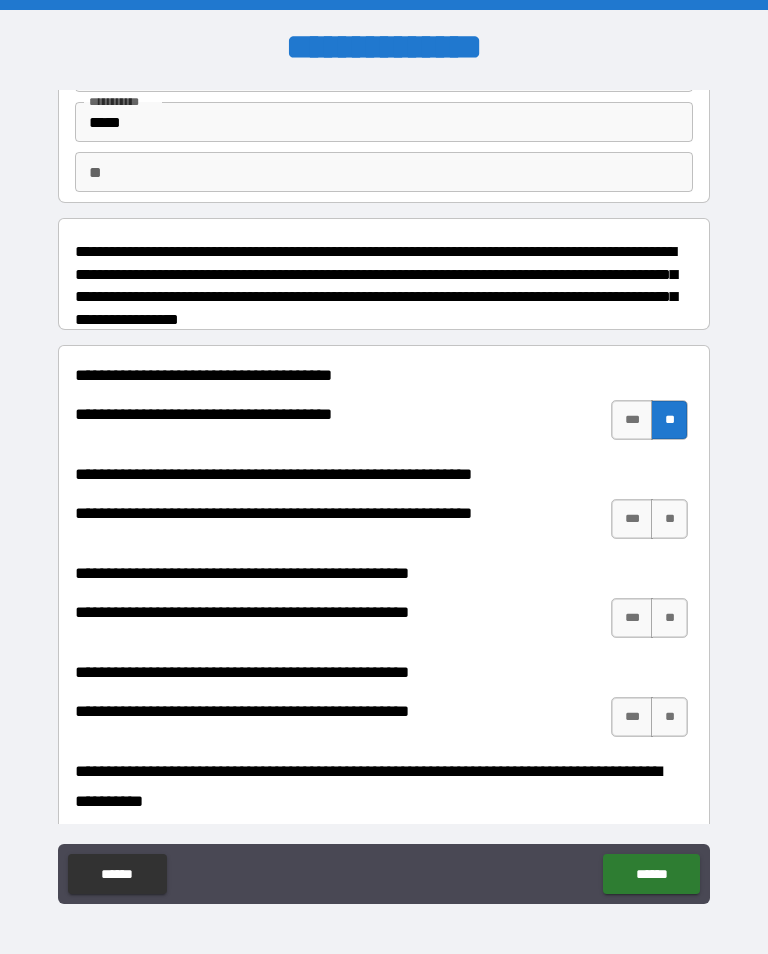 scroll, scrollTop: 136, scrollLeft: 0, axis: vertical 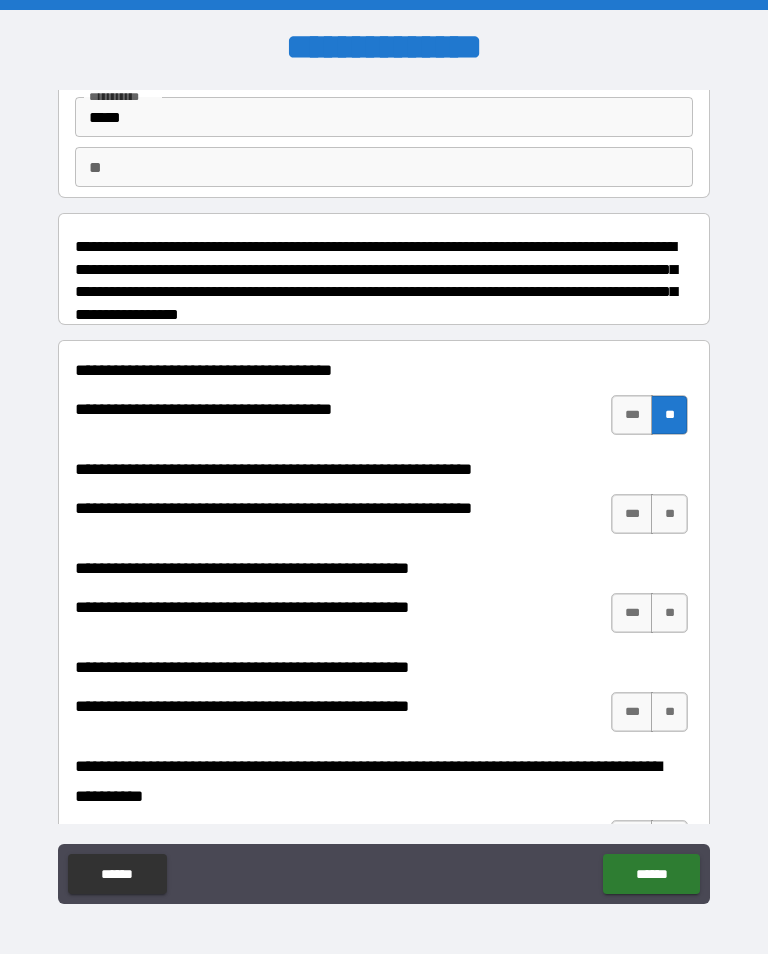 click on "***" at bounding box center (632, 514) 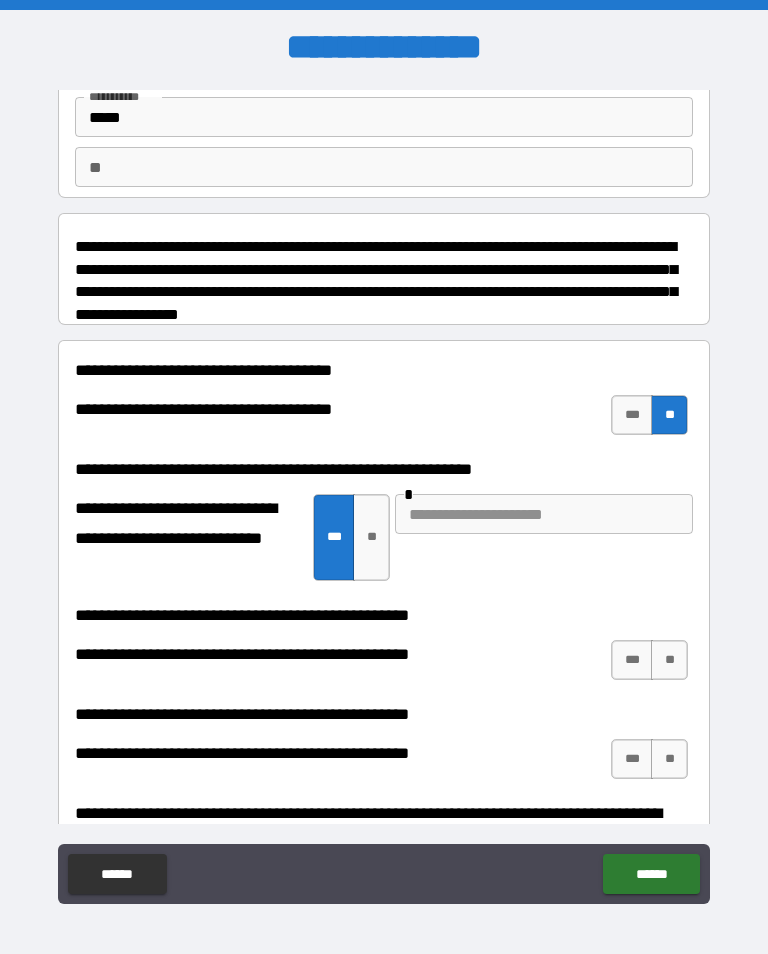 click at bounding box center (544, 514) 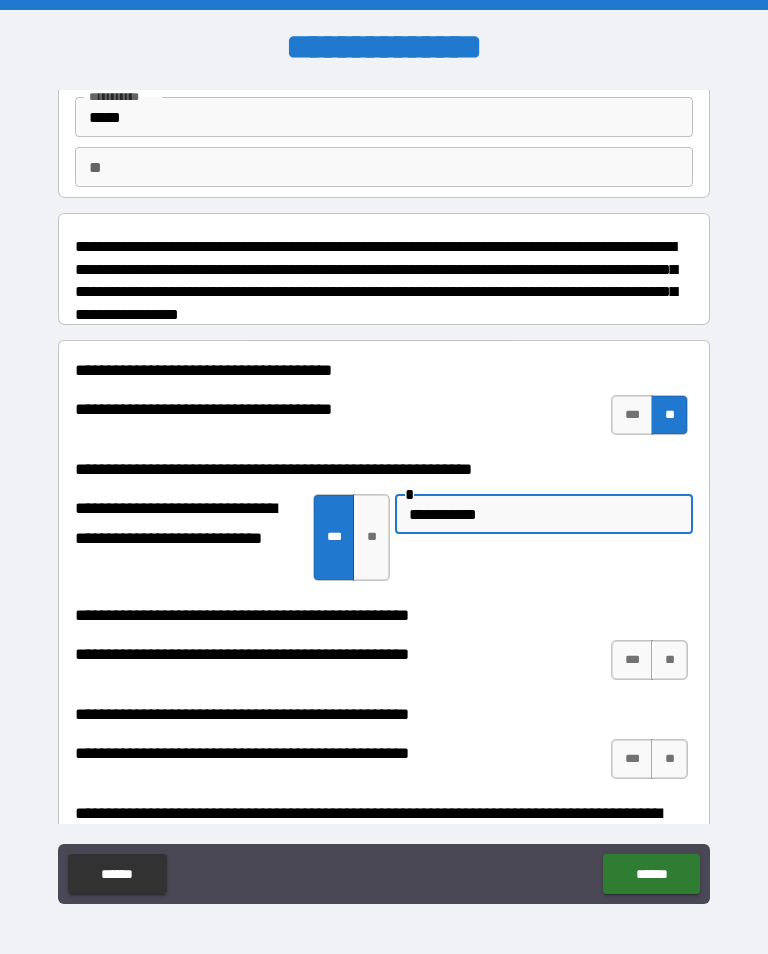 type on "**********" 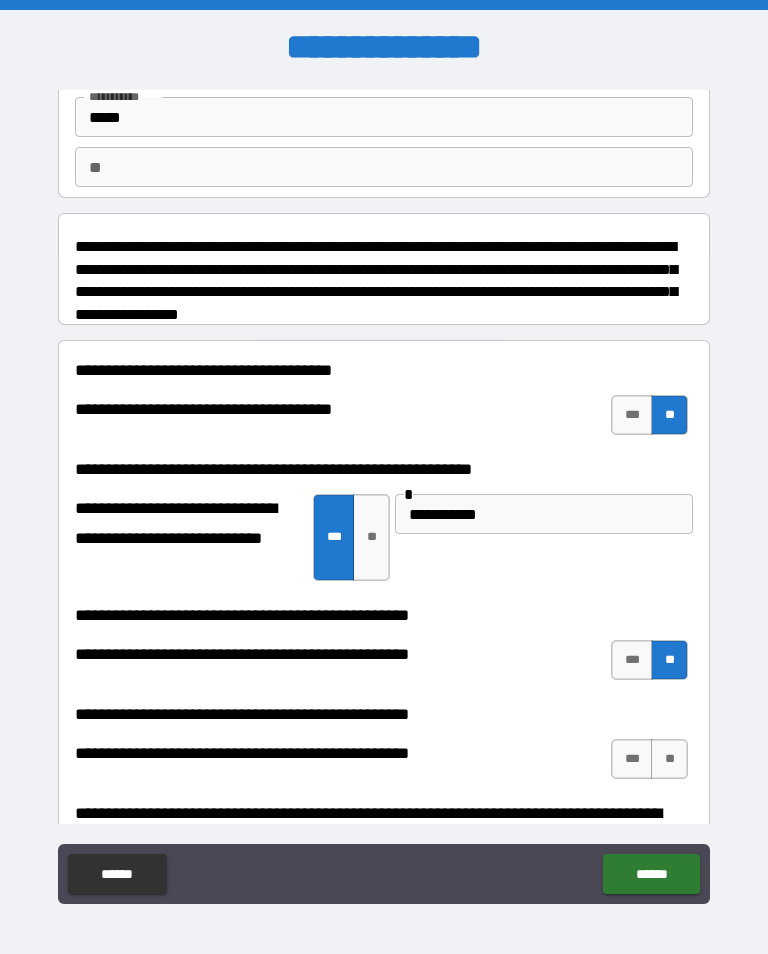 click on "**" at bounding box center [669, 759] 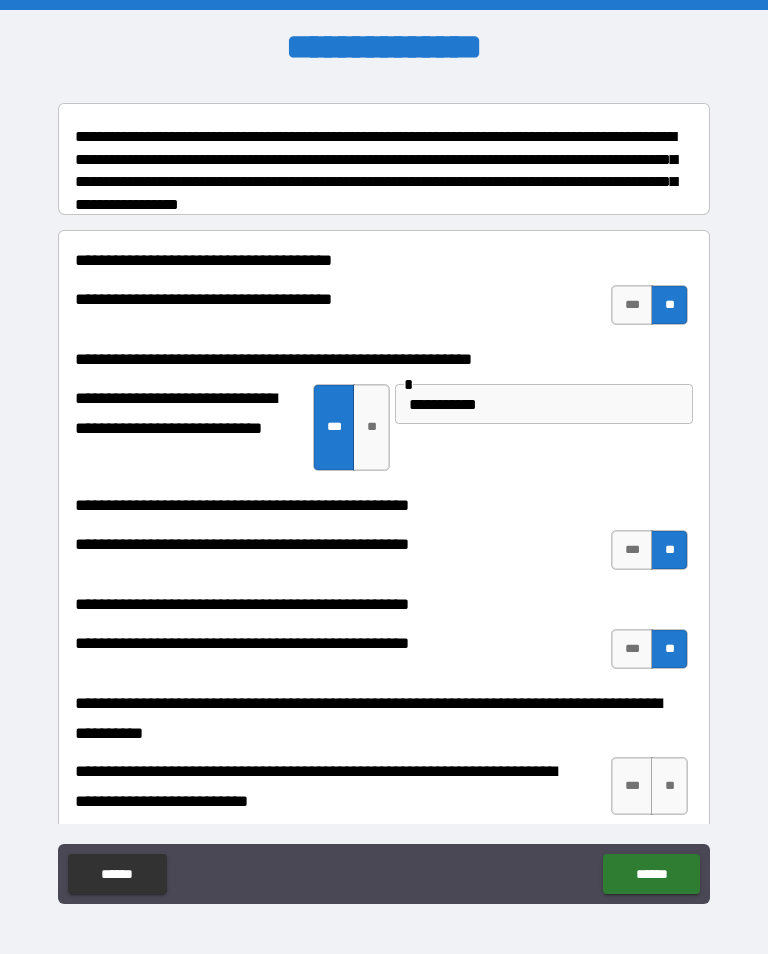 scroll, scrollTop: 255, scrollLeft: 0, axis: vertical 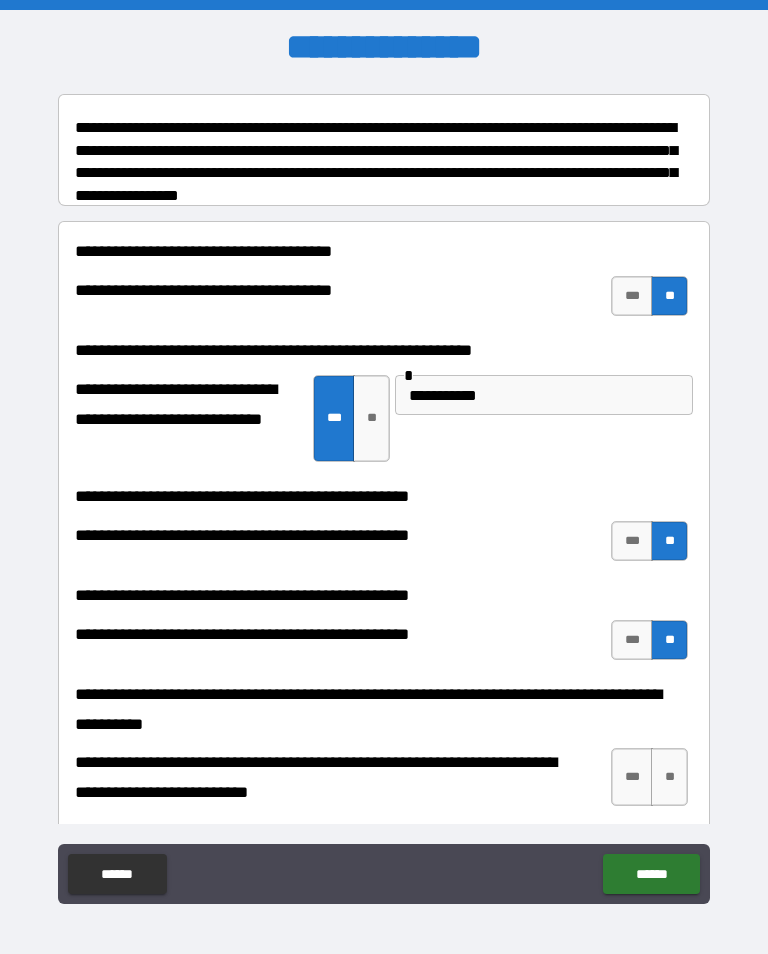 click on "**" at bounding box center [669, 777] 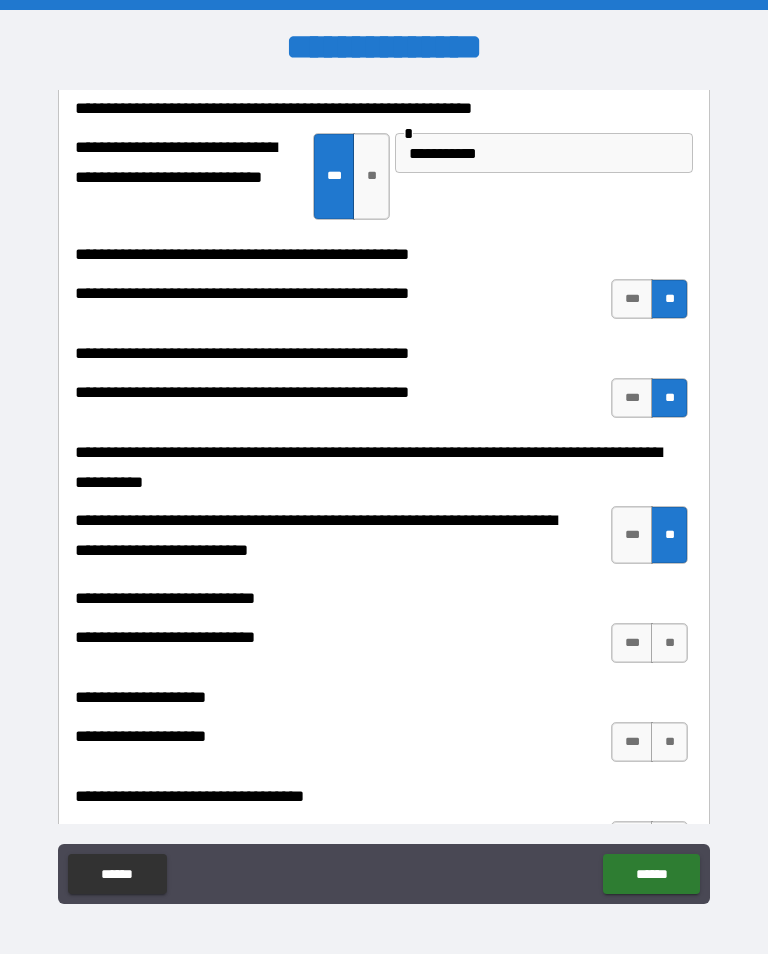 scroll, scrollTop: 507, scrollLeft: 0, axis: vertical 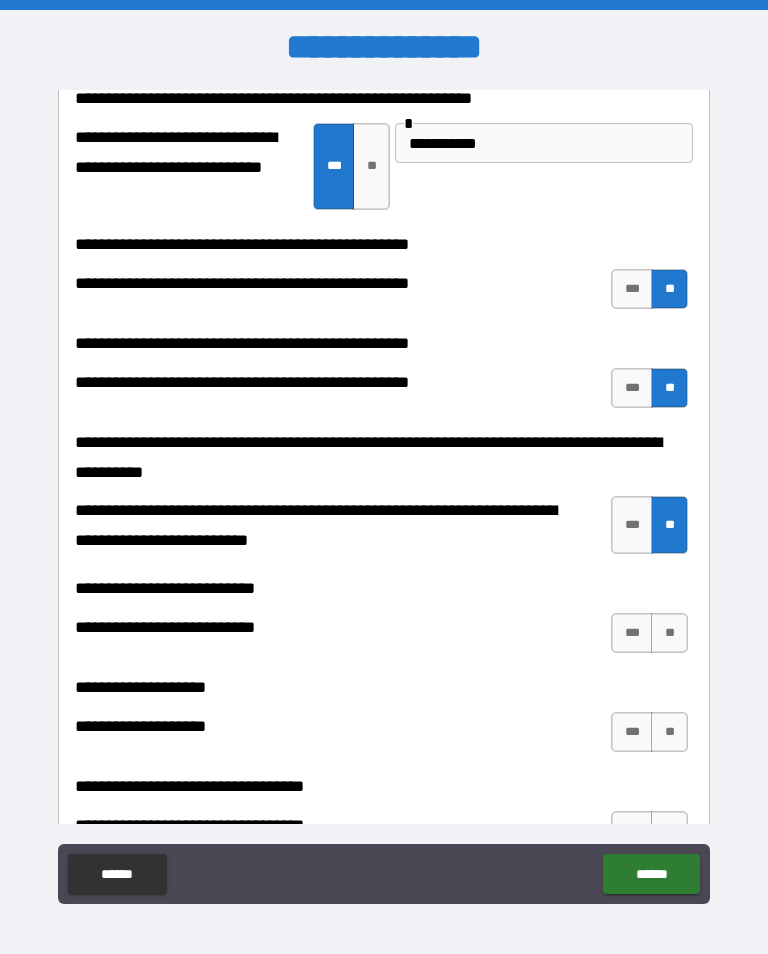 click on "**" at bounding box center [669, 633] 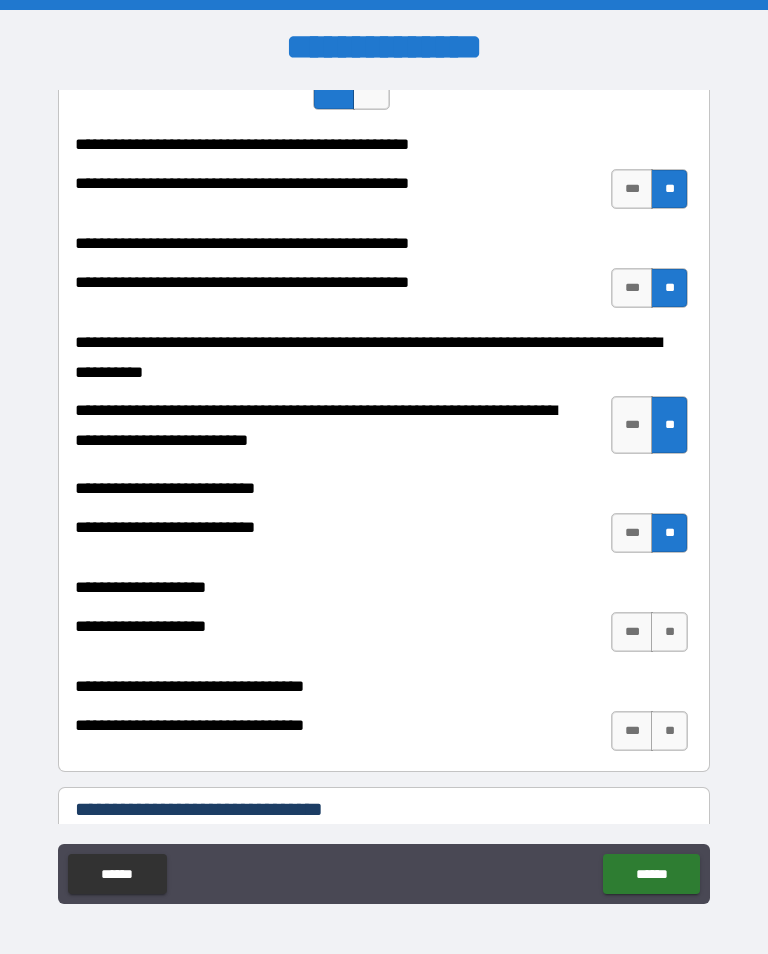 scroll, scrollTop: 609, scrollLeft: 0, axis: vertical 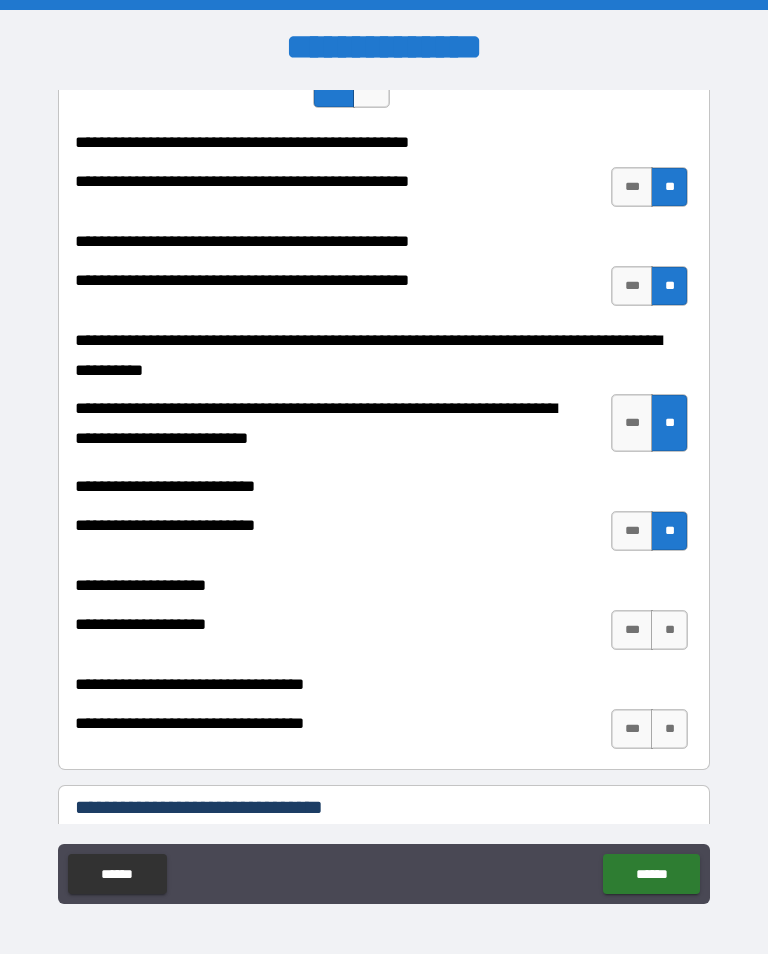 click on "***" at bounding box center (632, 630) 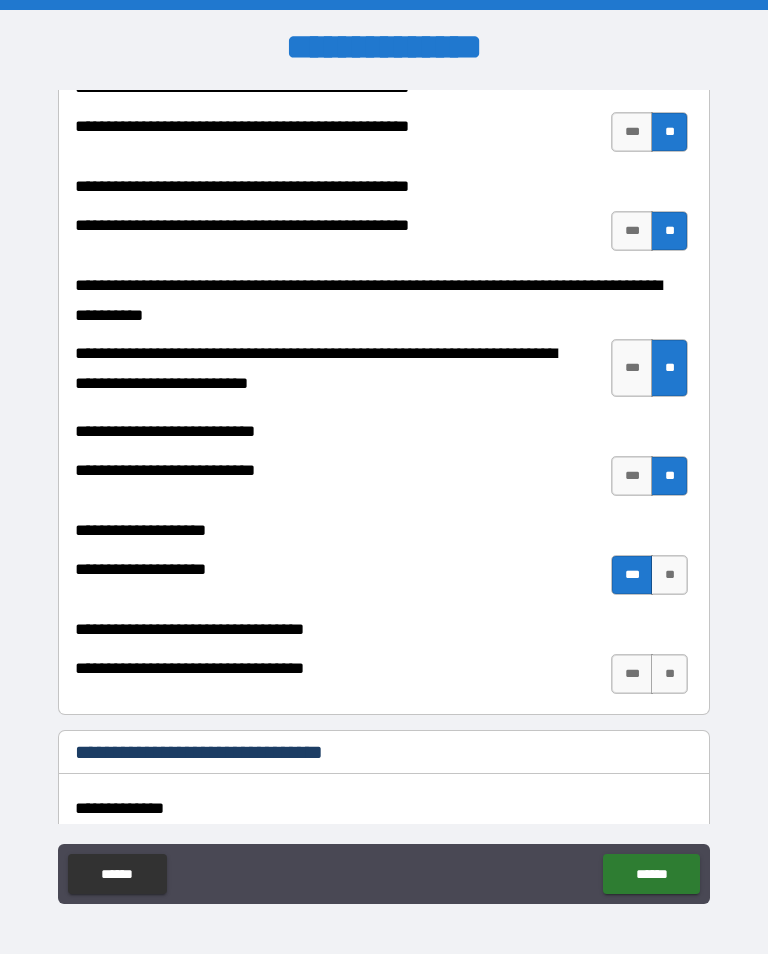 scroll, scrollTop: 669, scrollLeft: 0, axis: vertical 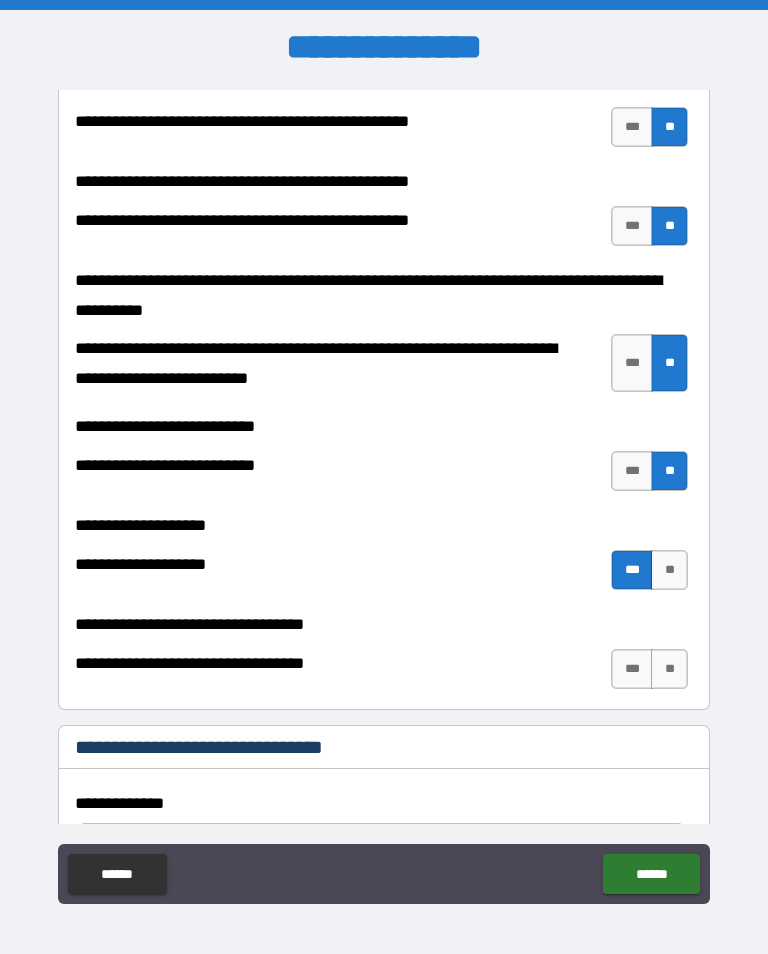 click on "**" at bounding box center (669, 669) 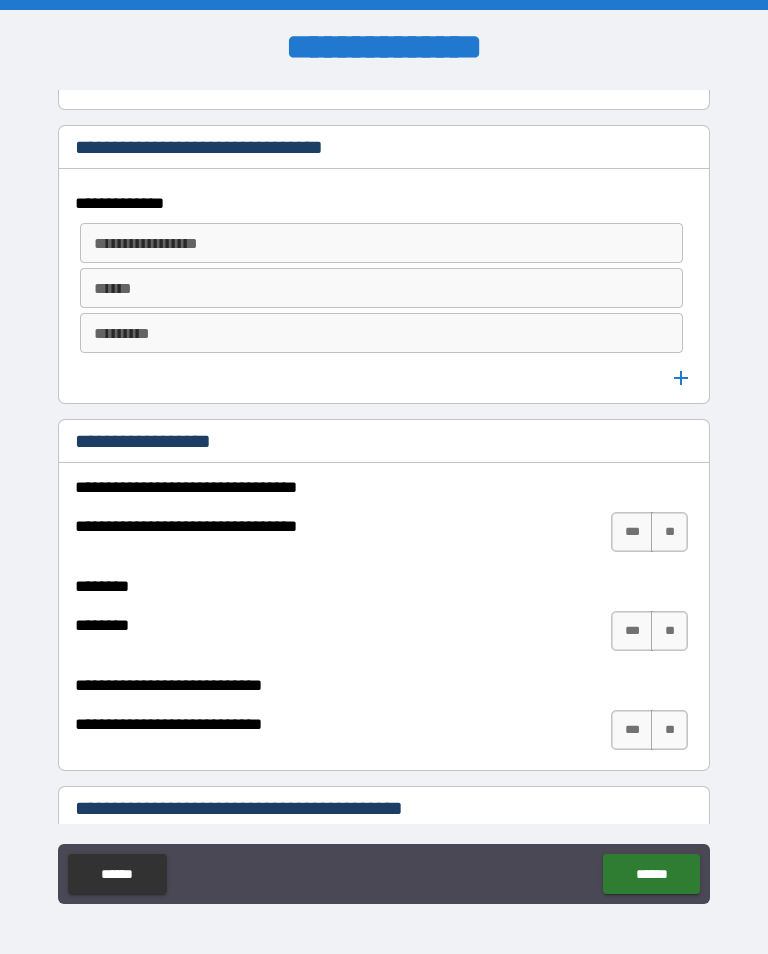scroll, scrollTop: 1270, scrollLeft: 0, axis: vertical 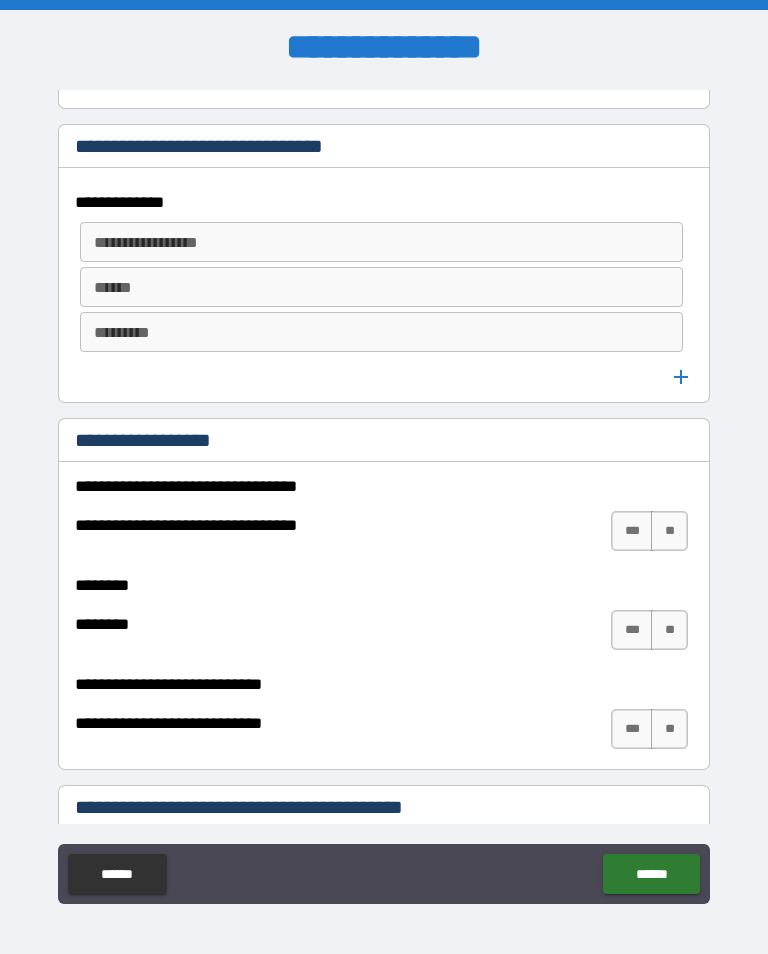 click on "**" at bounding box center (669, 531) 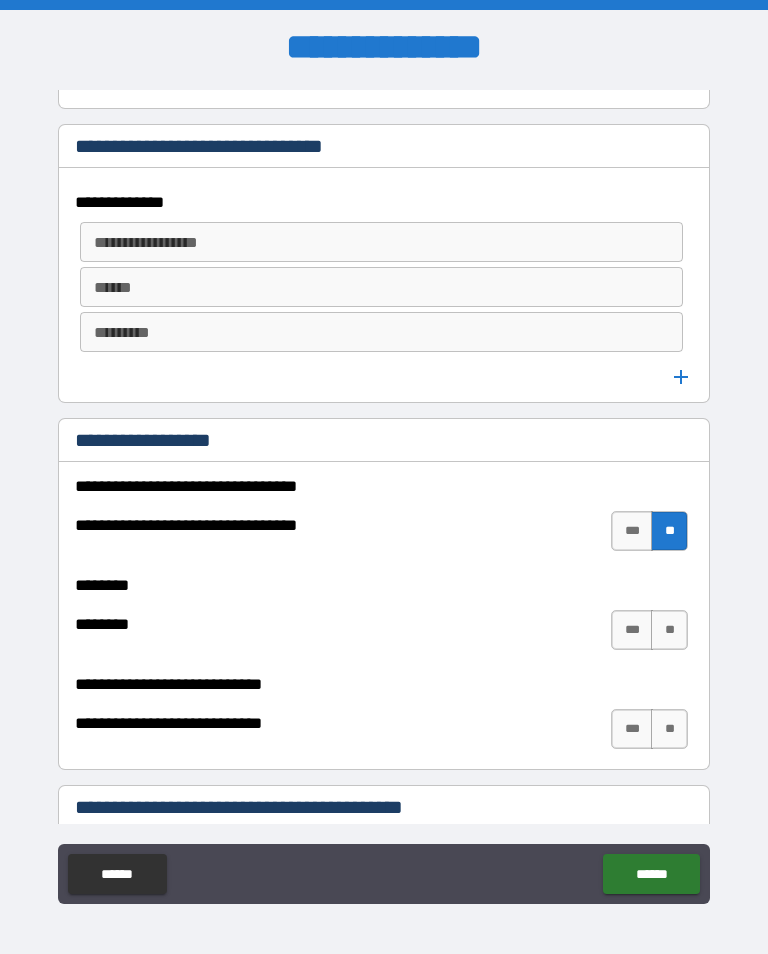 click on "**" at bounding box center (669, 630) 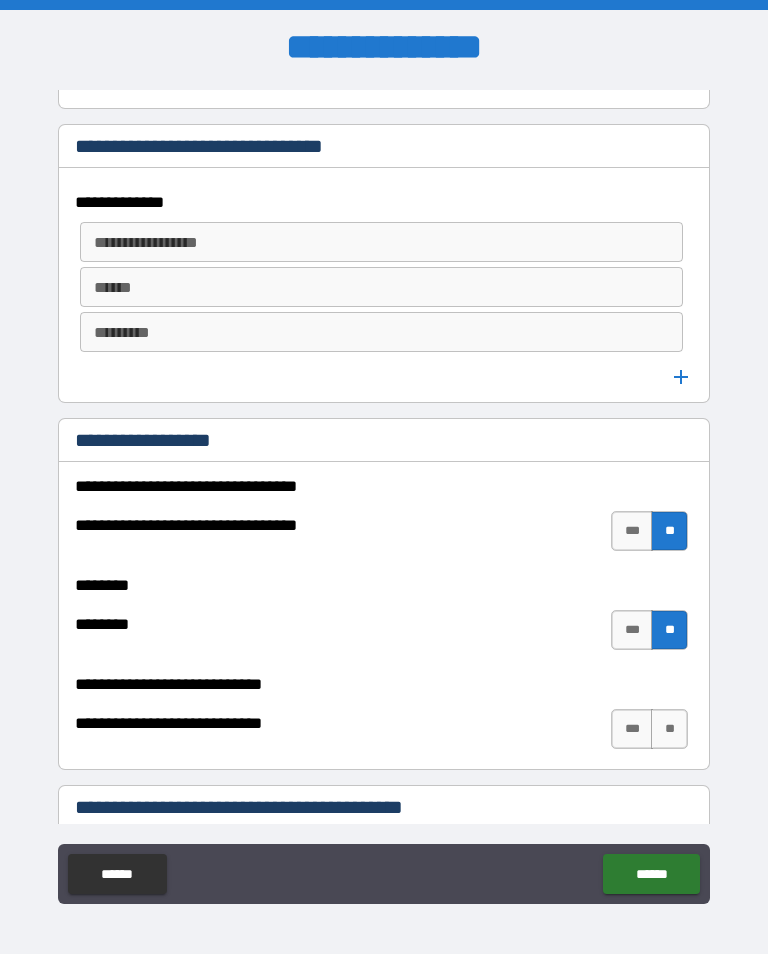 click on "**" at bounding box center [669, 729] 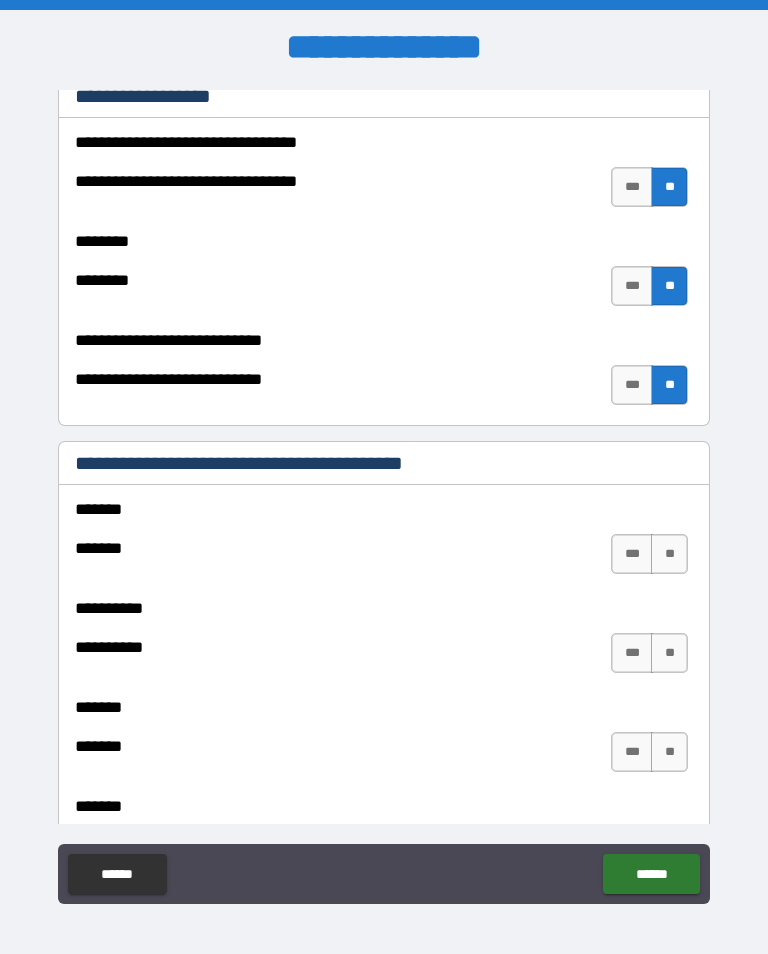 scroll, scrollTop: 1620, scrollLeft: 0, axis: vertical 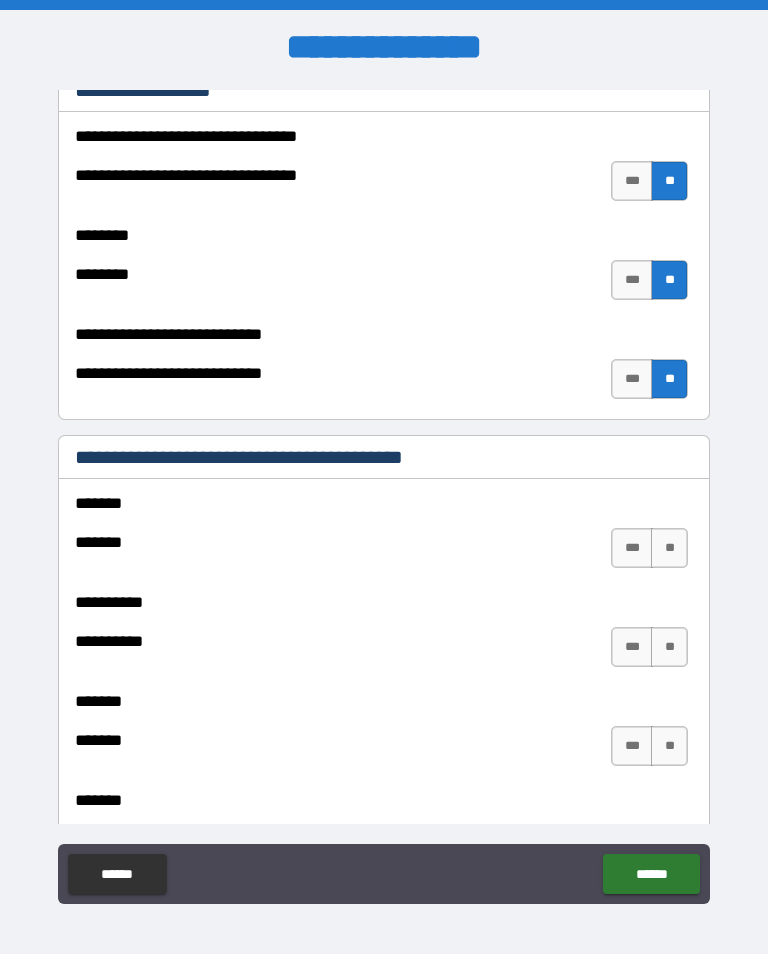 click on "**" at bounding box center (669, 548) 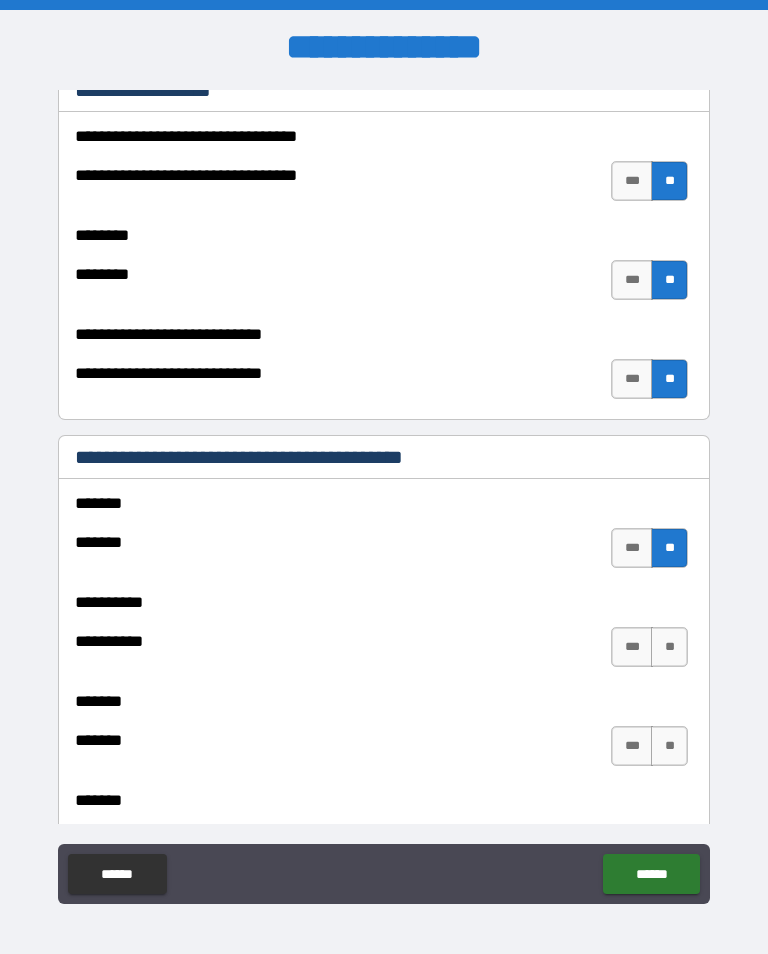 click on "**" at bounding box center [669, 647] 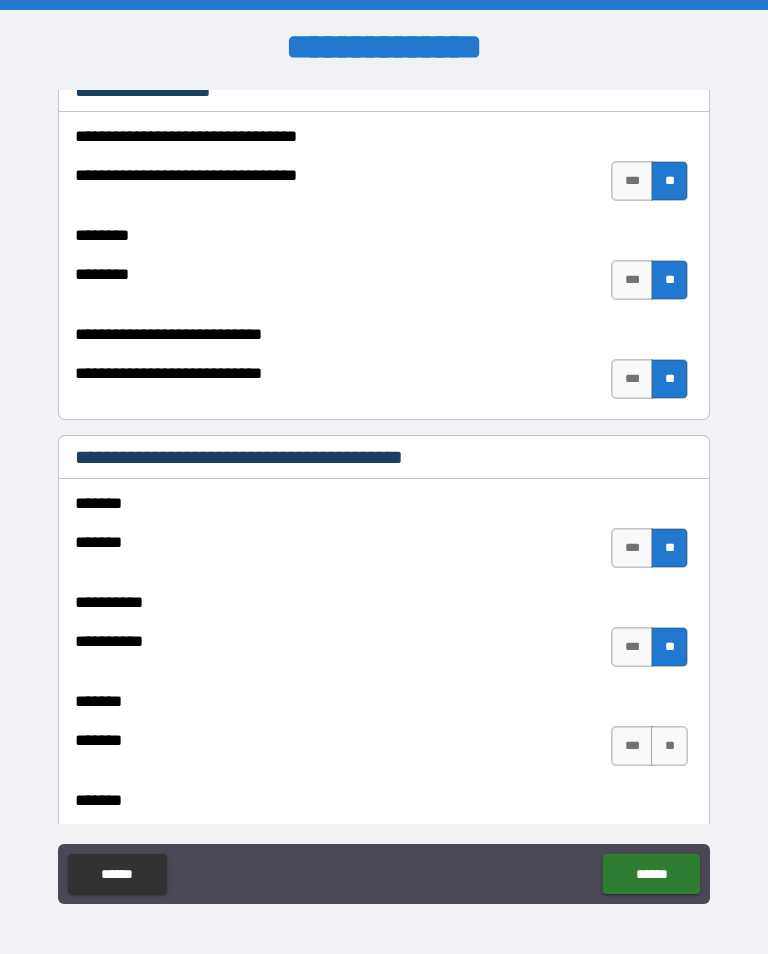 click on "**" at bounding box center (669, 746) 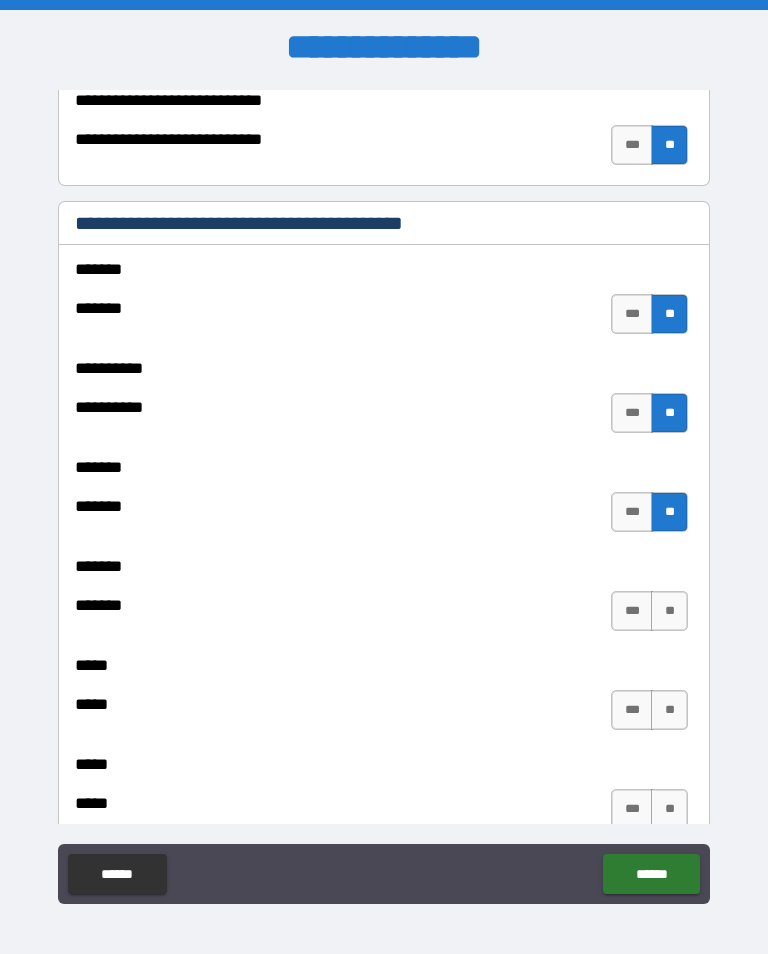 scroll, scrollTop: 1866, scrollLeft: 0, axis: vertical 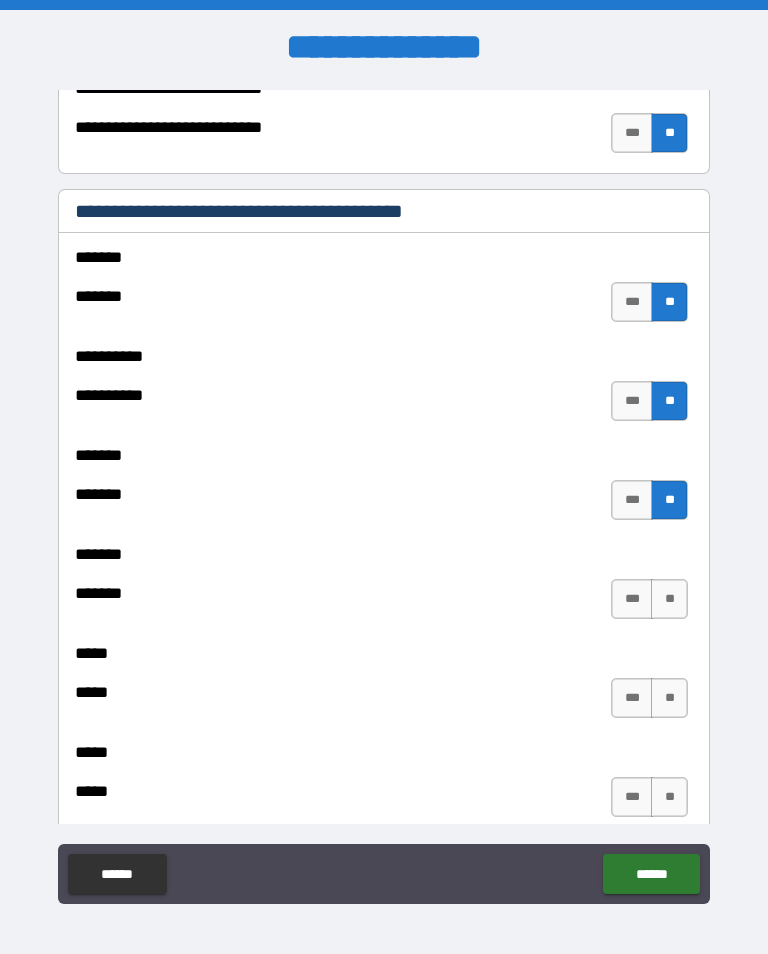 click on "**" at bounding box center (669, 599) 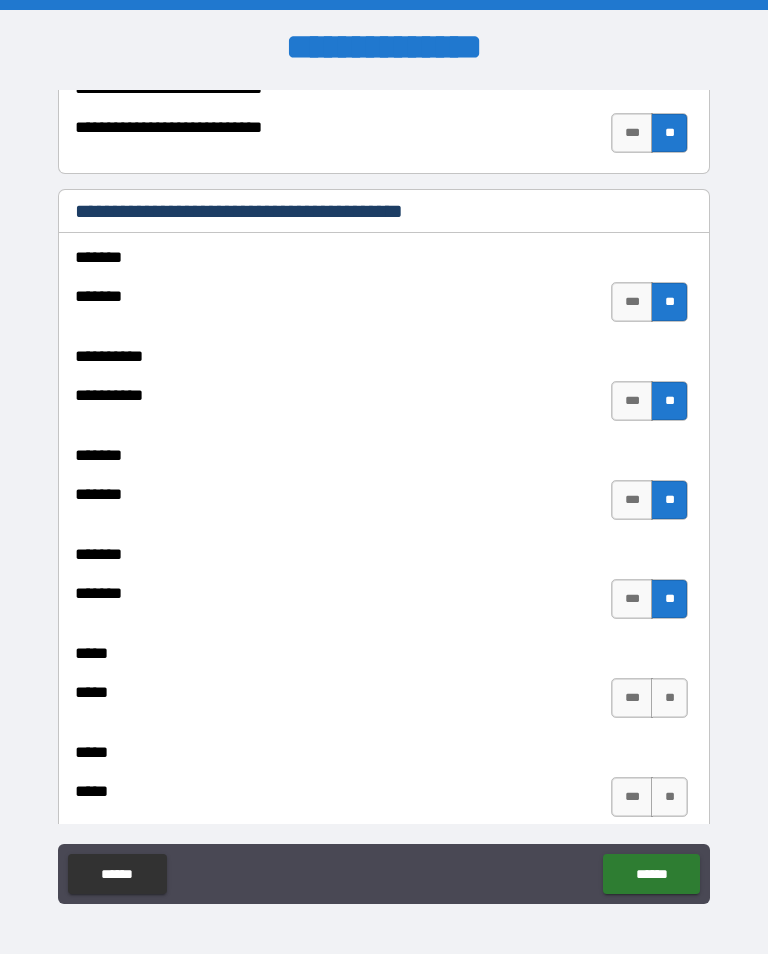 click on "**" at bounding box center (669, 698) 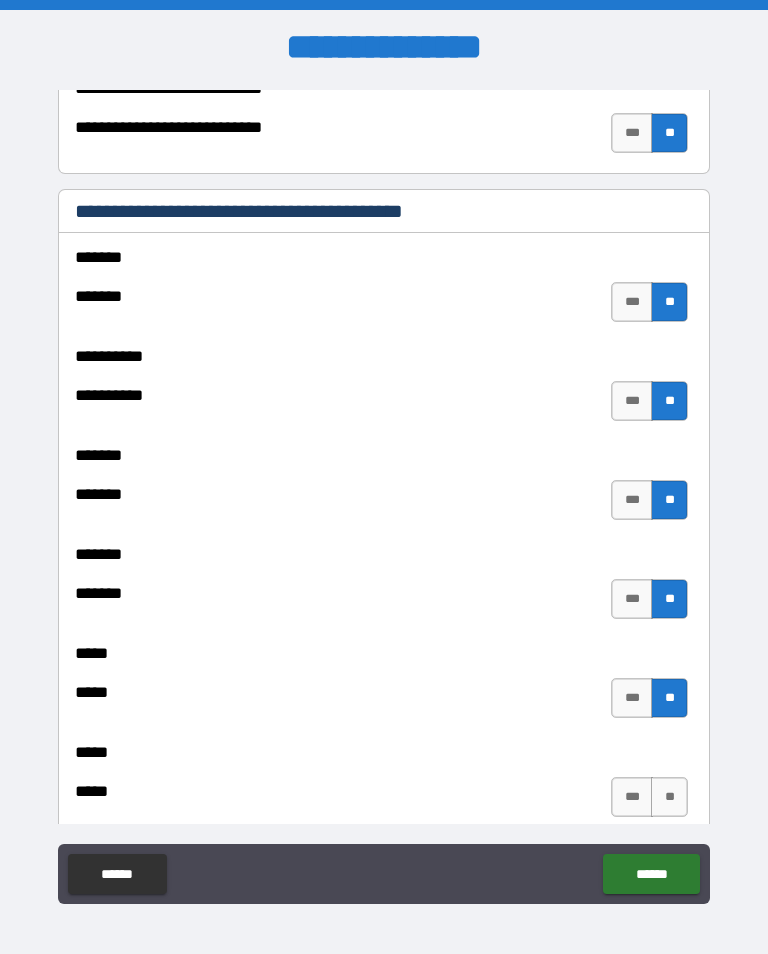 click on "**" at bounding box center [669, 797] 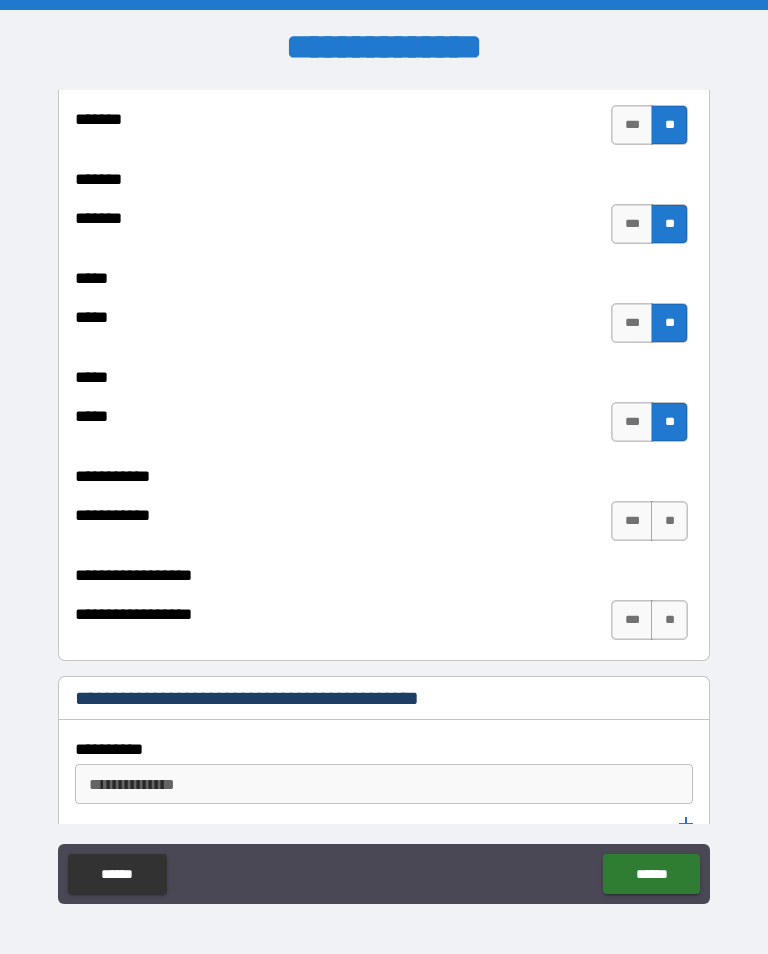 scroll, scrollTop: 2242, scrollLeft: 0, axis: vertical 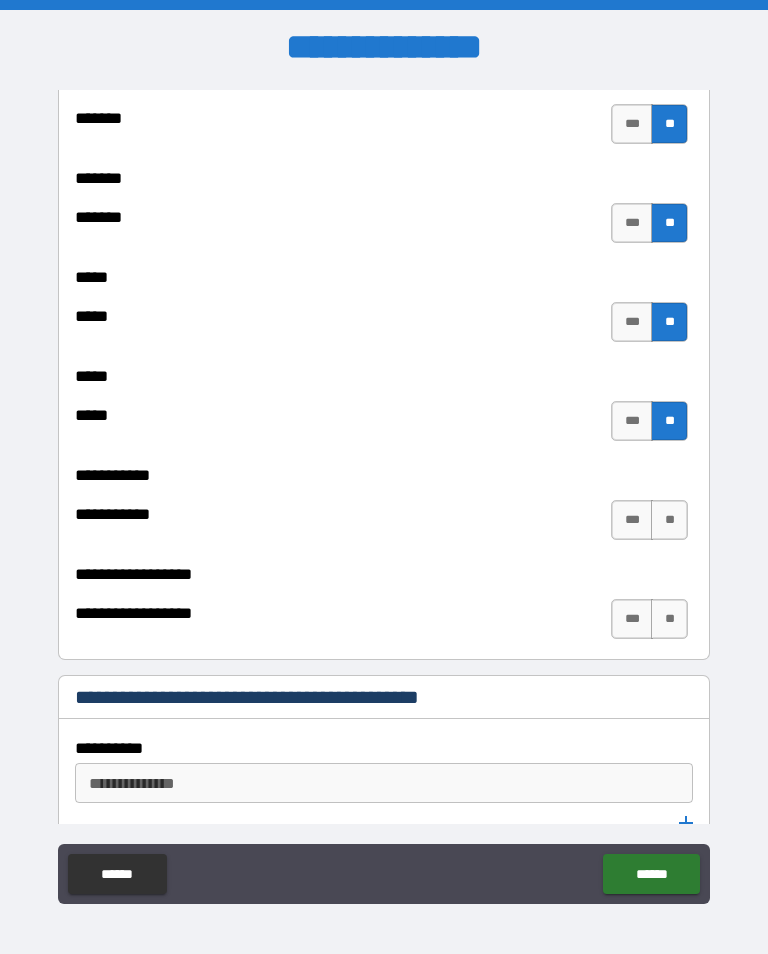 click on "**" at bounding box center (669, 520) 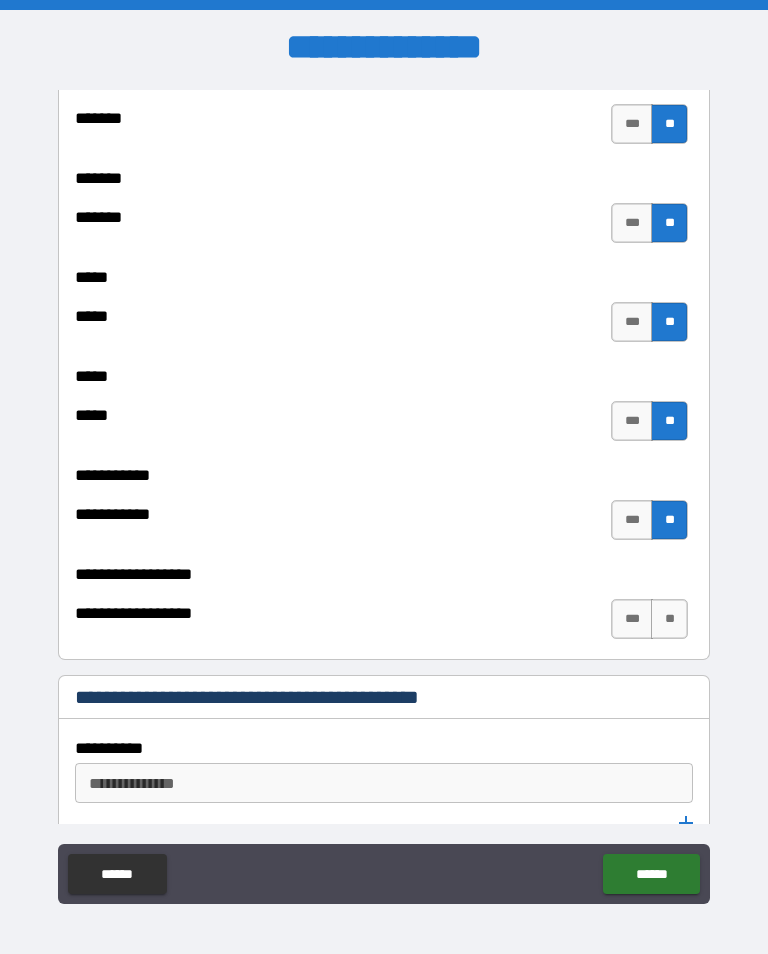 click on "**" at bounding box center (669, 619) 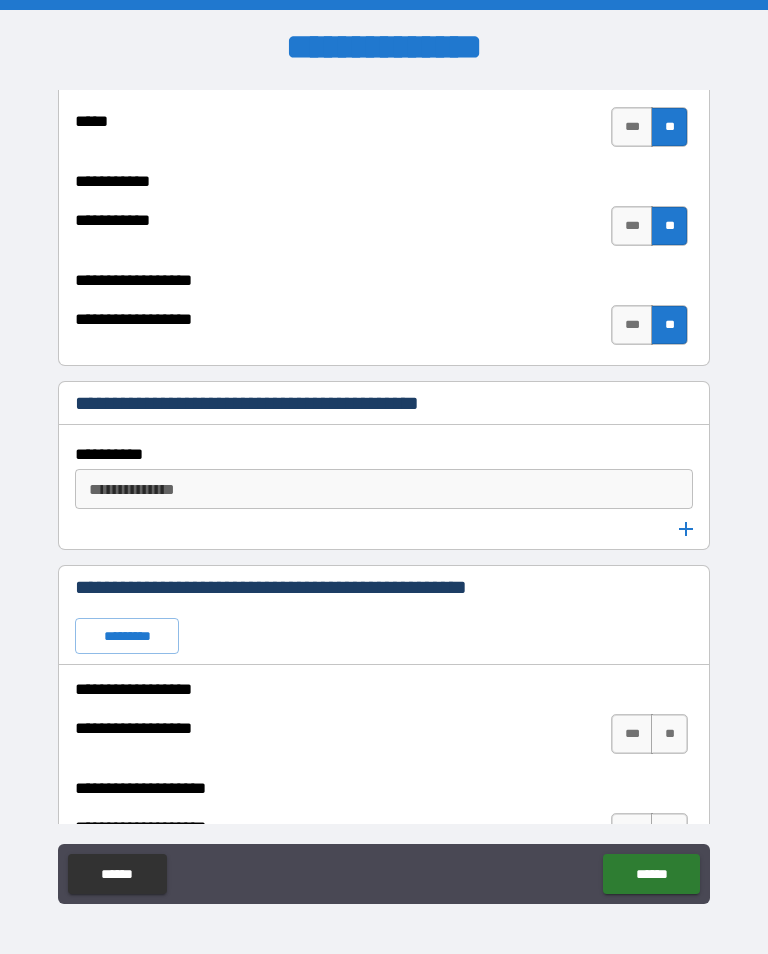 scroll, scrollTop: 2538, scrollLeft: 0, axis: vertical 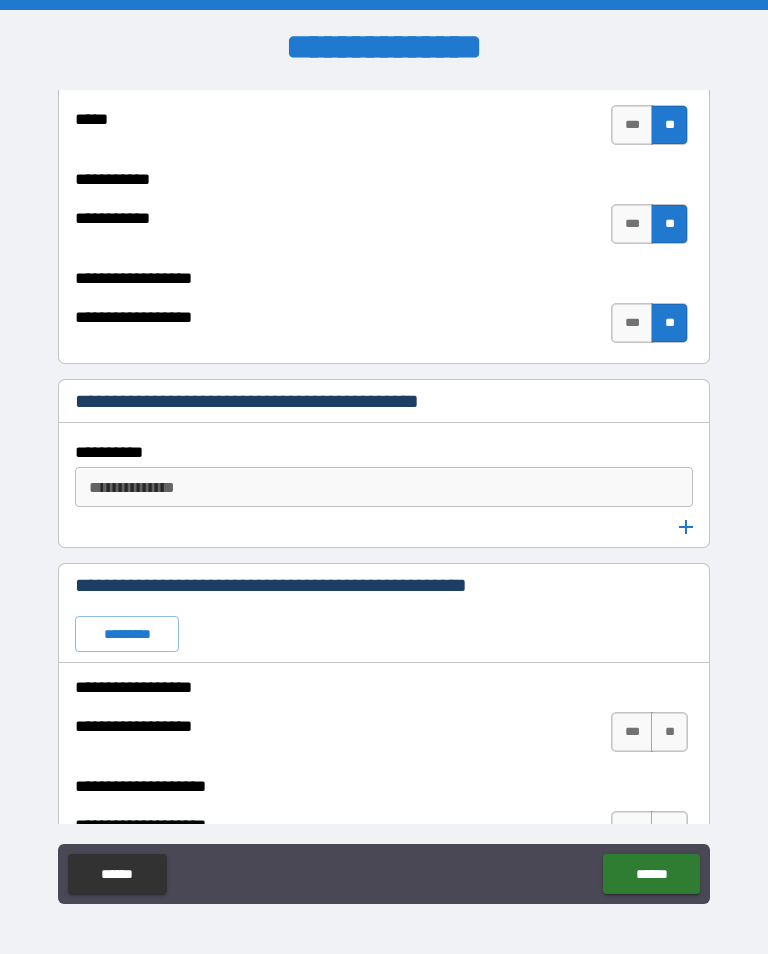 click on "**********" at bounding box center [382, 487] 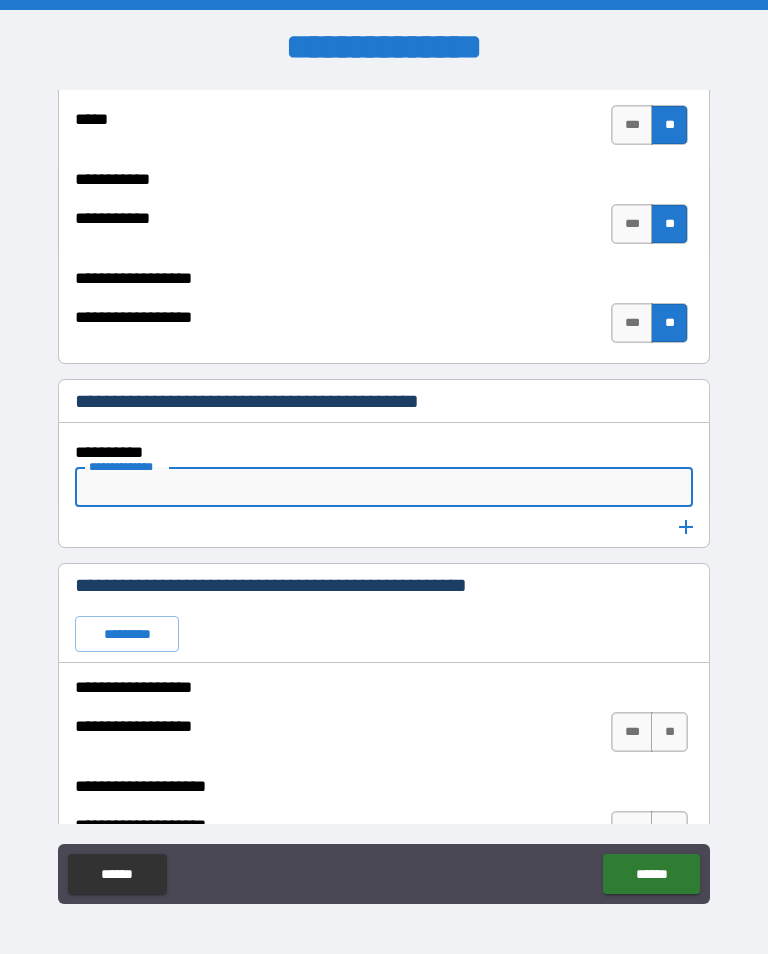 click on "**********" at bounding box center [384, 495] 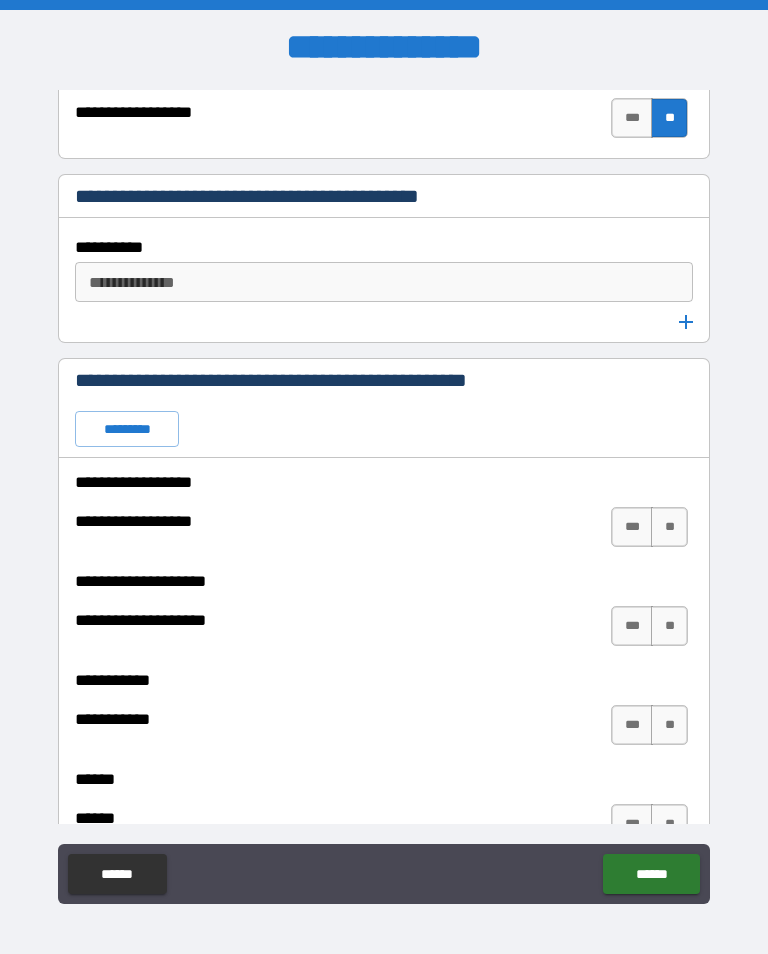scroll, scrollTop: 2746, scrollLeft: 0, axis: vertical 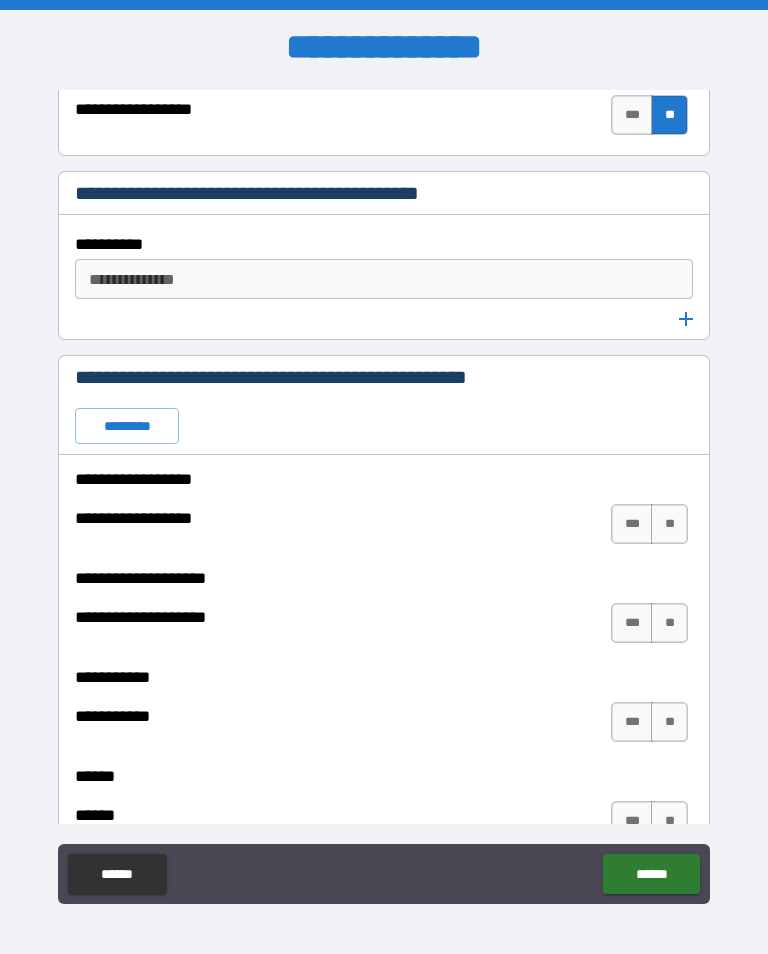 click on "**" at bounding box center (669, 524) 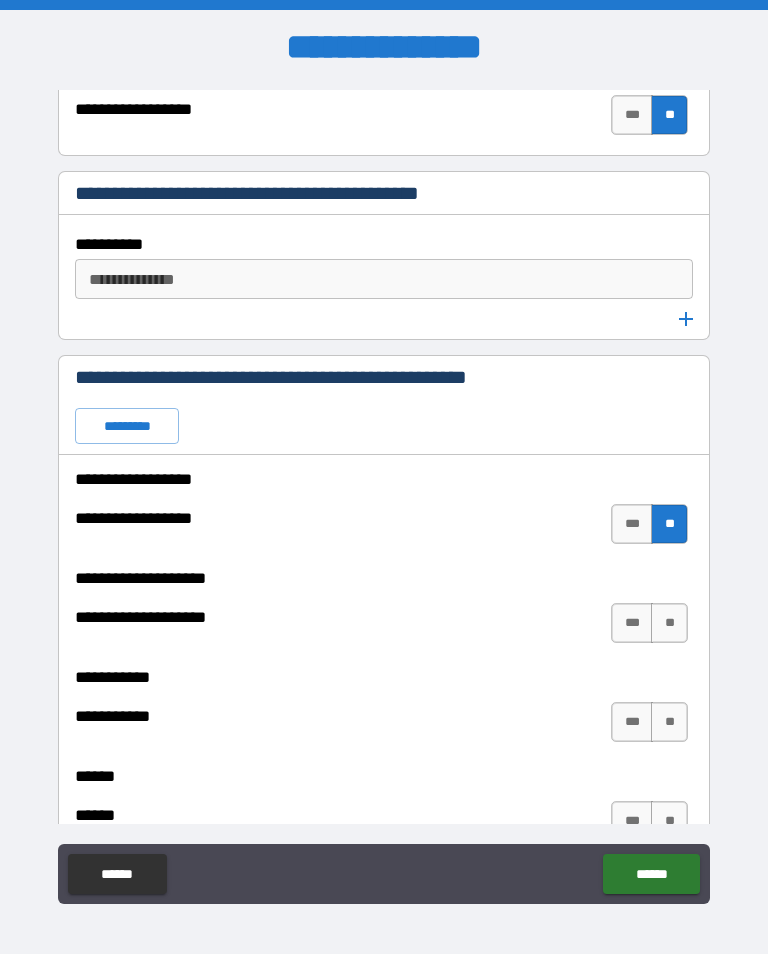 click on "**" at bounding box center [669, 623] 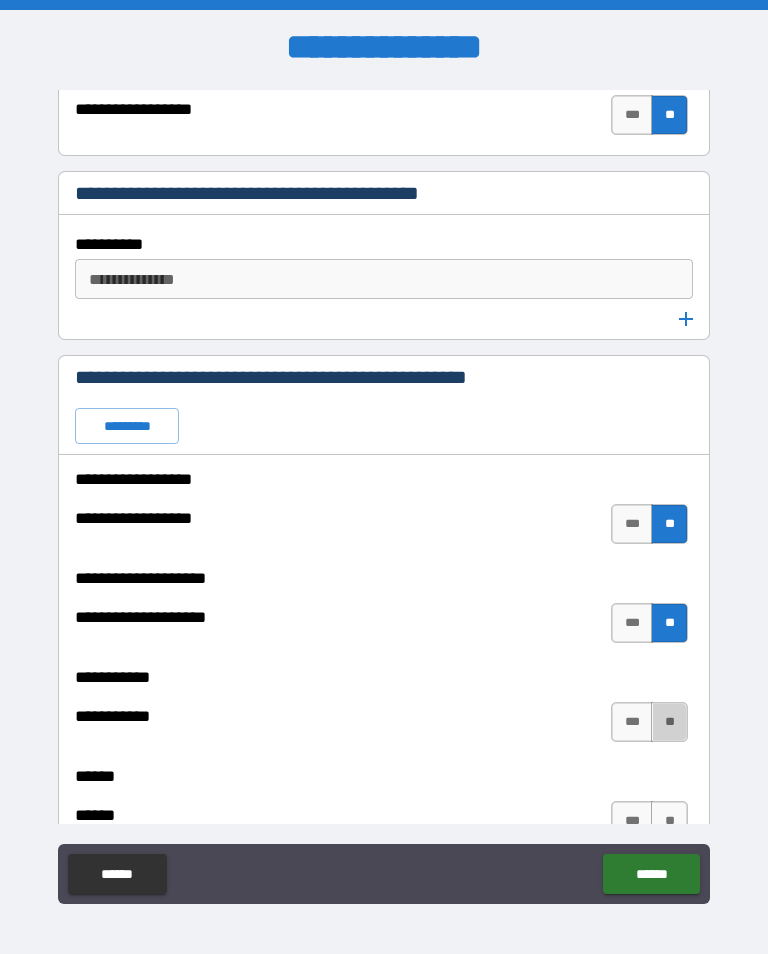 click on "**" at bounding box center (669, 722) 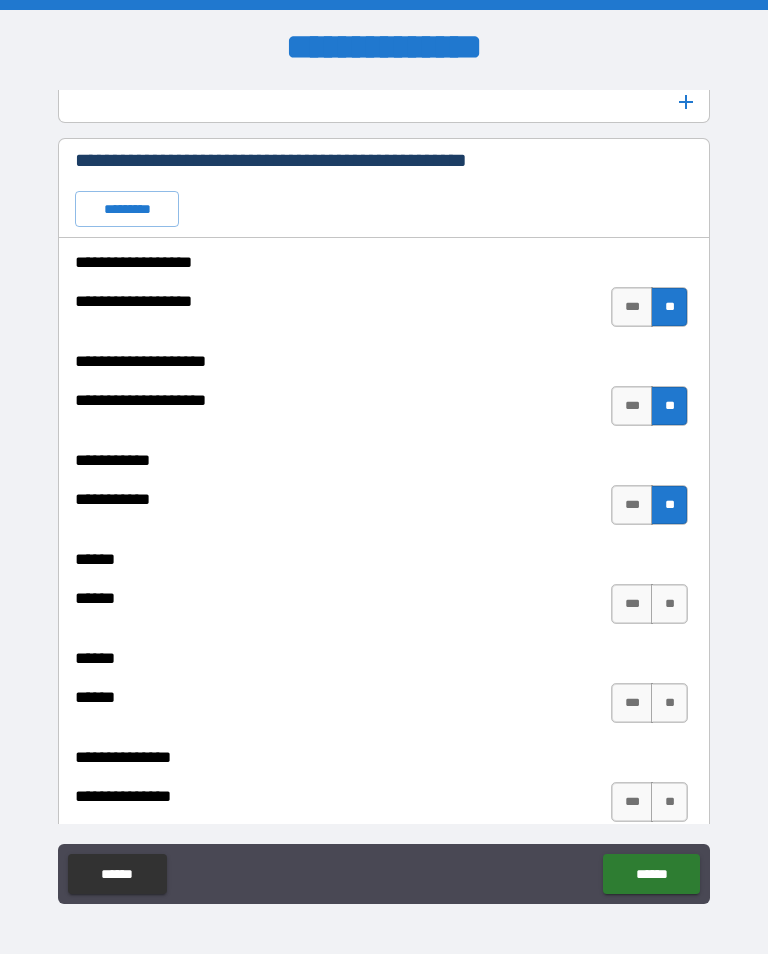 scroll, scrollTop: 2966, scrollLeft: 0, axis: vertical 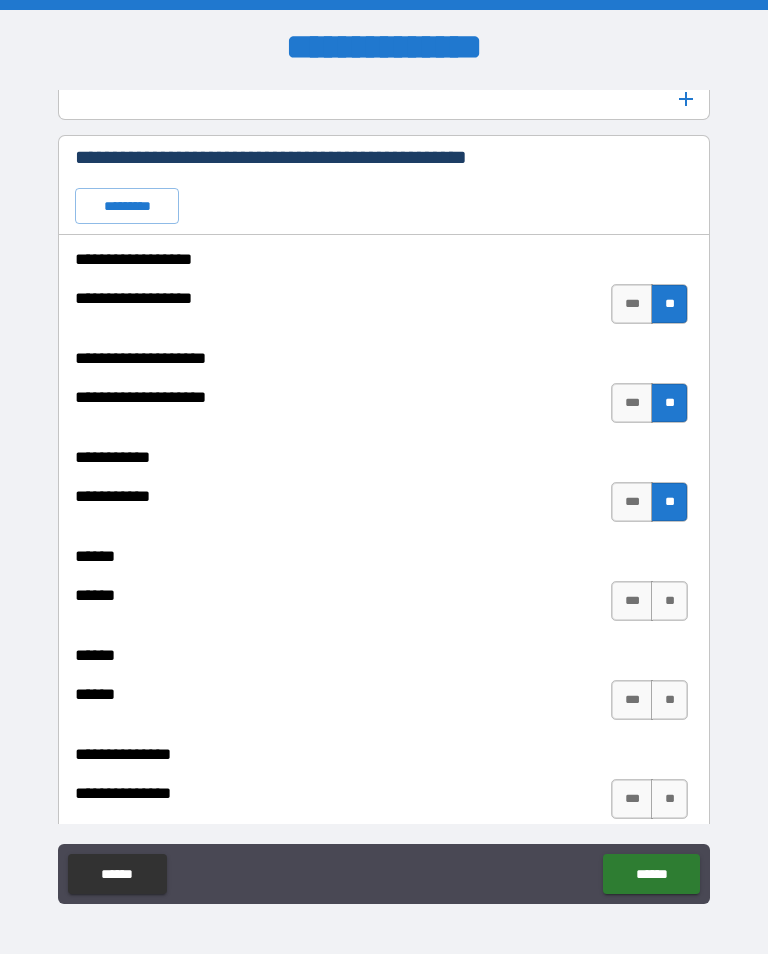click on "**" at bounding box center (669, 601) 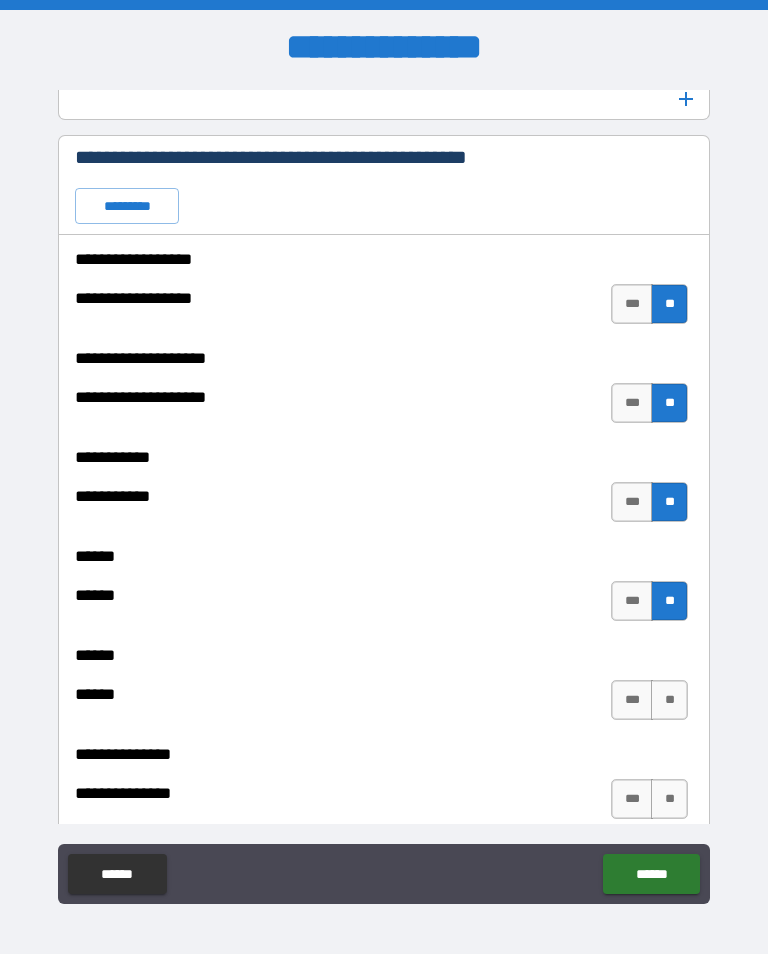 click on "**" at bounding box center (669, 700) 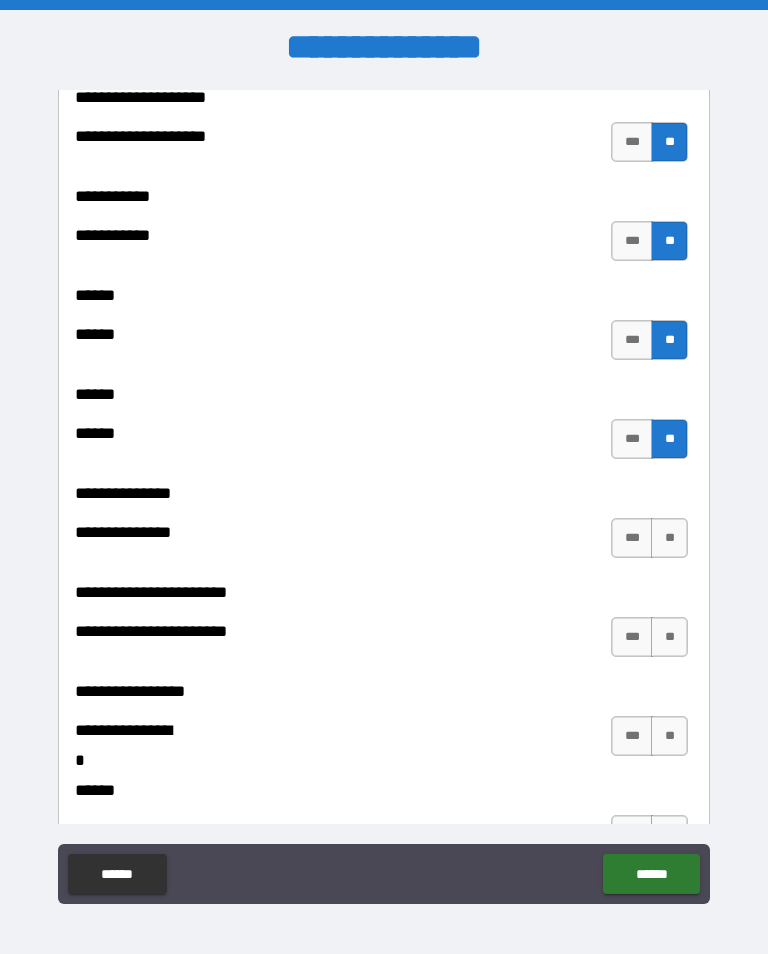 scroll, scrollTop: 3229, scrollLeft: 0, axis: vertical 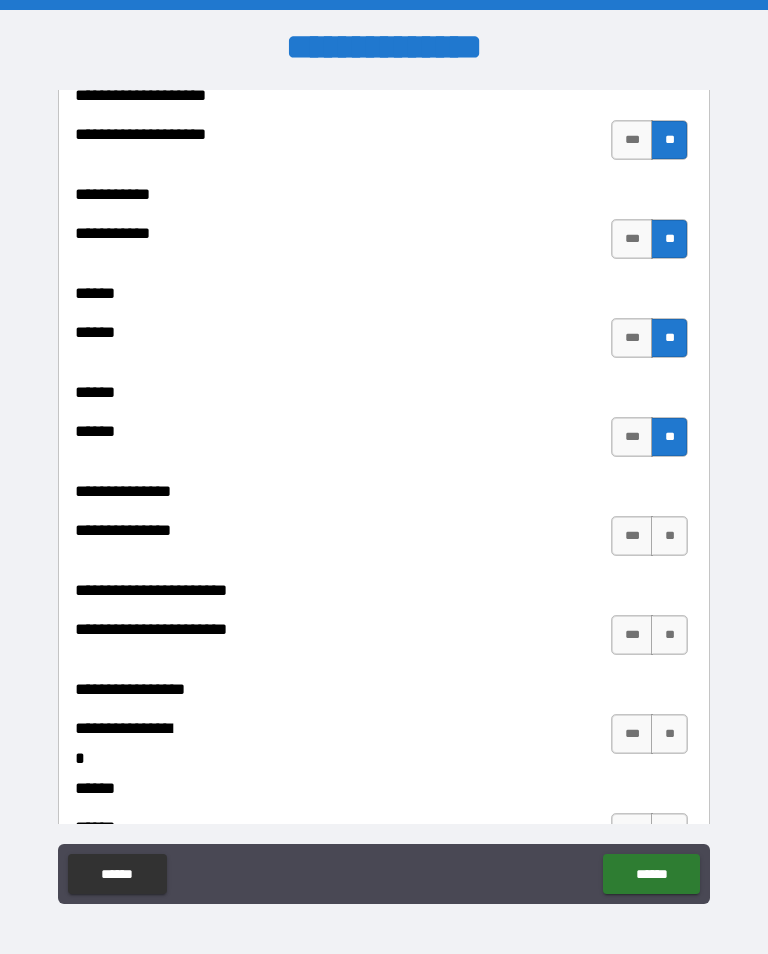 click on "**" at bounding box center (669, 536) 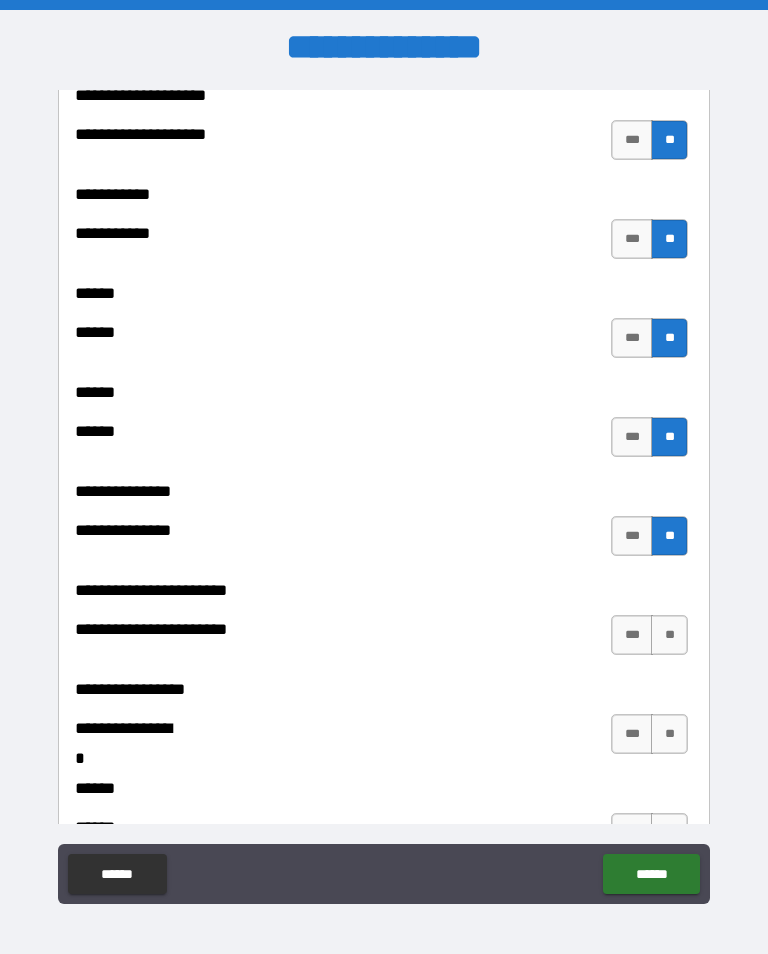 click on "**" at bounding box center [669, 635] 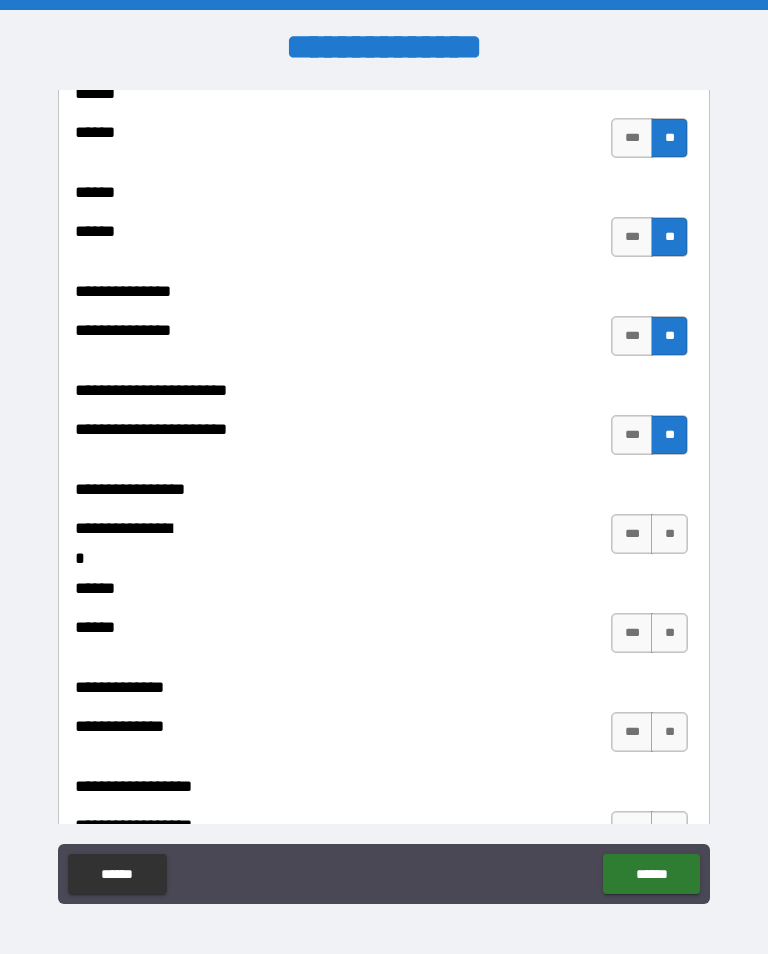 scroll, scrollTop: 3440, scrollLeft: 0, axis: vertical 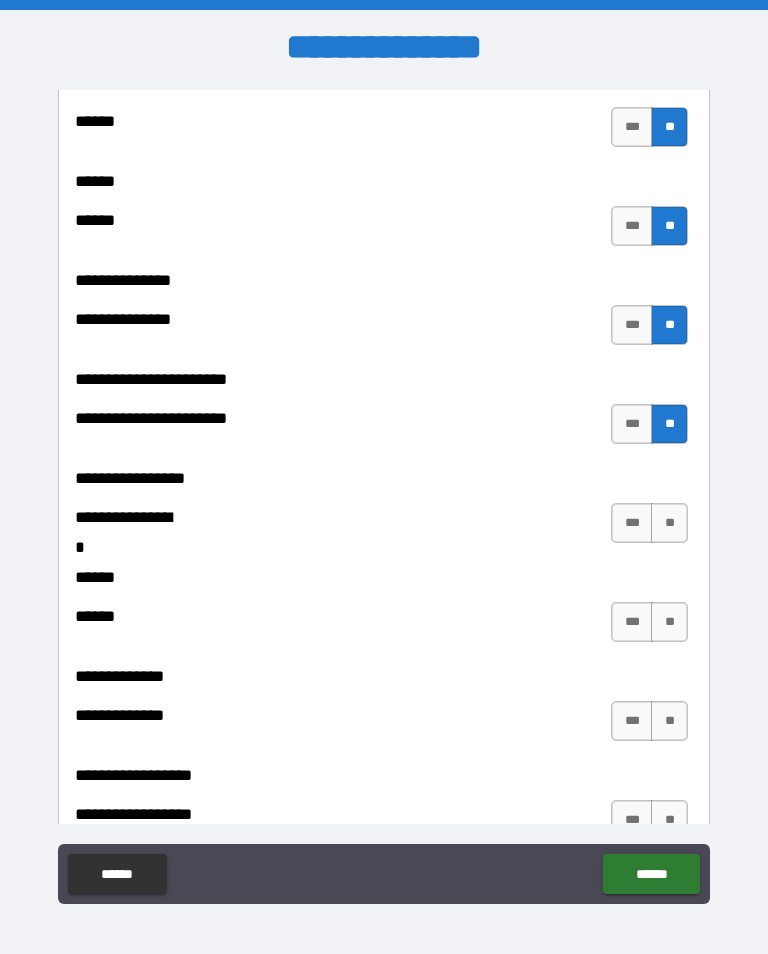 click on "**" at bounding box center (669, 523) 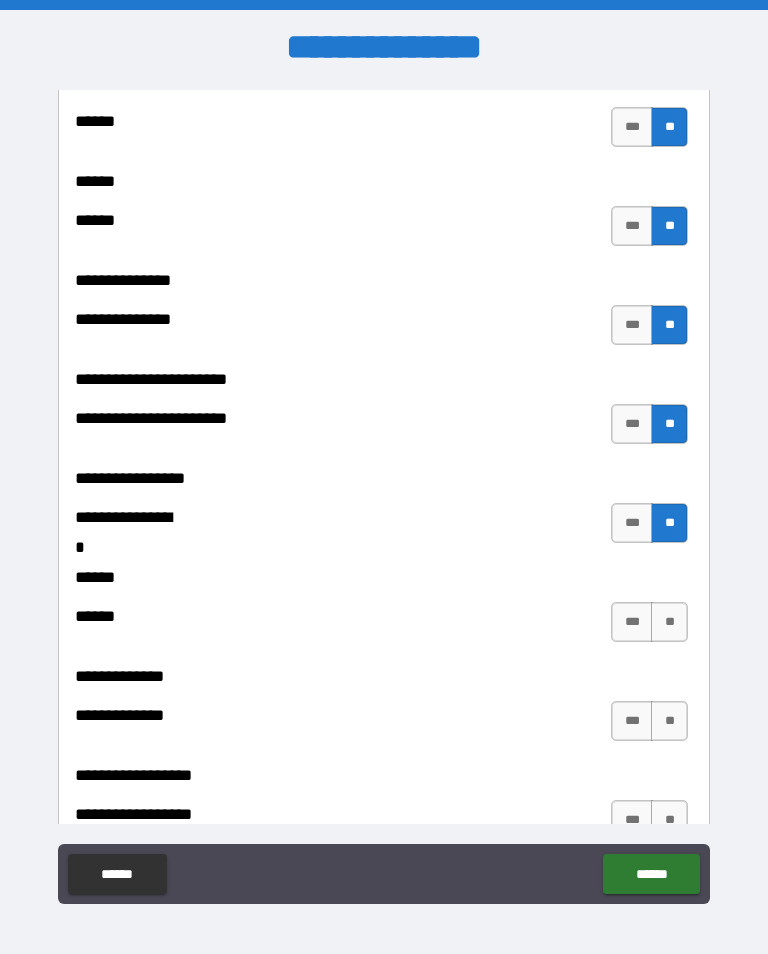 click on "**" at bounding box center [669, 622] 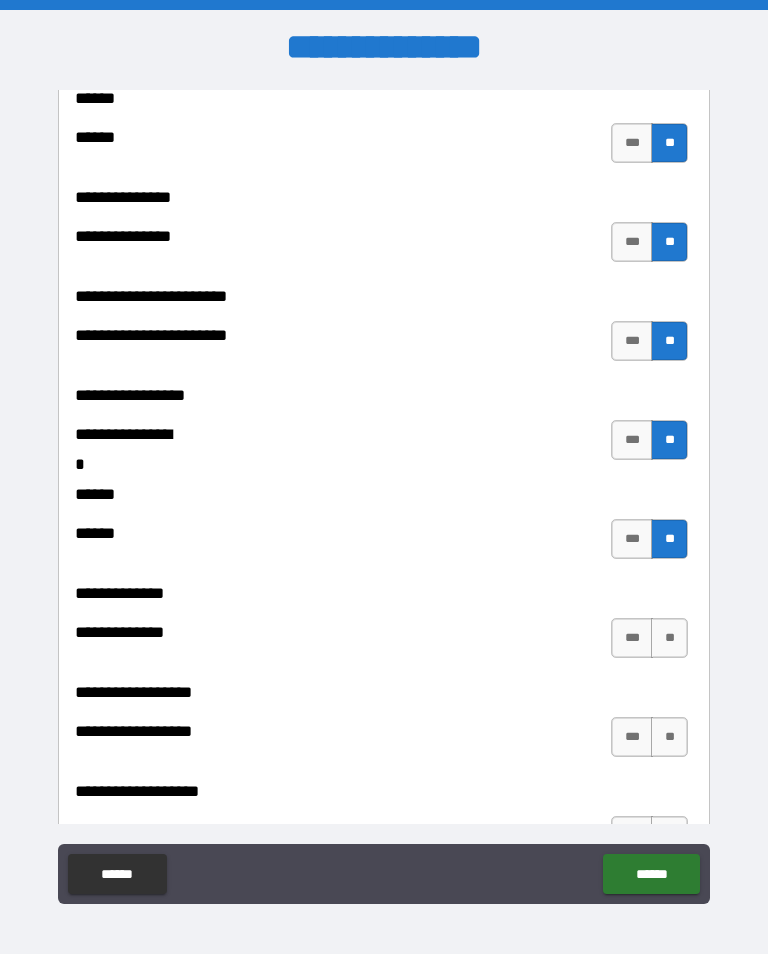 scroll, scrollTop: 3532, scrollLeft: 0, axis: vertical 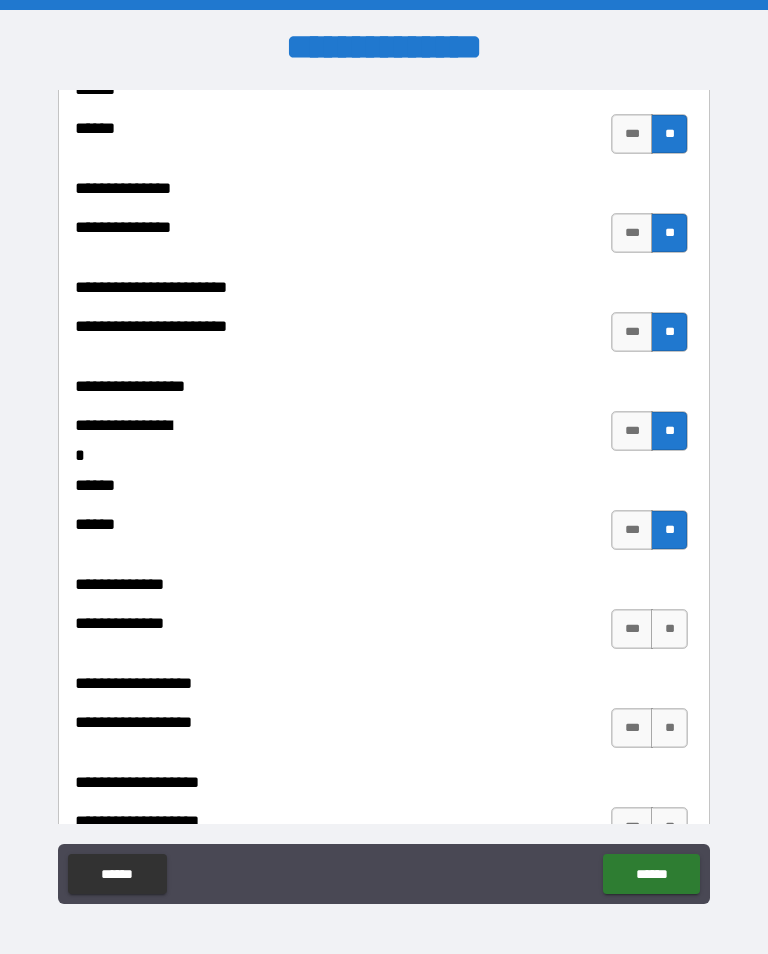 click on "**" at bounding box center (669, 629) 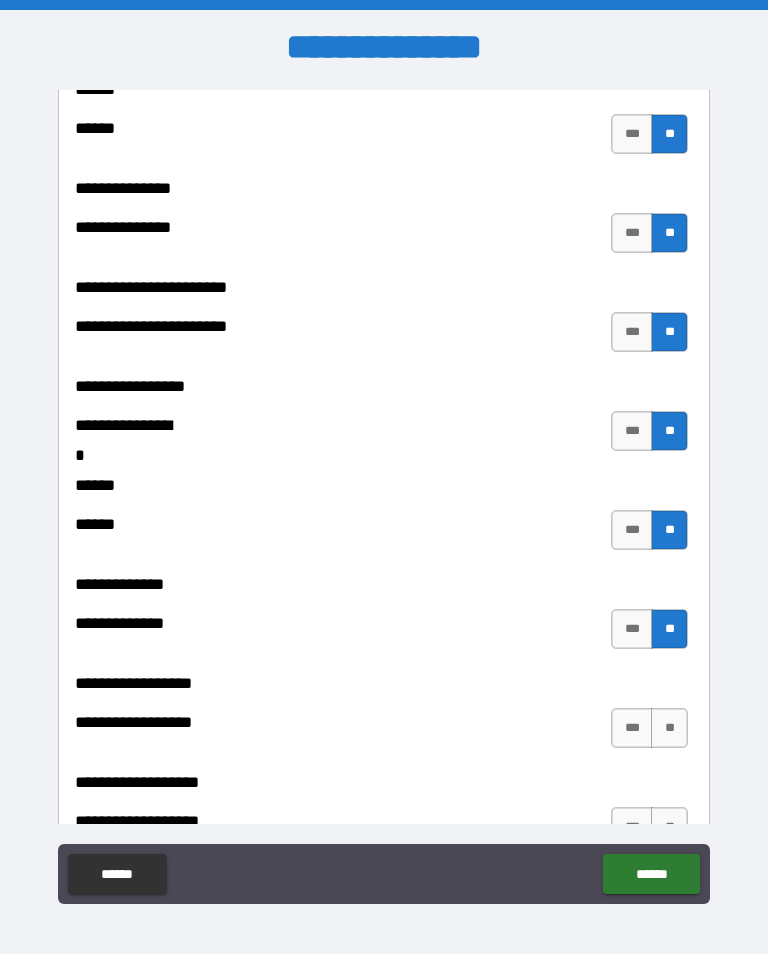 click on "**" at bounding box center (669, 728) 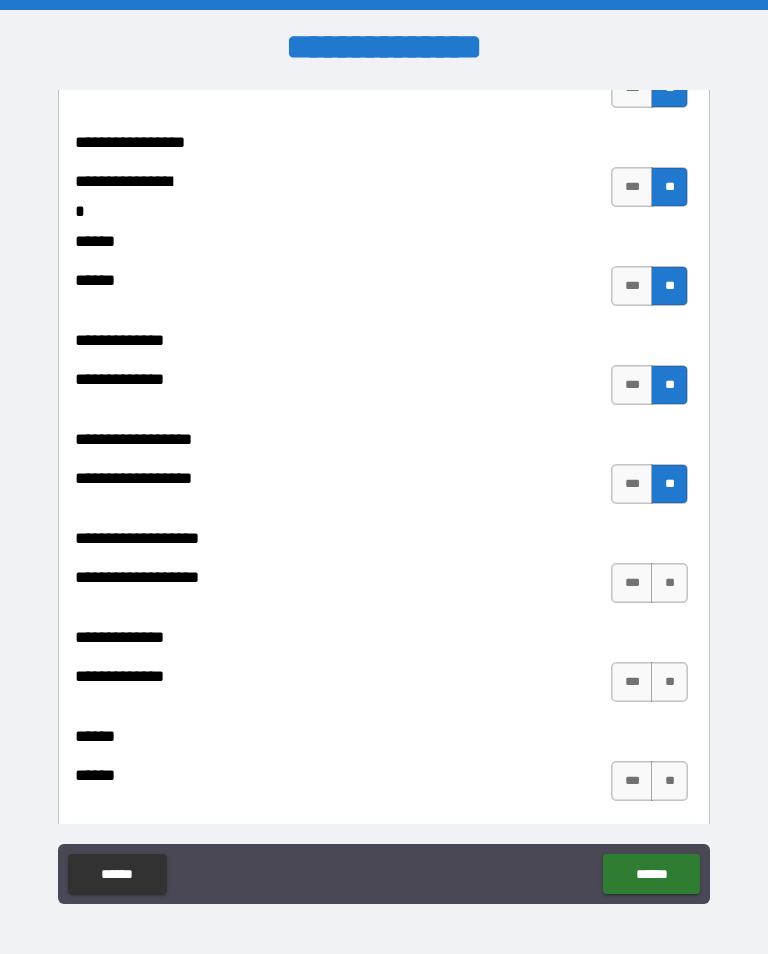 scroll, scrollTop: 3795, scrollLeft: 0, axis: vertical 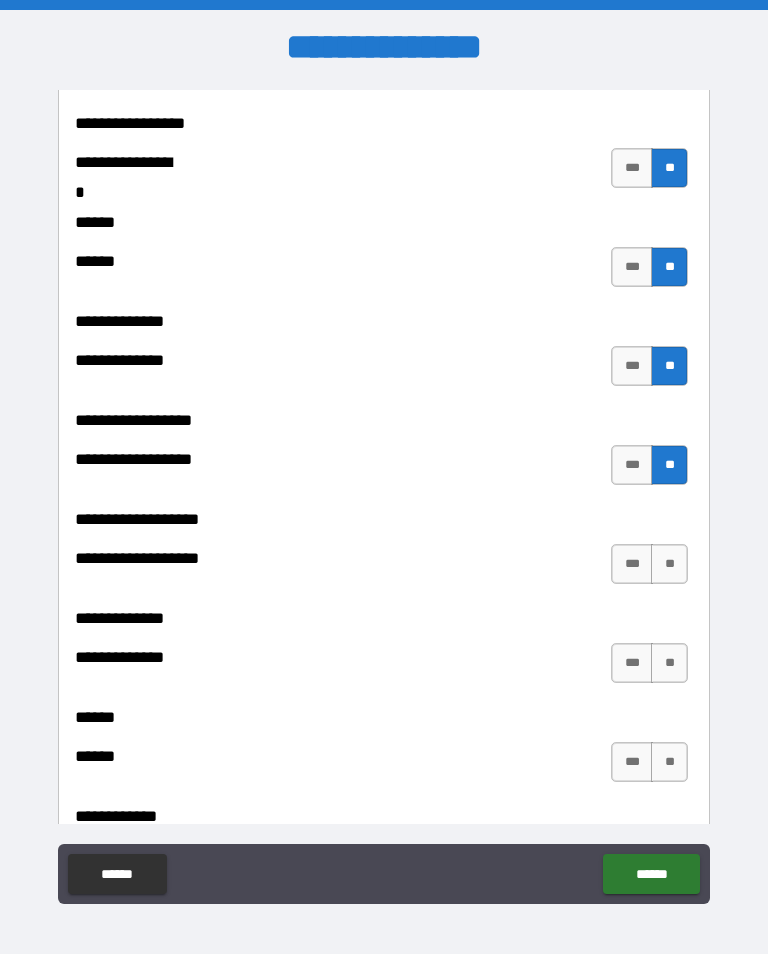 click on "**" at bounding box center [669, 564] 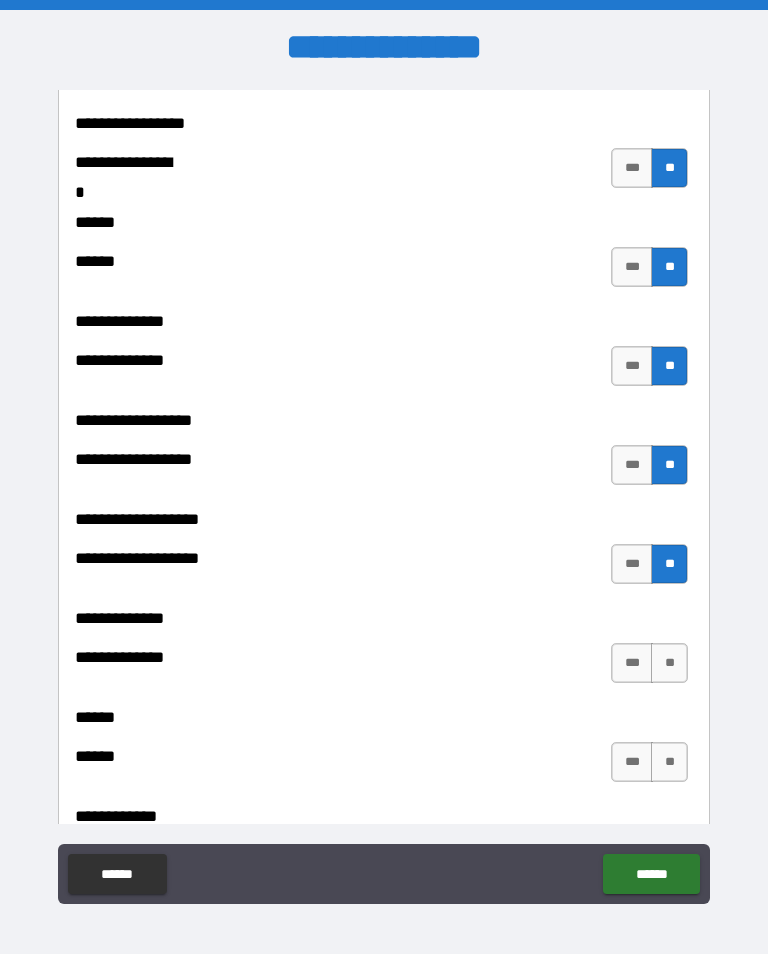 click on "**" at bounding box center [669, 663] 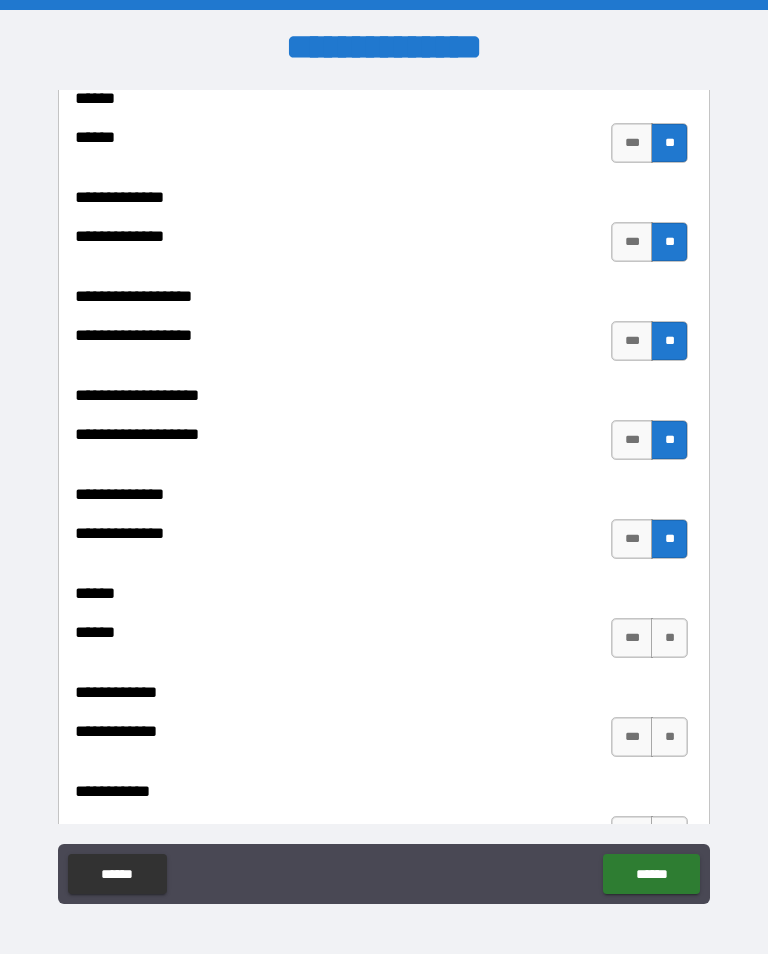 scroll, scrollTop: 3920, scrollLeft: 0, axis: vertical 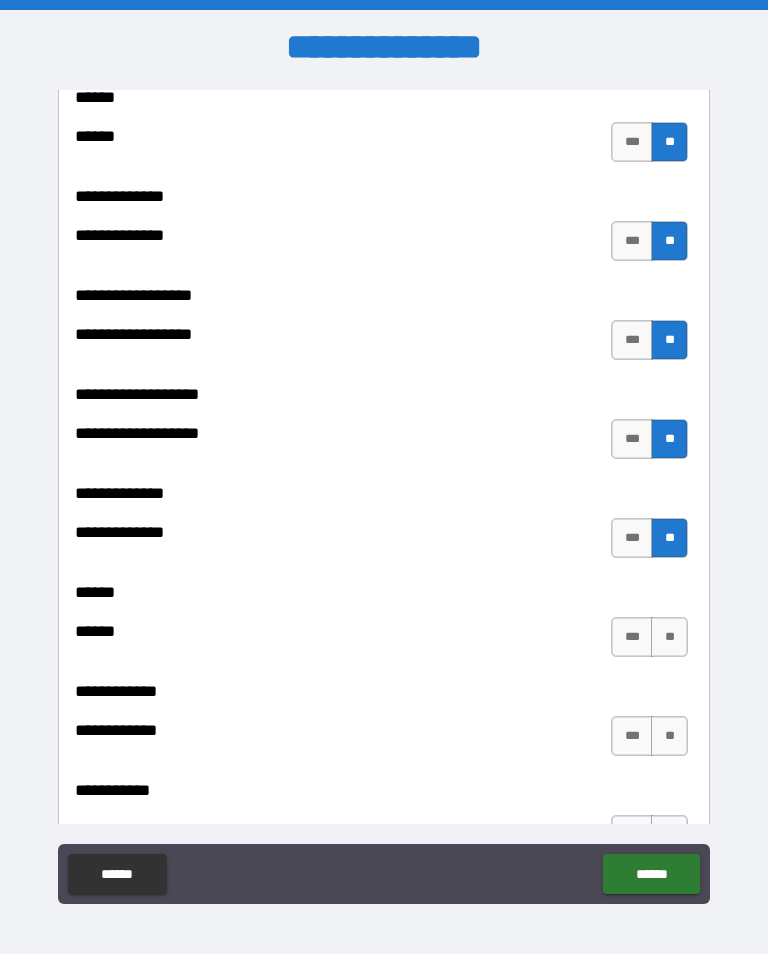 click on "**" at bounding box center (669, 637) 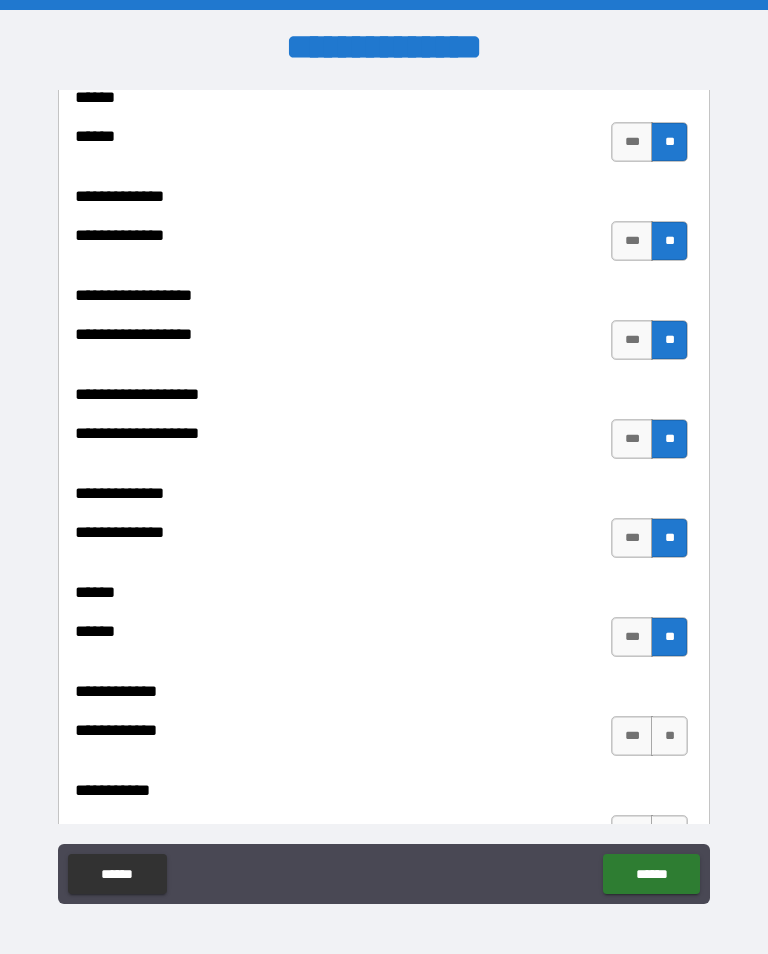 click on "**" at bounding box center (669, 736) 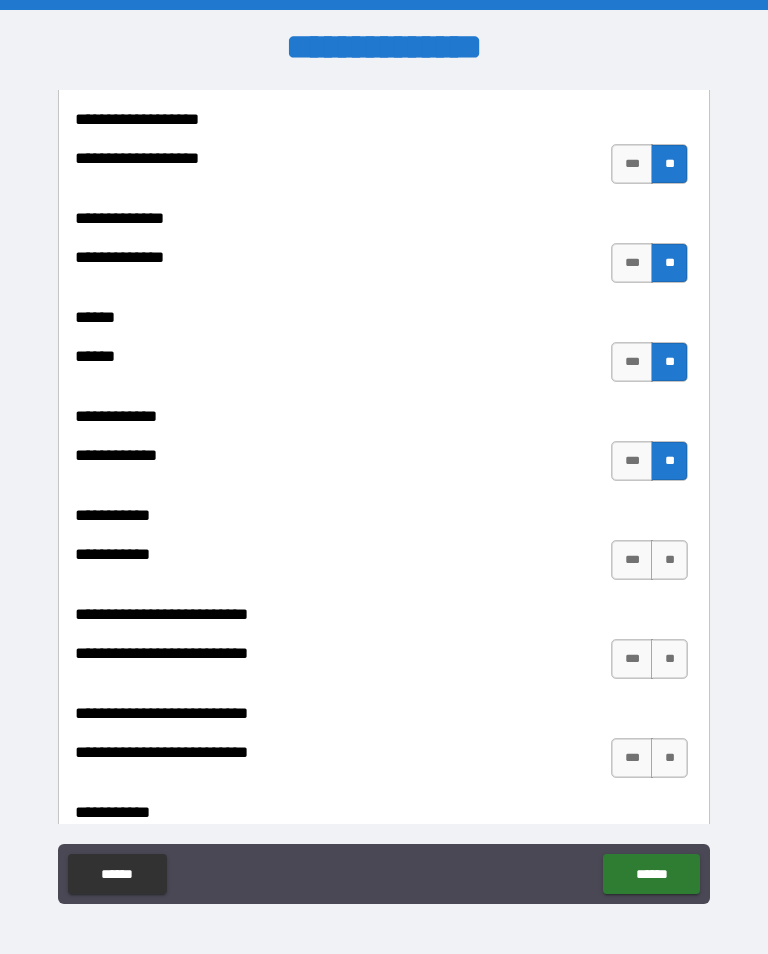 scroll, scrollTop: 4197, scrollLeft: 0, axis: vertical 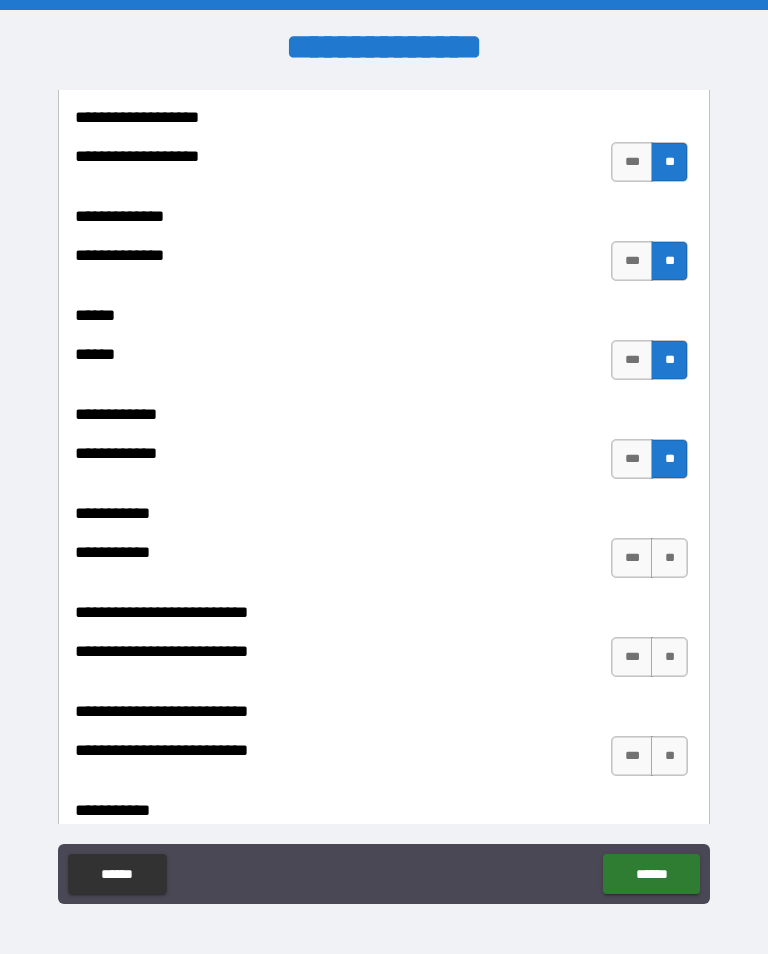 click on "**" at bounding box center [669, 558] 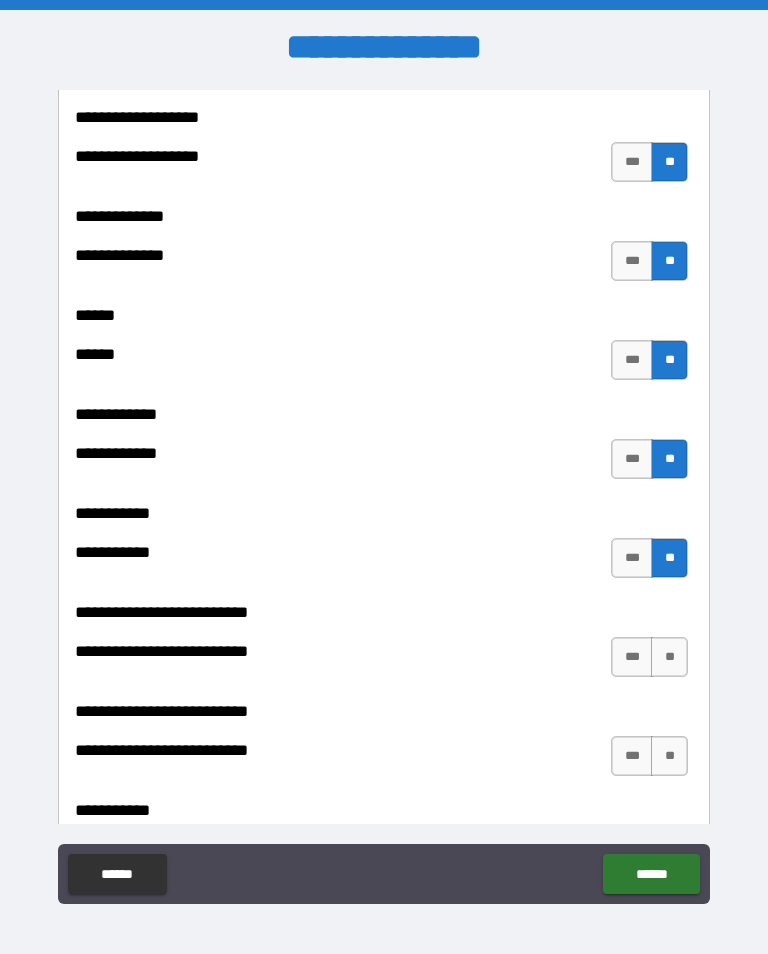 click on "**" at bounding box center (669, 657) 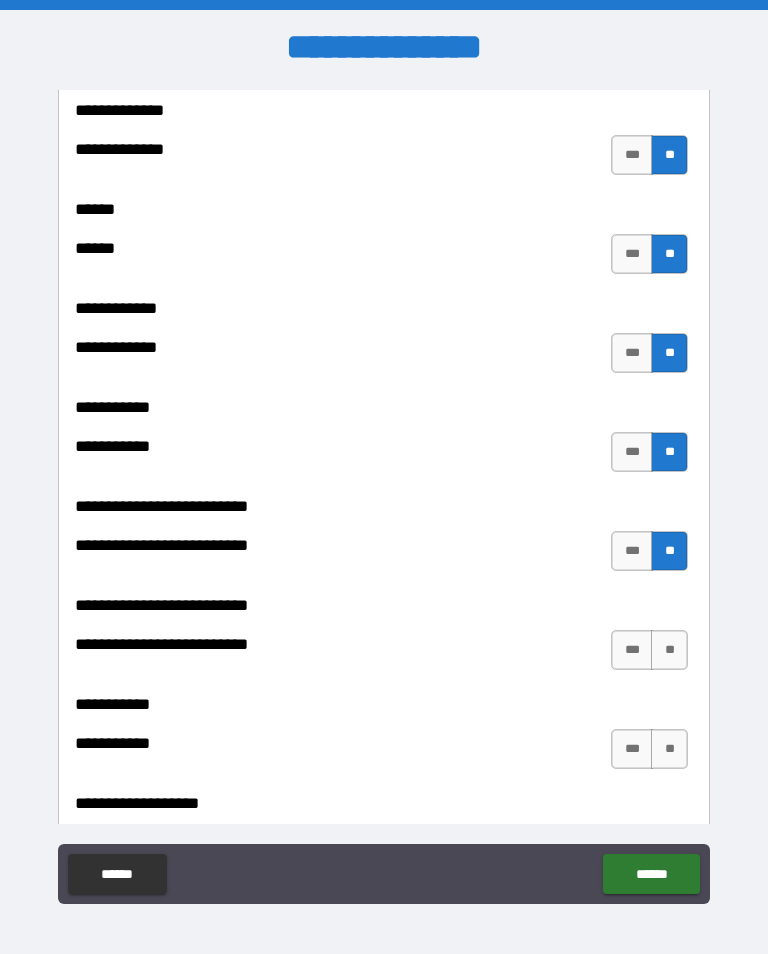 click on "**" at bounding box center [669, 650] 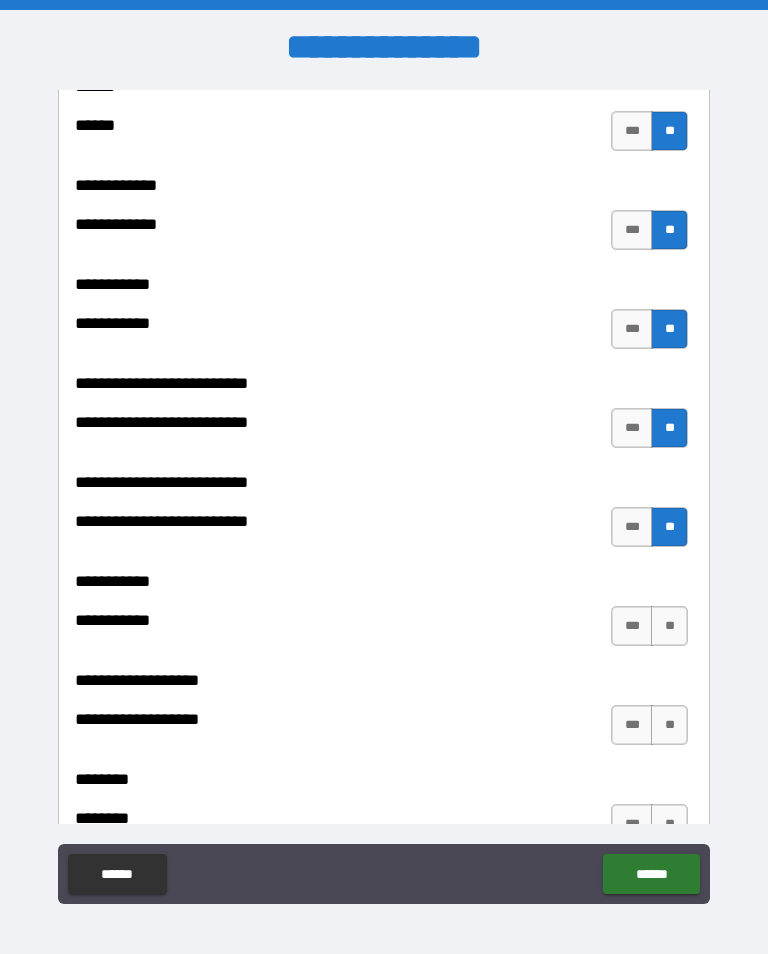 click on "**" at bounding box center (669, 626) 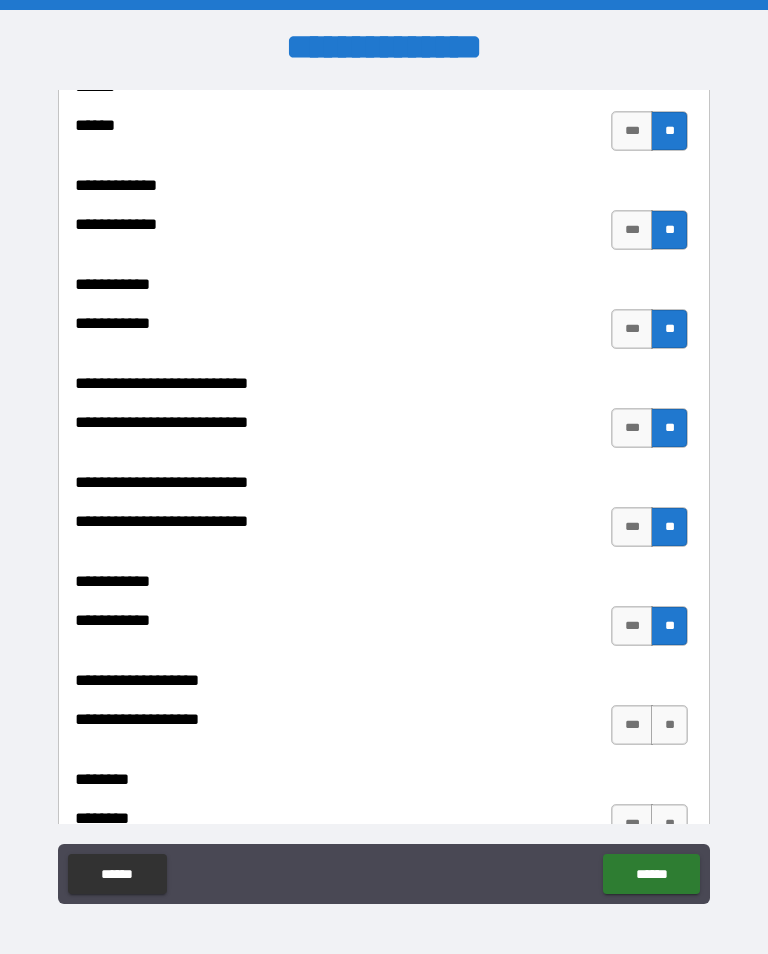 scroll, scrollTop: 4426, scrollLeft: 0, axis: vertical 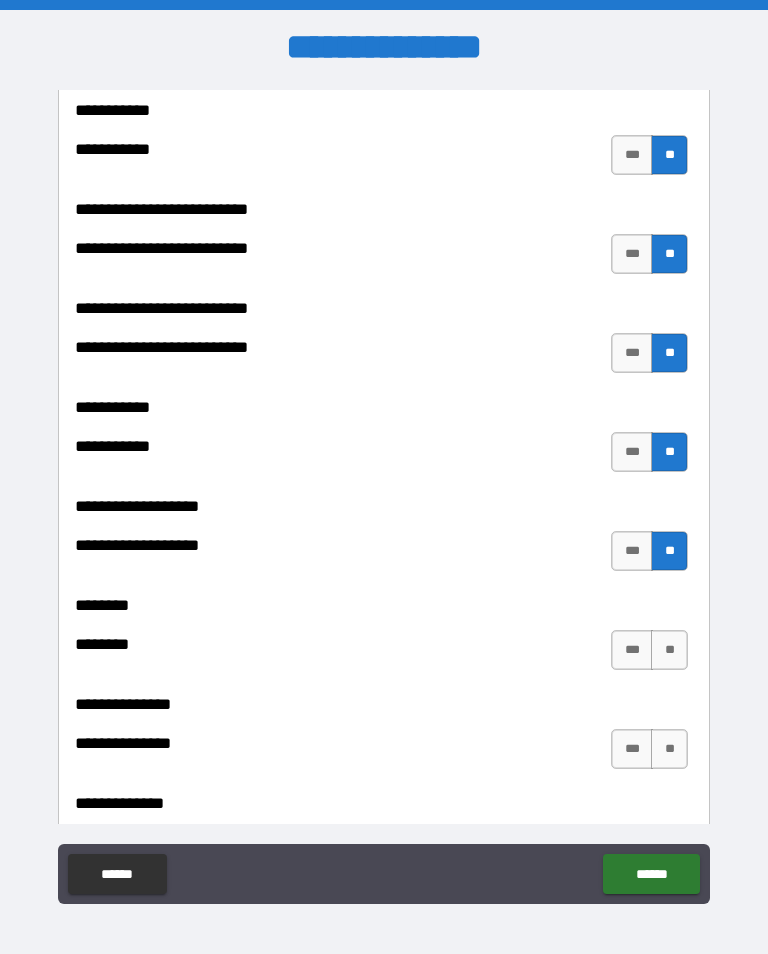 click on "**" at bounding box center [669, 650] 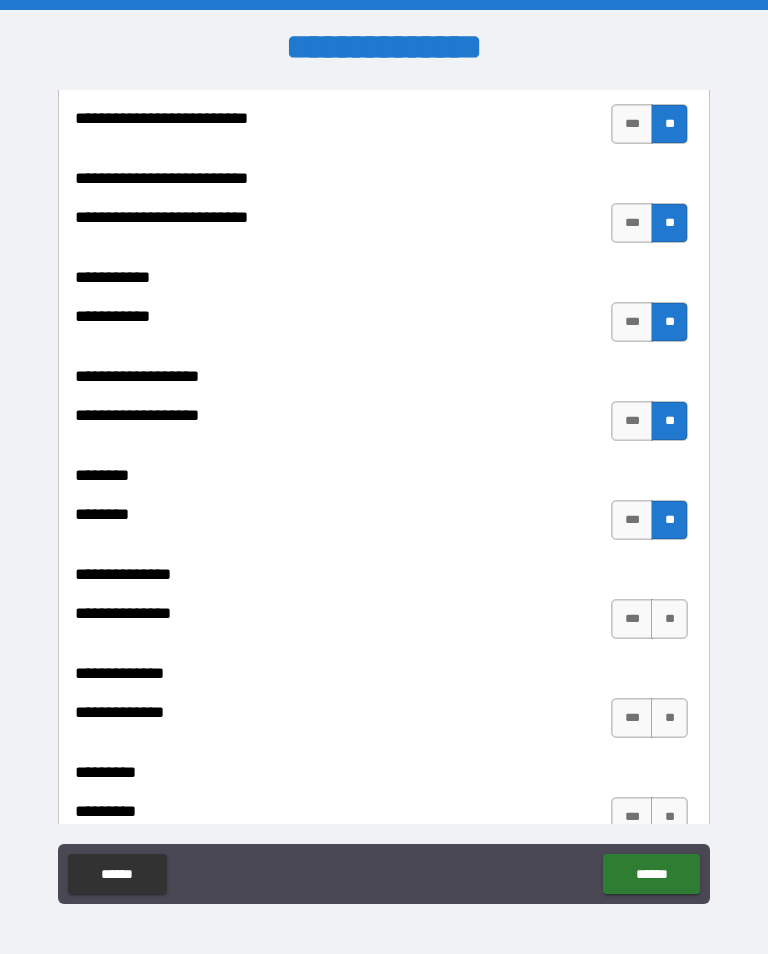 scroll, scrollTop: 4733, scrollLeft: 0, axis: vertical 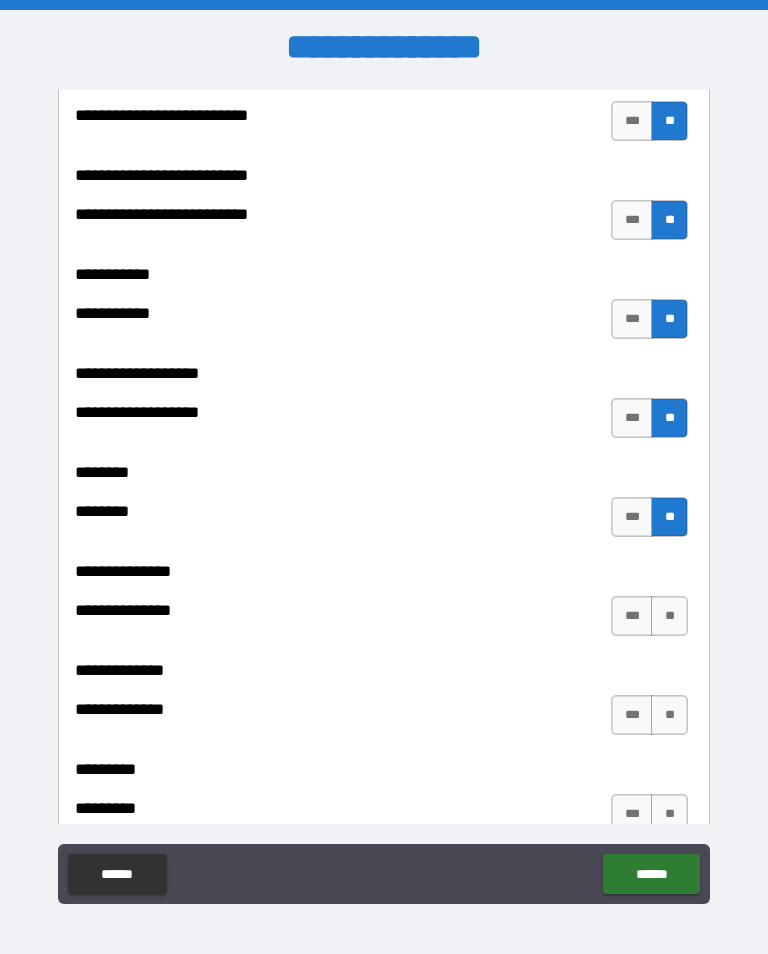 click on "**" at bounding box center (669, 616) 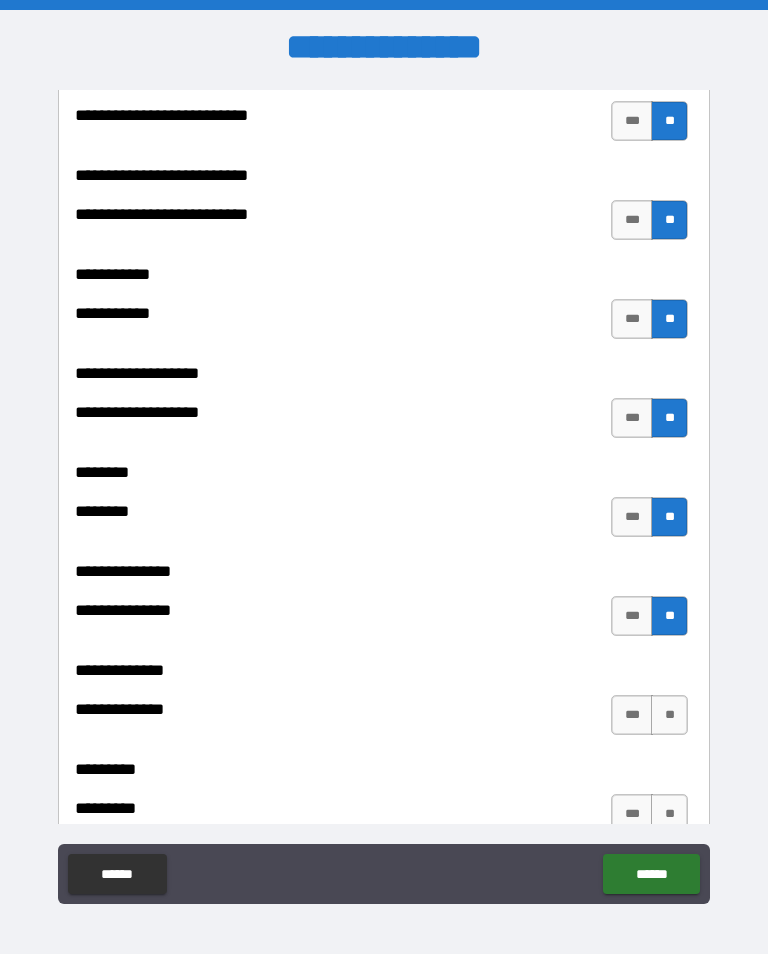 click on "**" at bounding box center (669, 715) 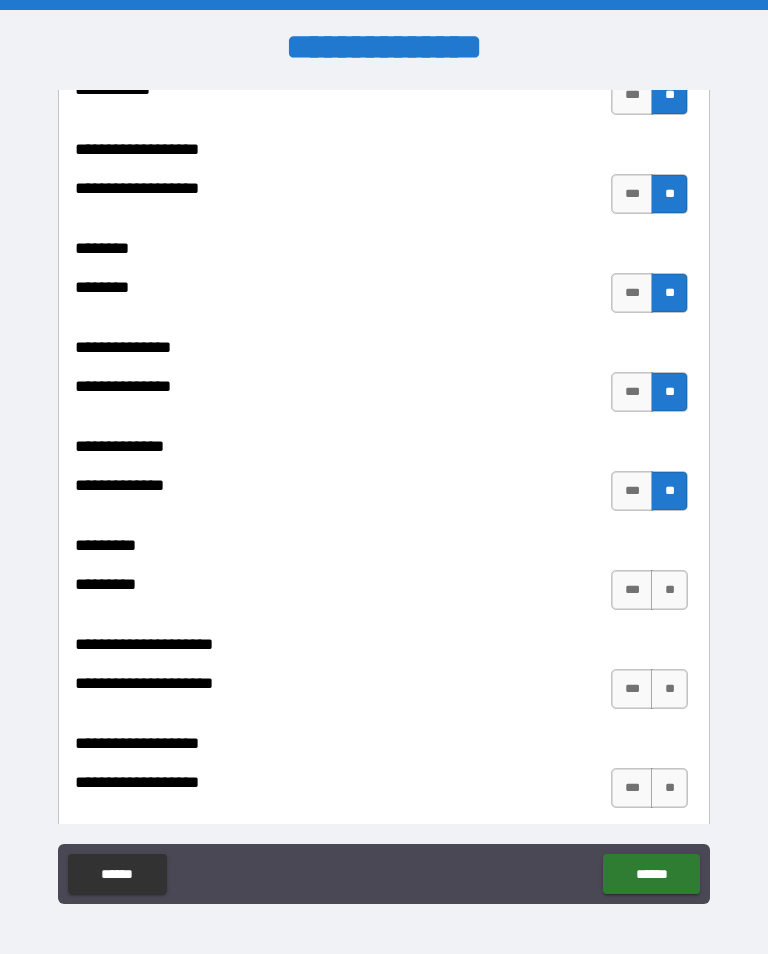 scroll, scrollTop: 4959, scrollLeft: 0, axis: vertical 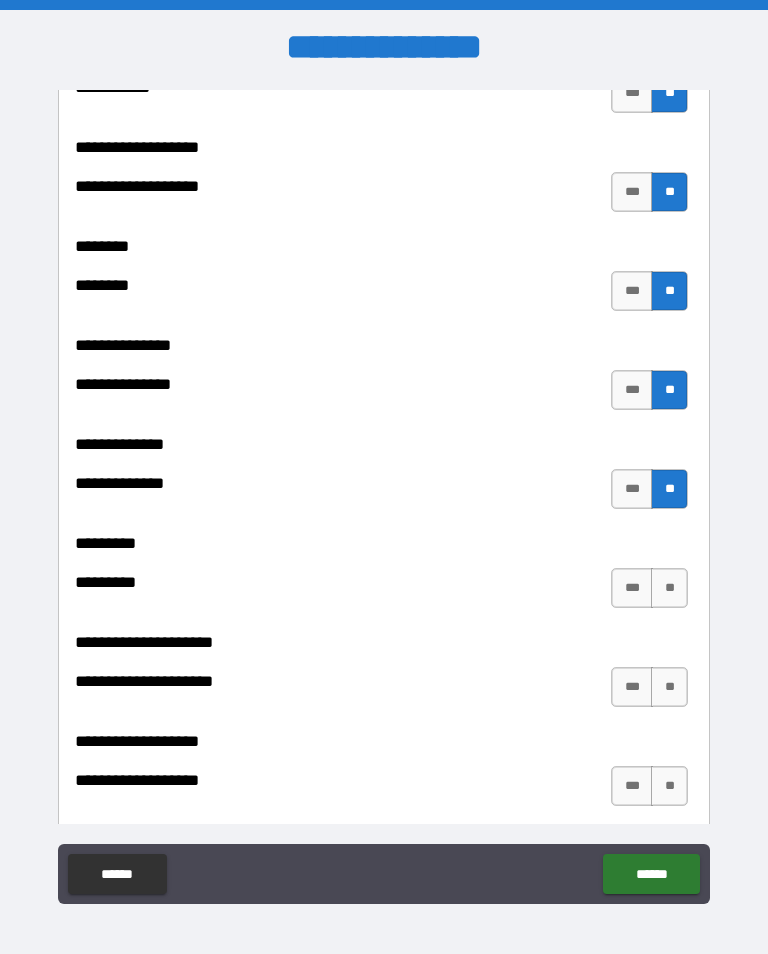 click on "**" at bounding box center (669, 588) 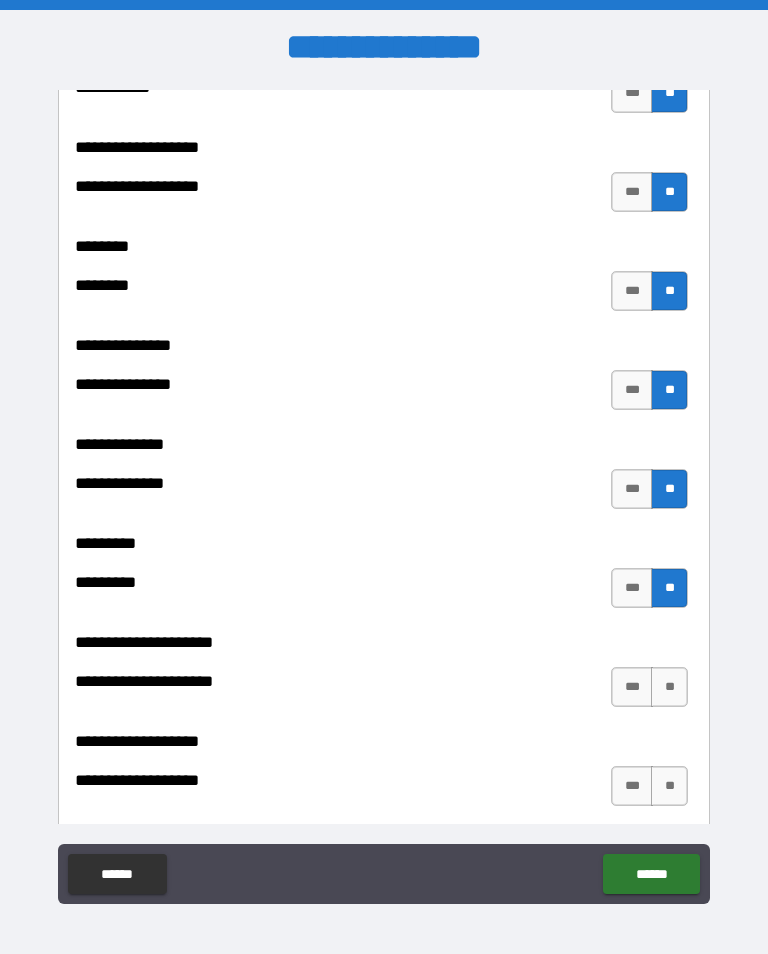 click on "**" at bounding box center (669, 687) 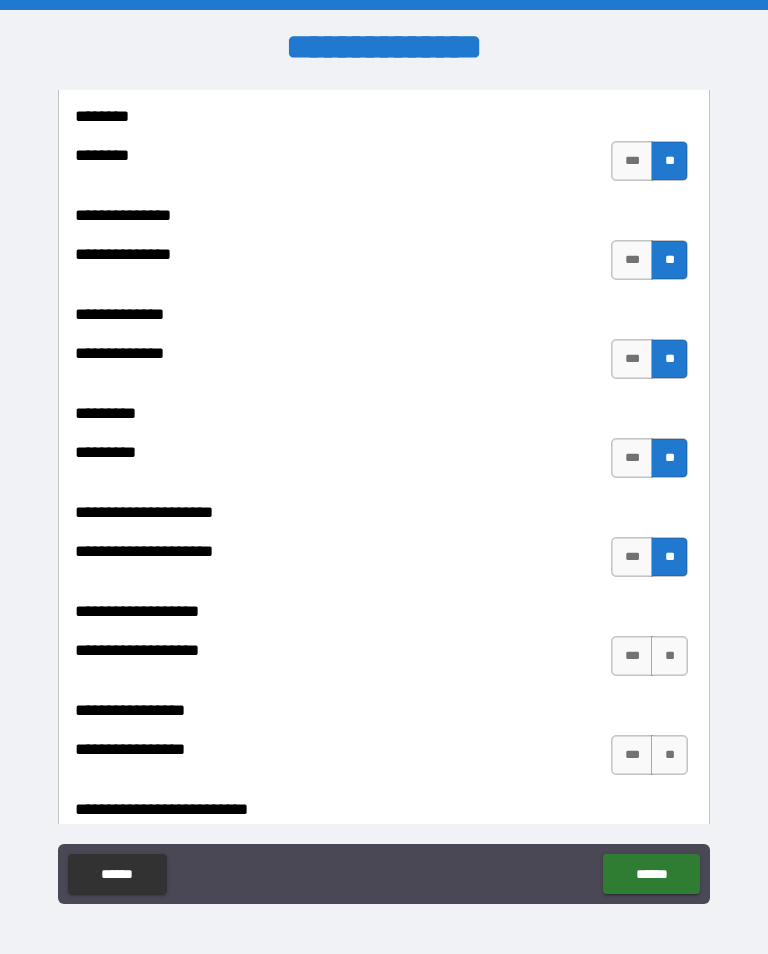 scroll, scrollTop: 5097, scrollLeft: 0, axis: vertical 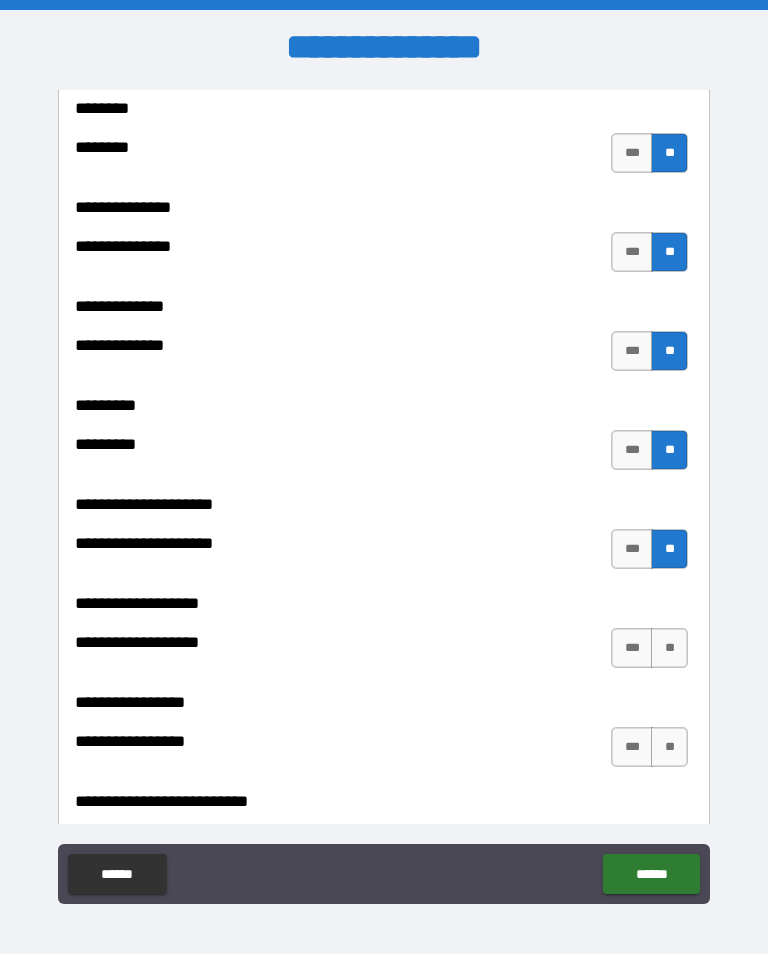 click on "**" at bounding box center (669, 648) 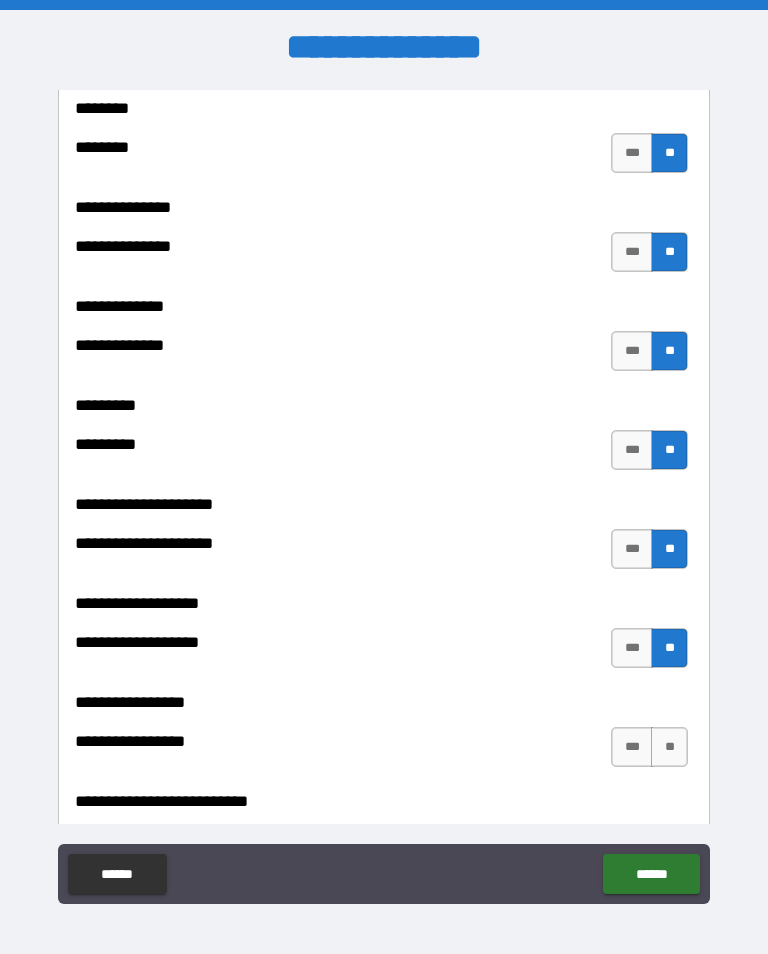 click on "**" at bounding box center (669, 747) 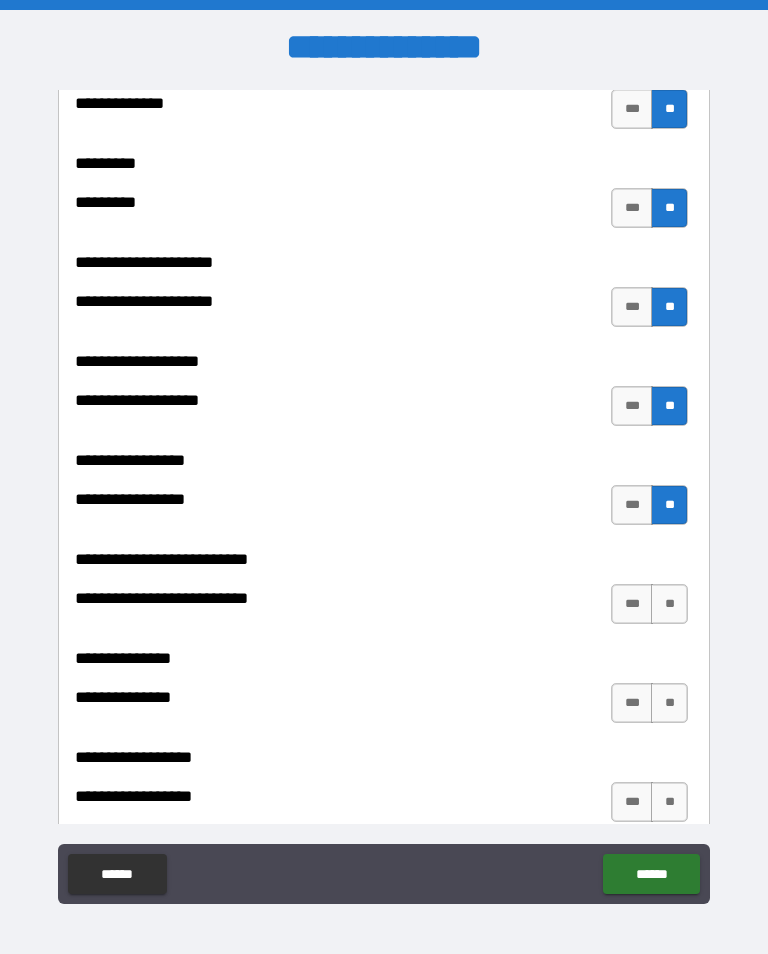 scroll, scrollTop: 5343, scrollLeft: 0, axis: vertical 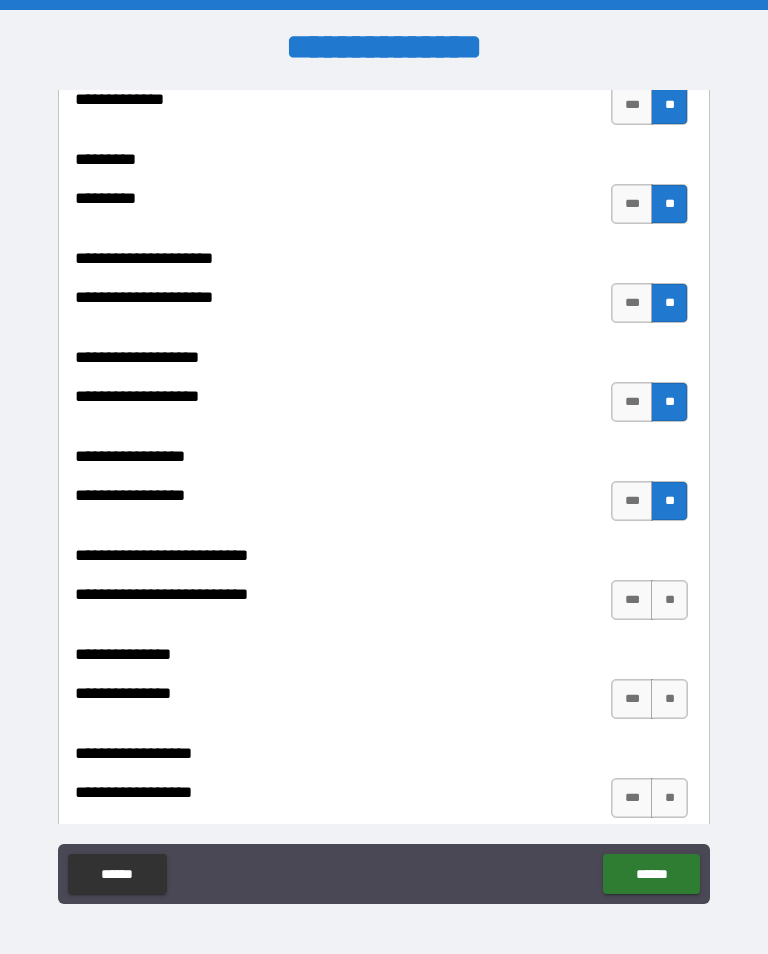 click on "**" at bounding box center (669, 600) 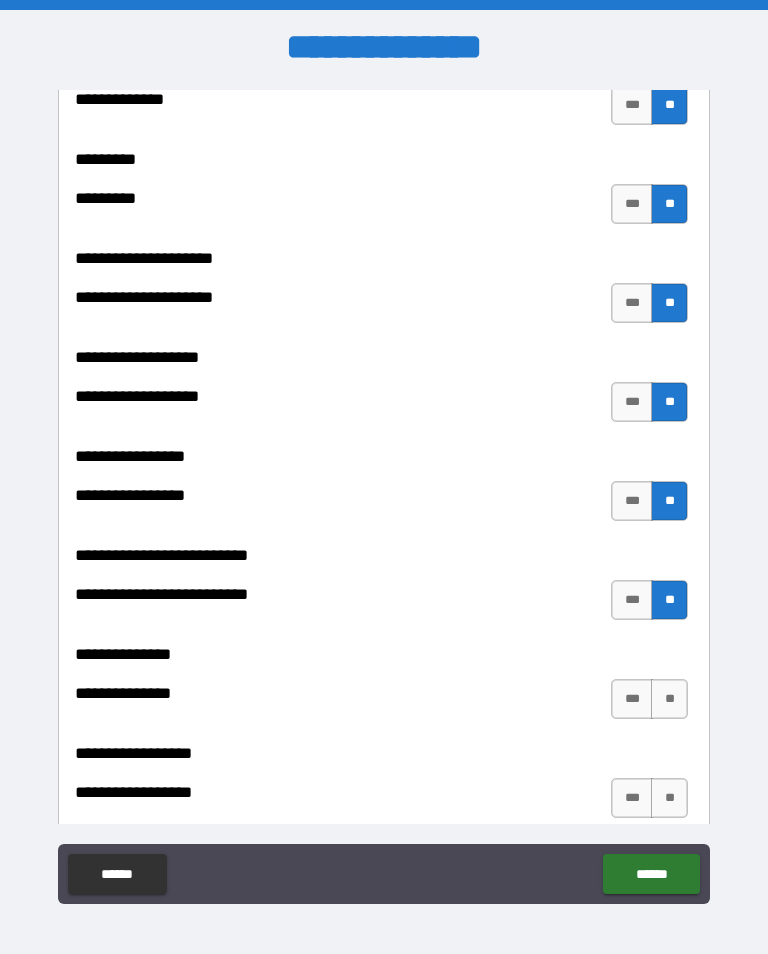 click on "**" at bounding box center [669, 699] 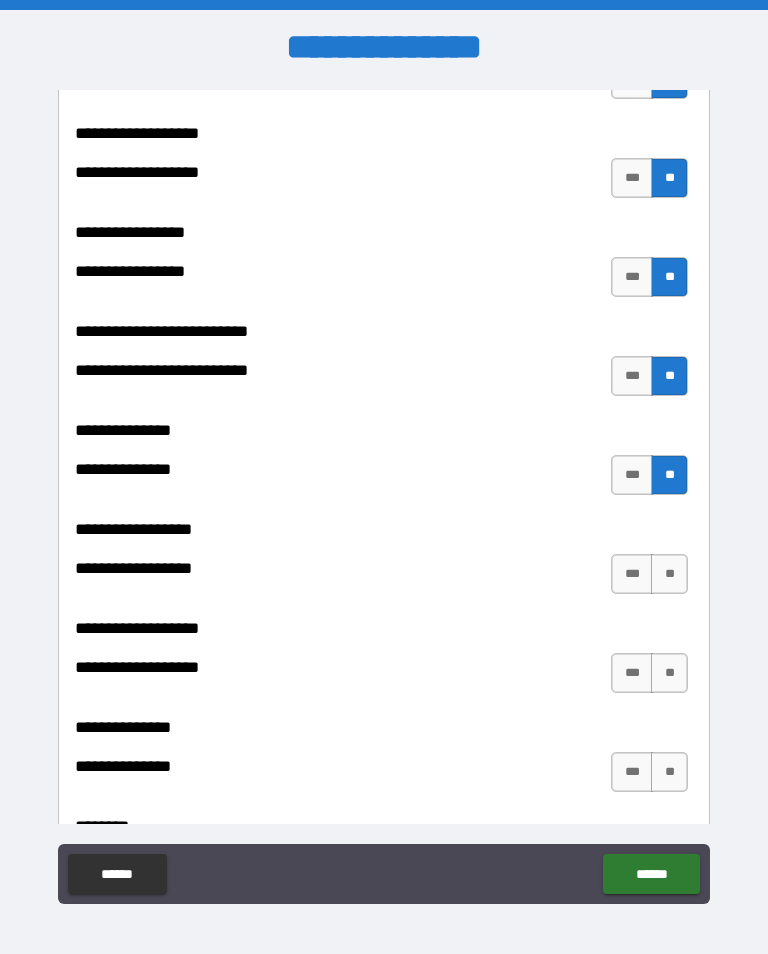 scroll, scrollTop: 5570, scrollLeft: 0, axis: vertical 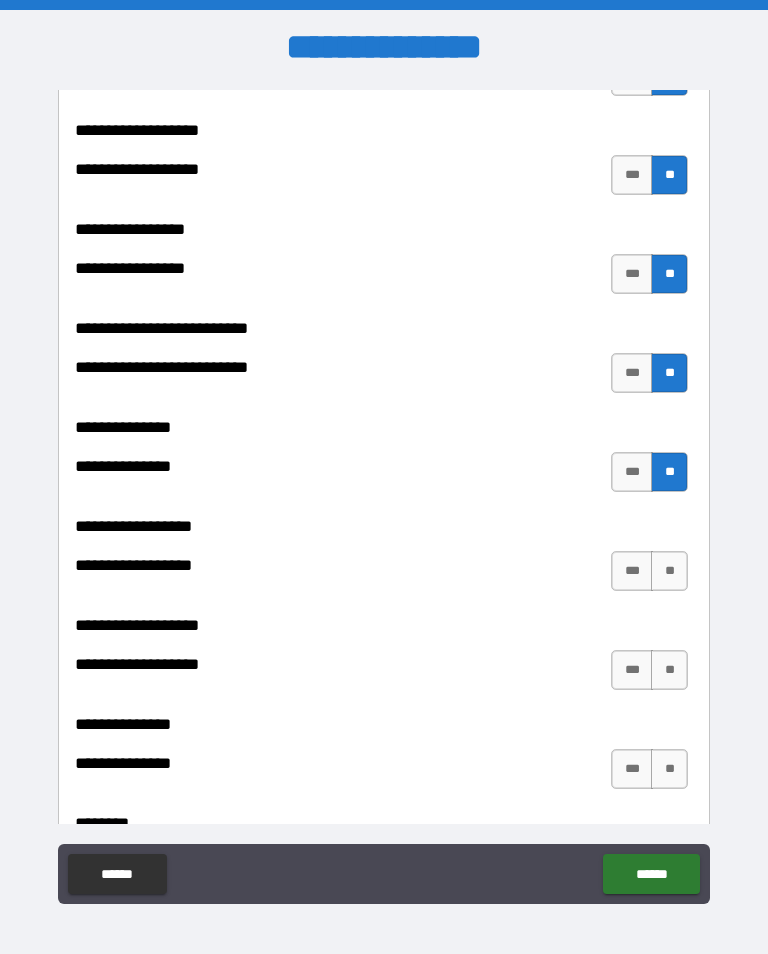 click on "**" at bounding box center [669, 571] 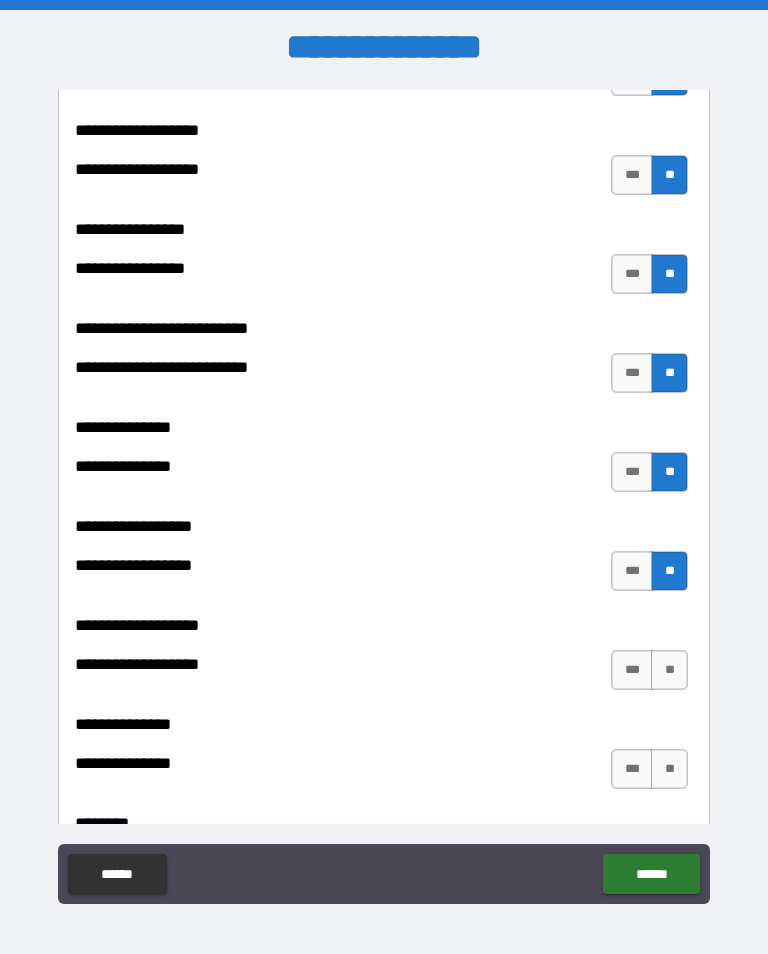 click on "**" at bounding box center (669, 670) 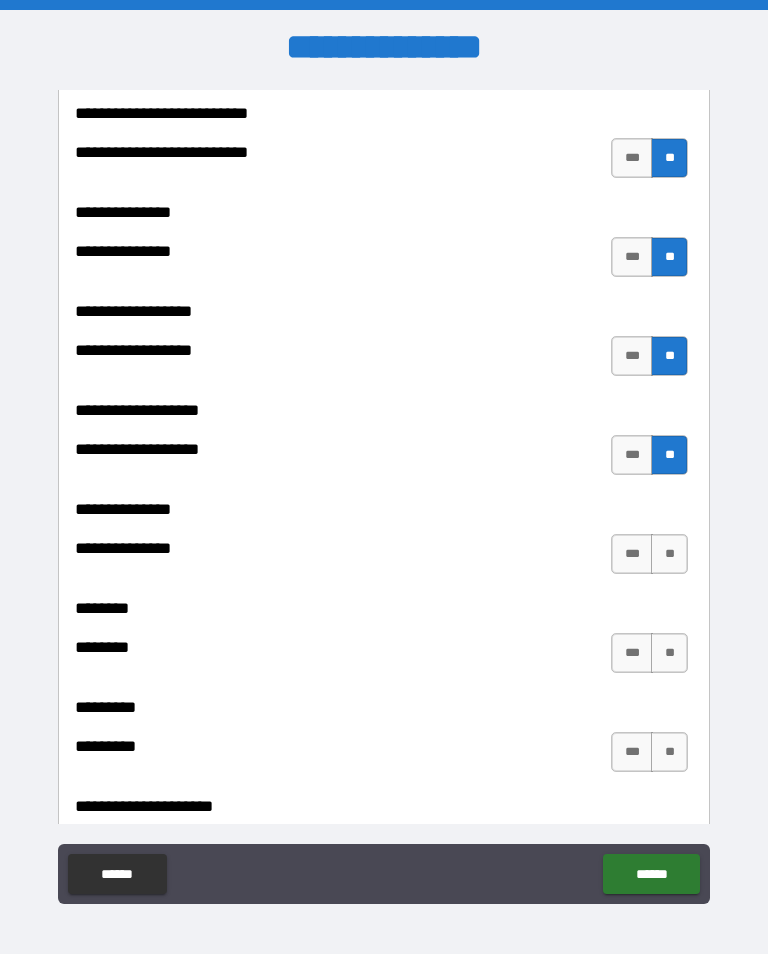 scroll, scrollTop: 5789, scrollLeft: 0, axis: vertical 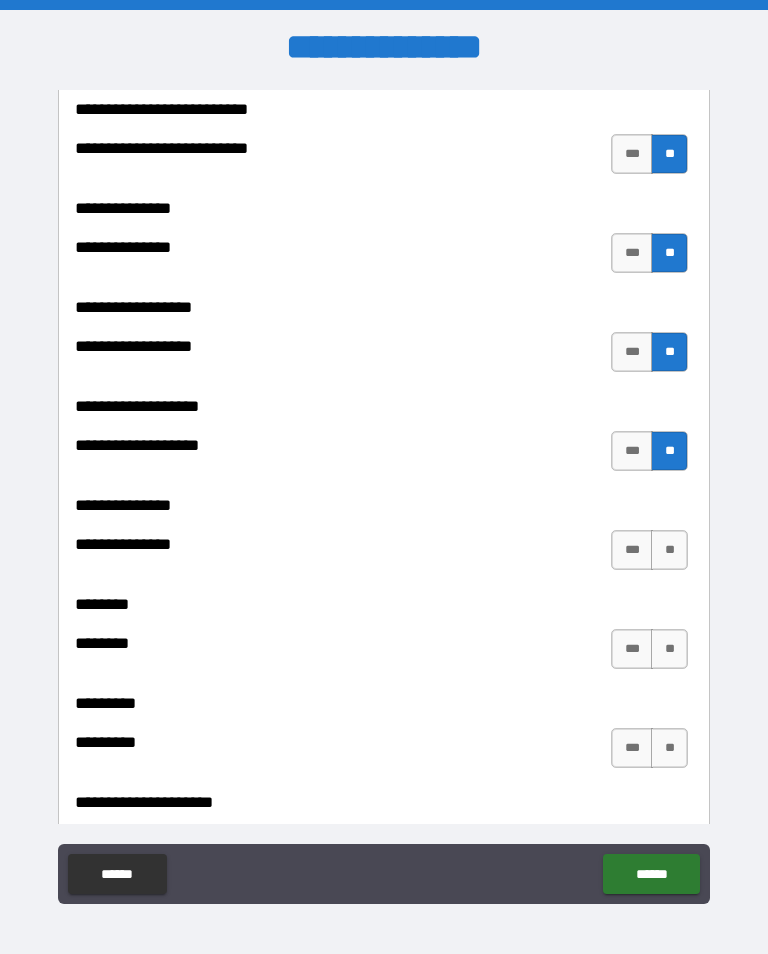 click on "**" at bounding box center (669, 550) 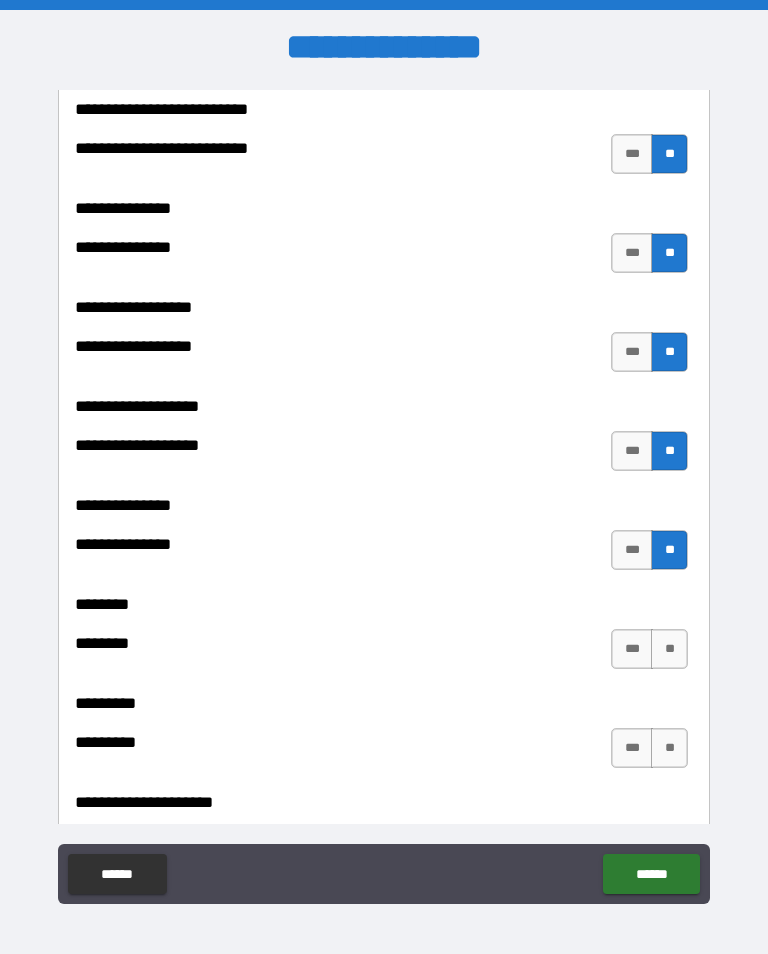 click on "**" at bounding box center (669, 649) 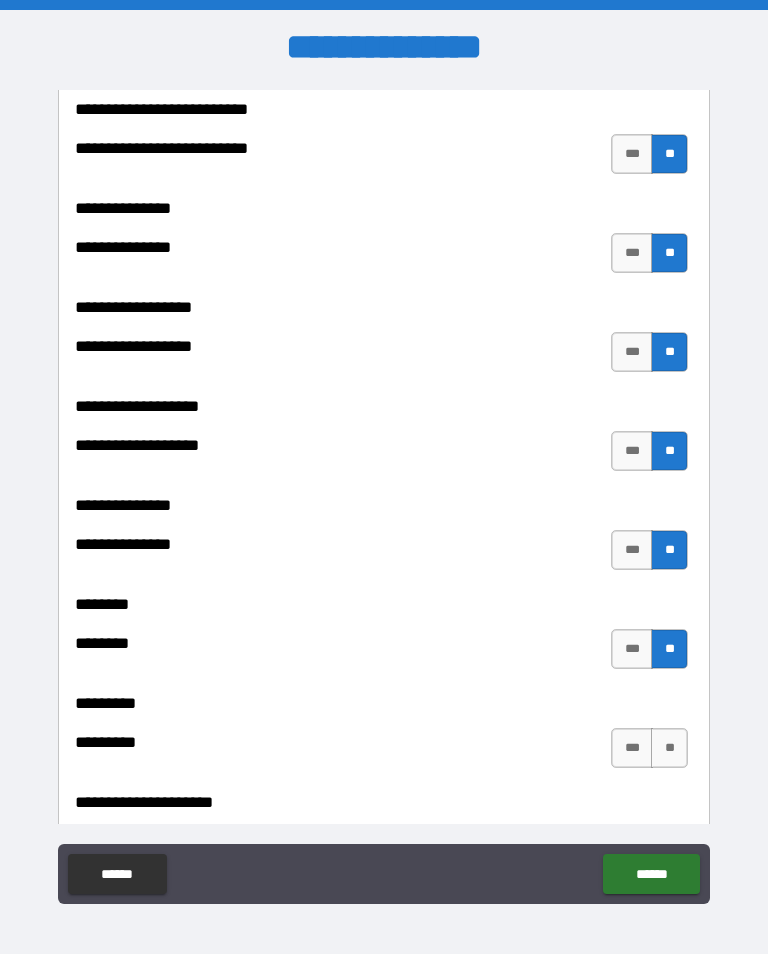 click on "**" at bounding box center (669, 748) 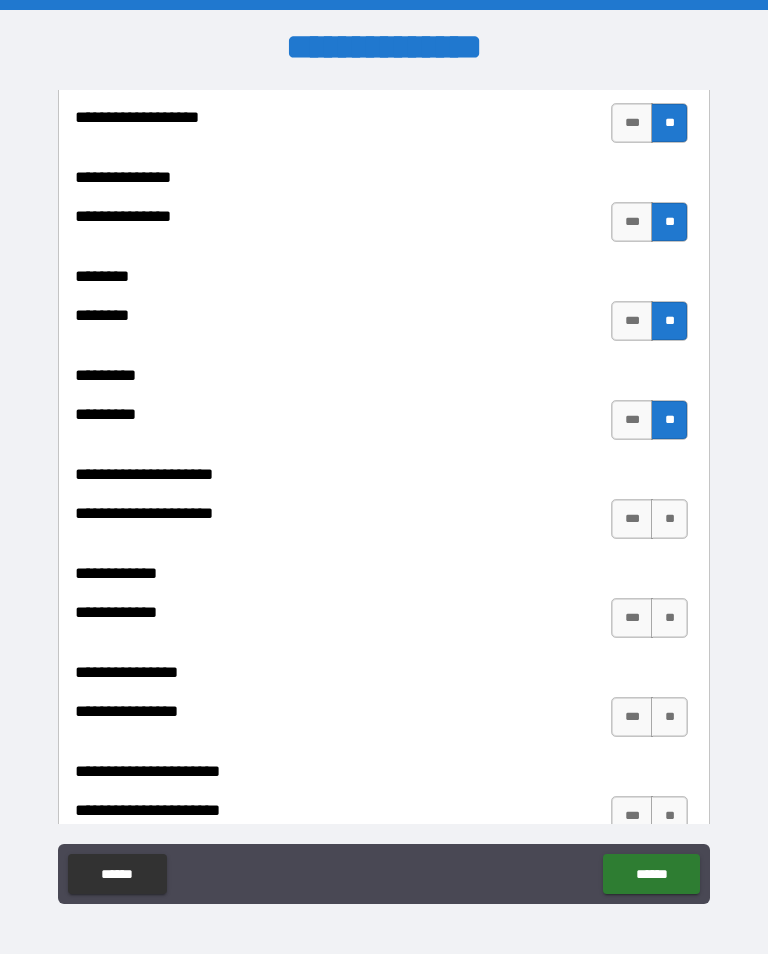 scroll, scrollTop: 6119, scrollLeft: 0, axis: vertical 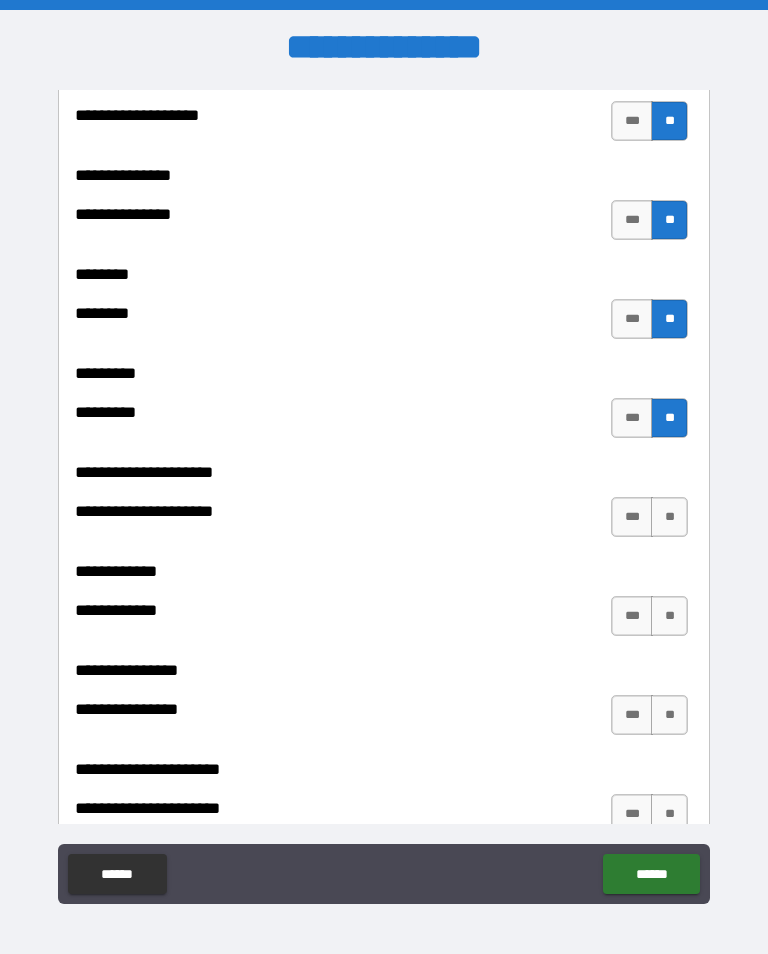 click on "**" at bounding box center [669, 517] 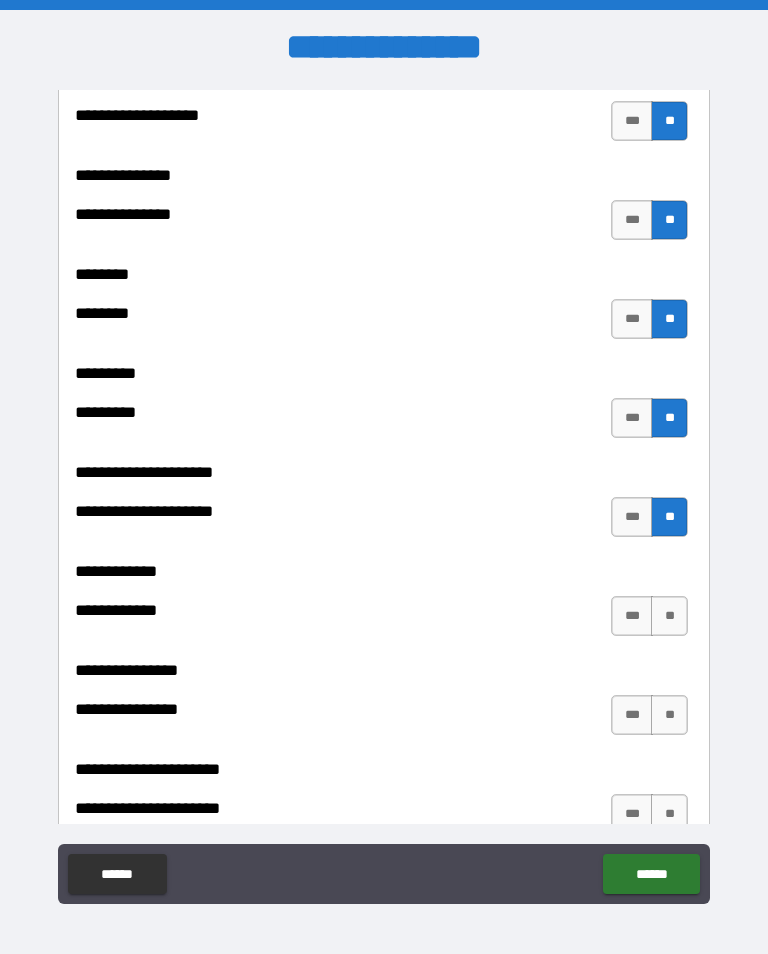 click on "**" at bounding box center [669, 616] 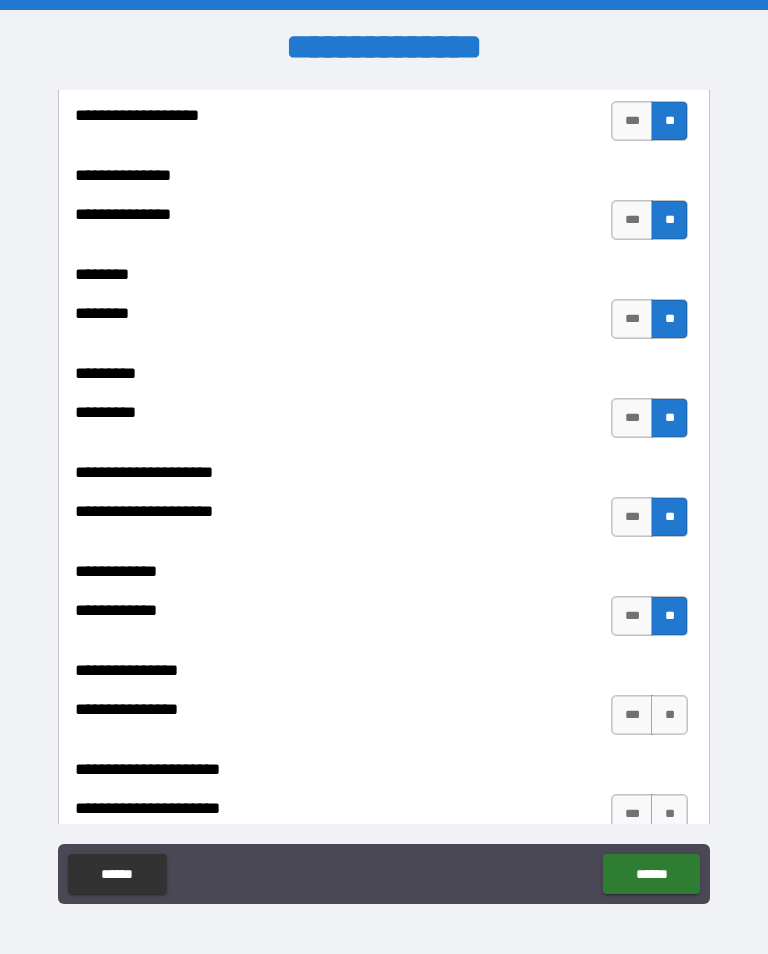 click on "**" at bounding box center [669, 715] 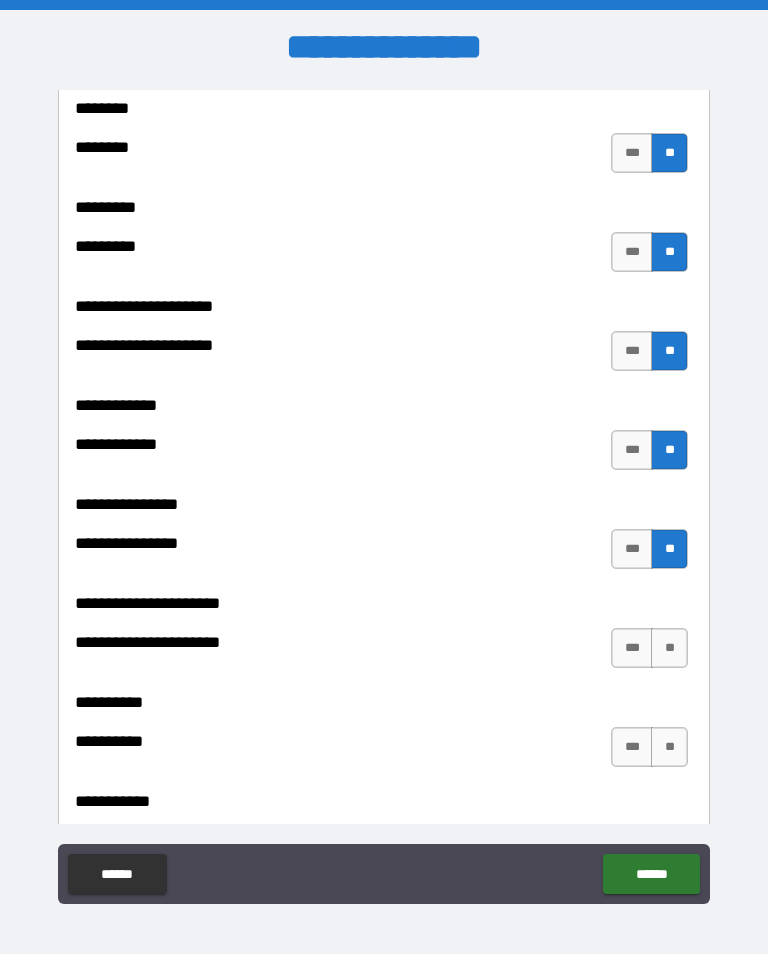 scroll, scrollTop: 6289, scrollLeft: 0, axis: vertical 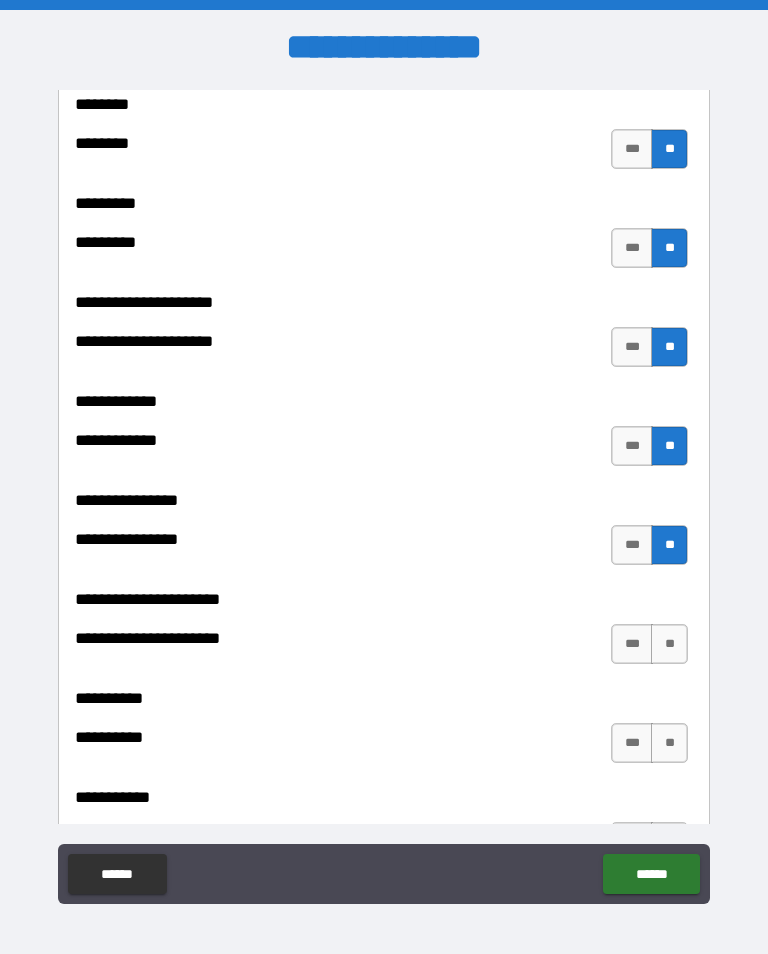 click on "**" at bounding box center [669, 644] 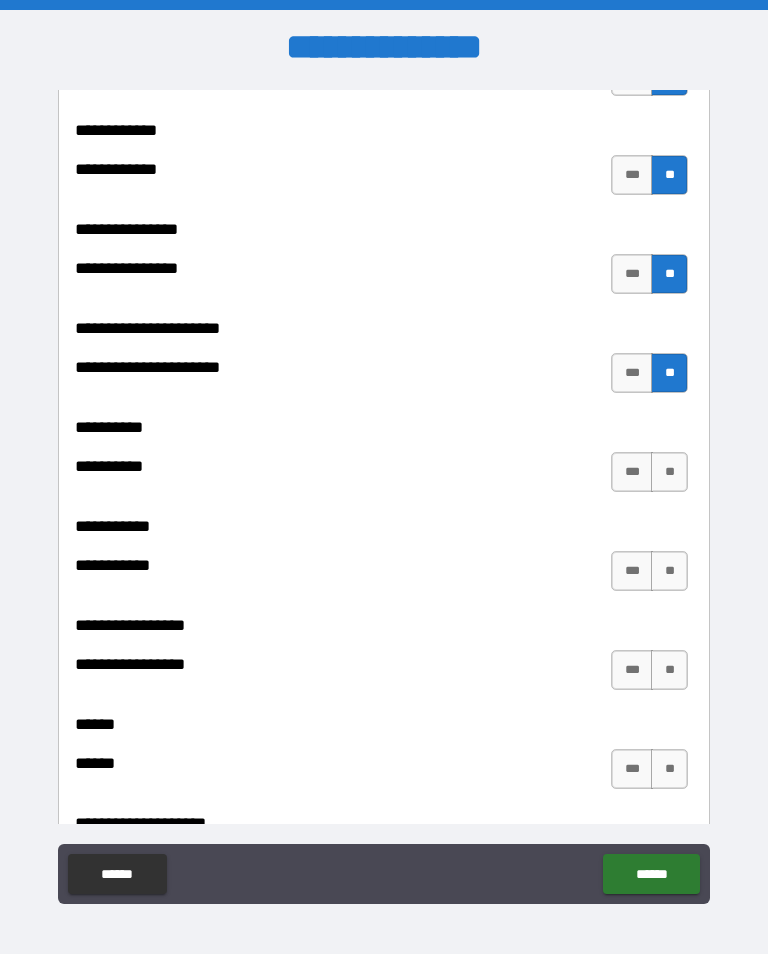 scroll, scrollTop: 6564, scrollLeft: 0, axis: vertical 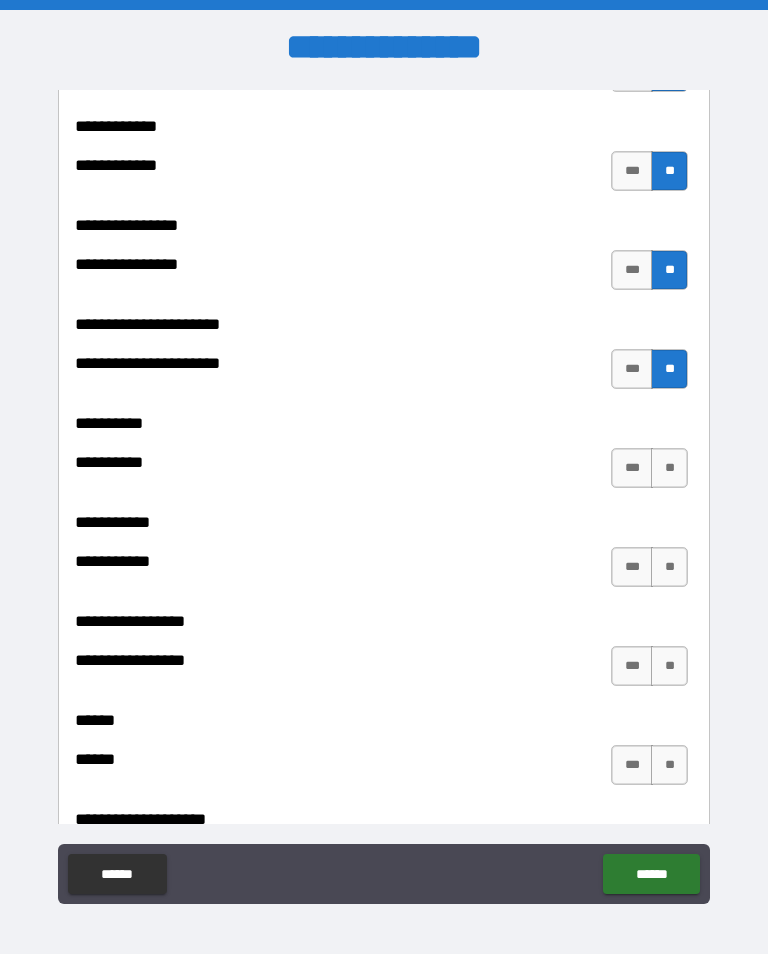 click on "**" at bounding box center (669, 468) 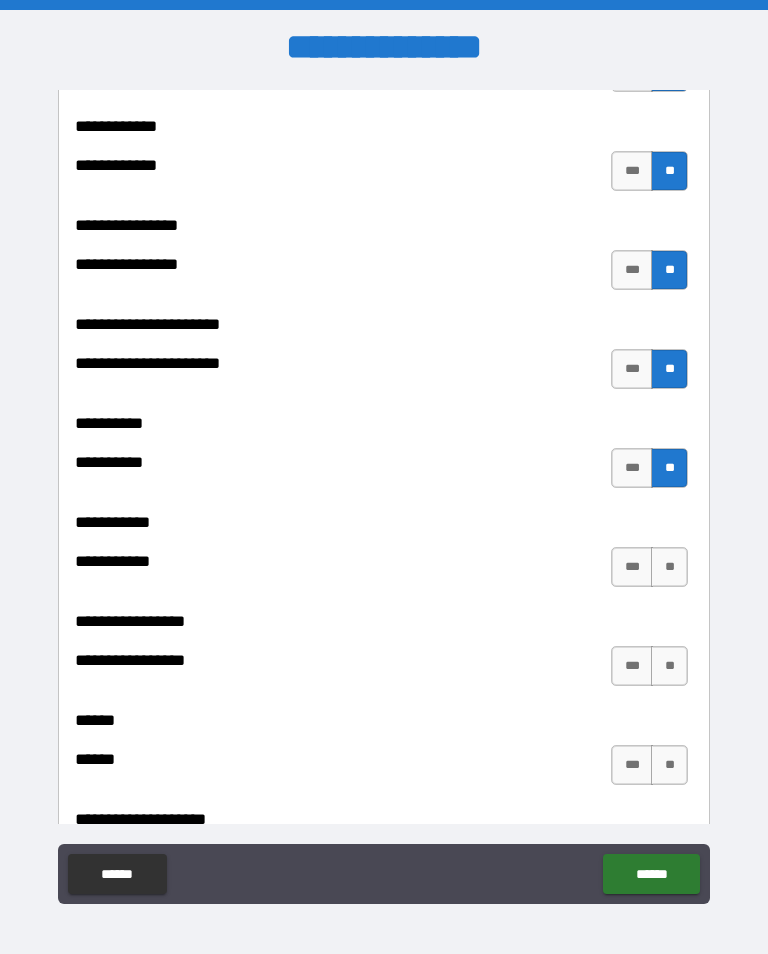 click on "**" at bounding box center [669, 567] 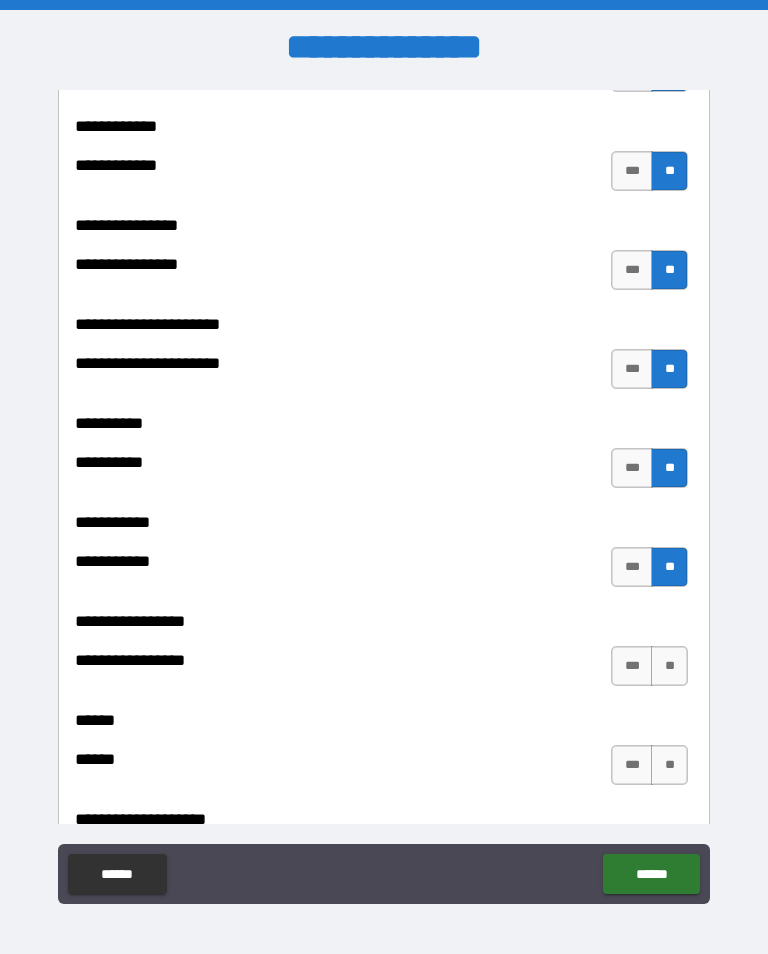click on "**" at bounding box center (669, 666) 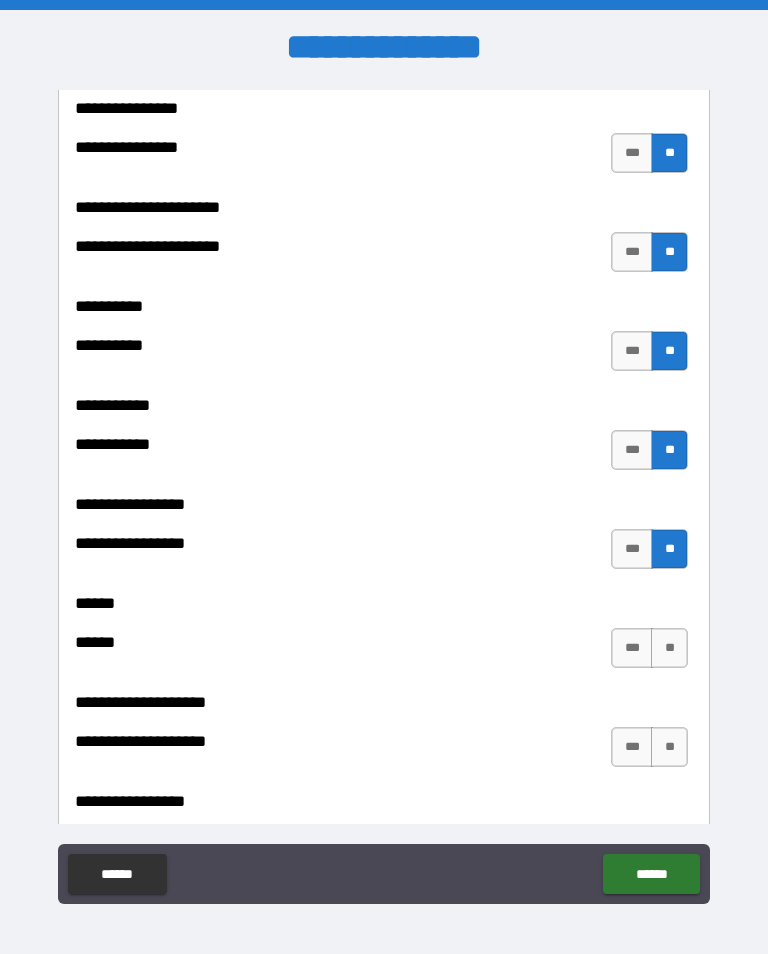 scroll, scrollTop: 6685, scrollLeft: 0, axis: vertical 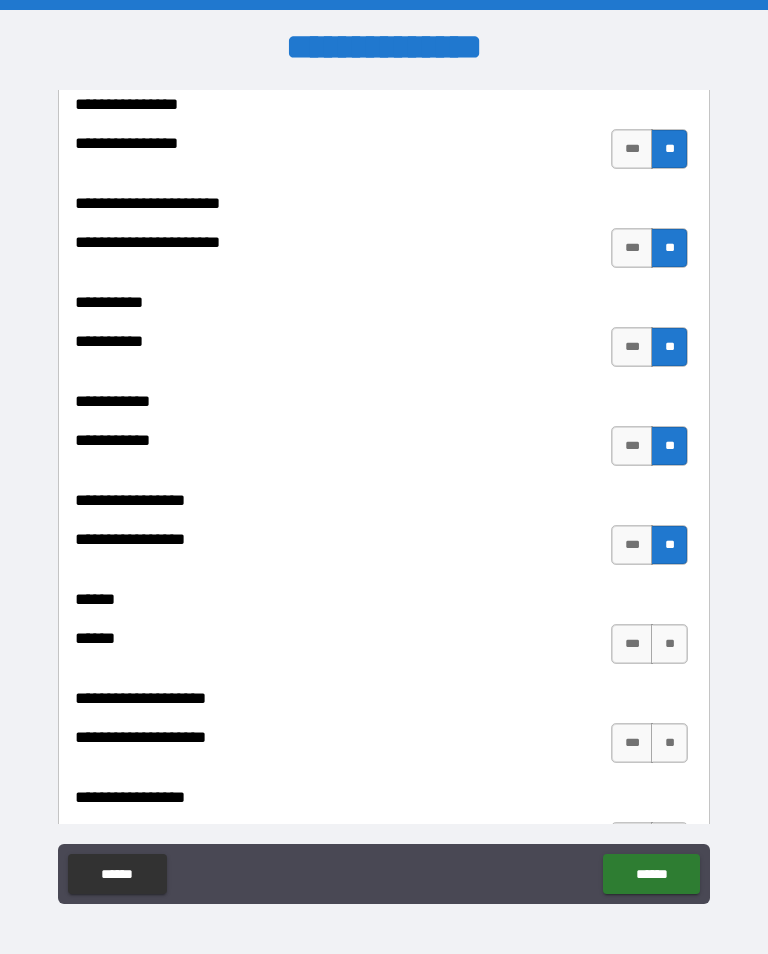click on "**" at bounding box center [669, 644] 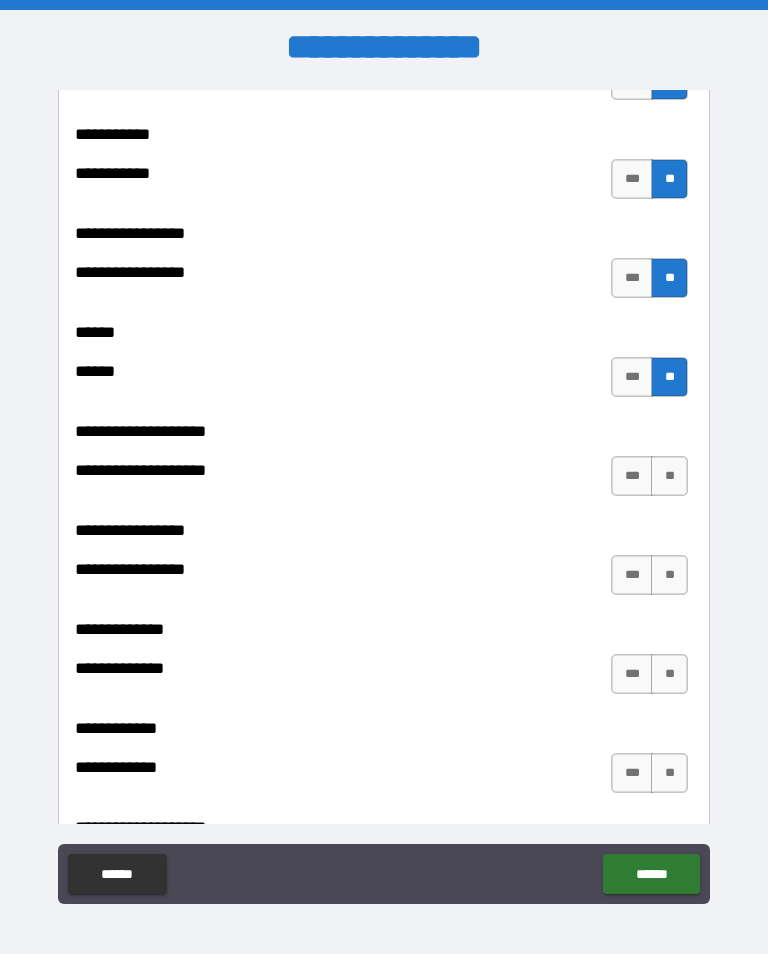 scroll, scrollTop: 6971, scrollLeft: 0, axis: vertical 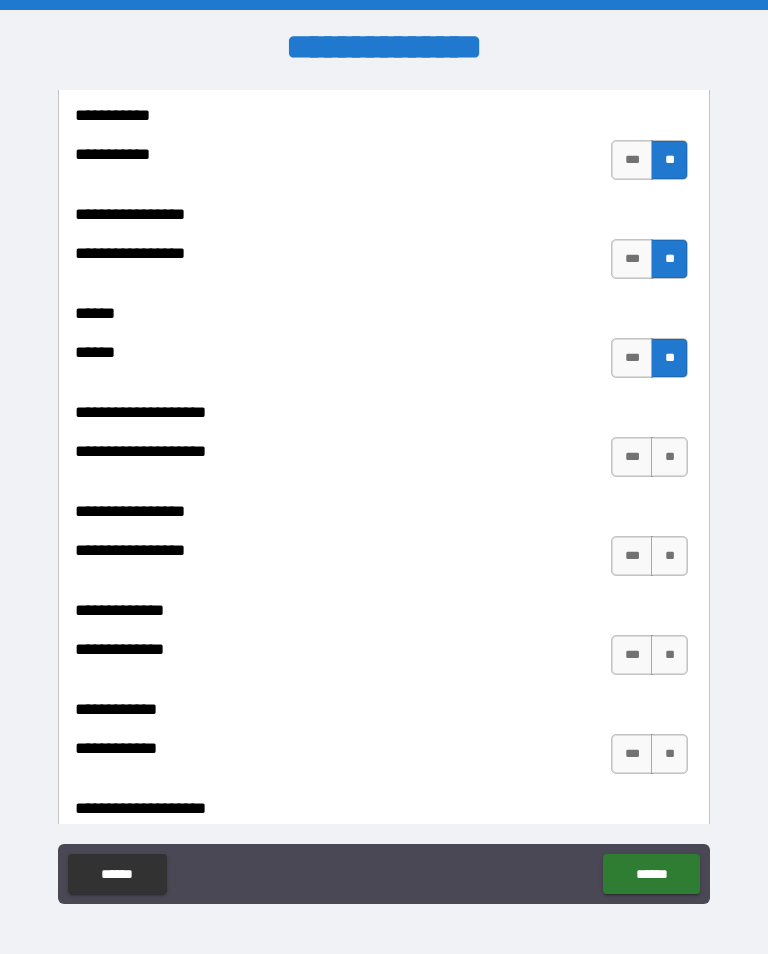 click on "**" at bounding box center [669, 457] 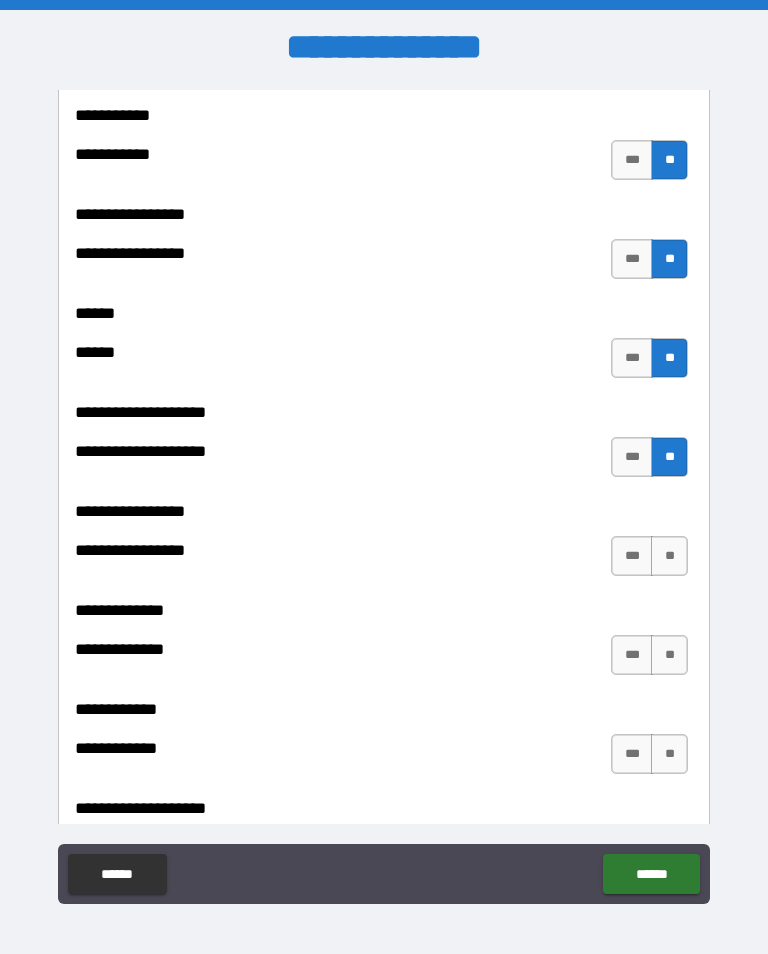 click on "**" at bounding box center (669, 556) 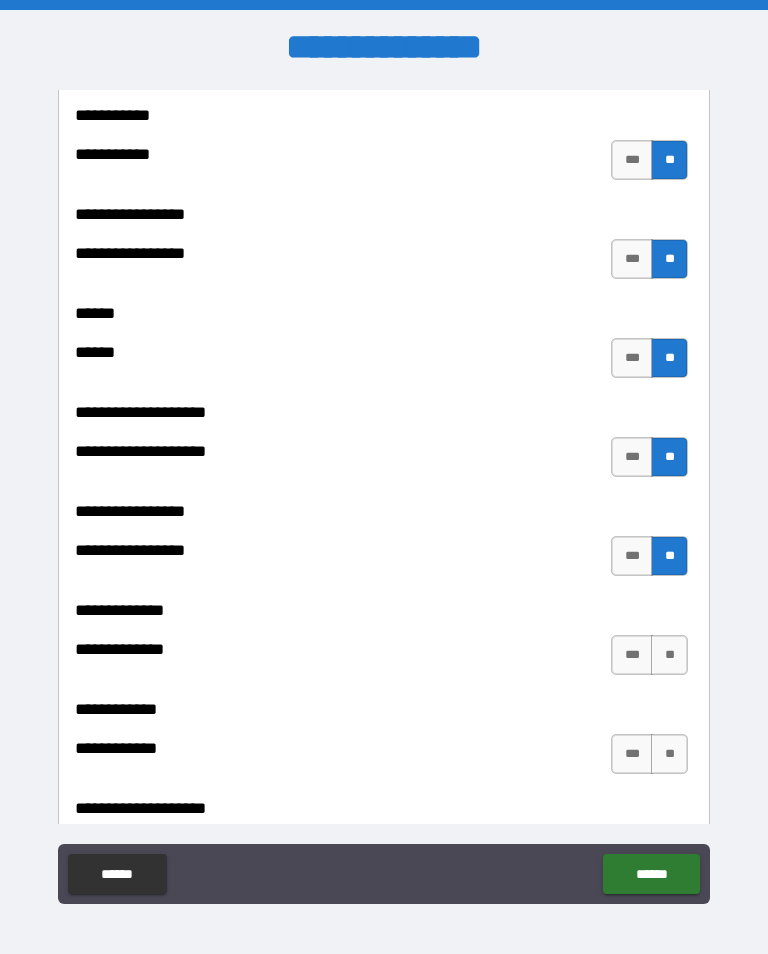 click on "**" at bounding box center (669, 655) 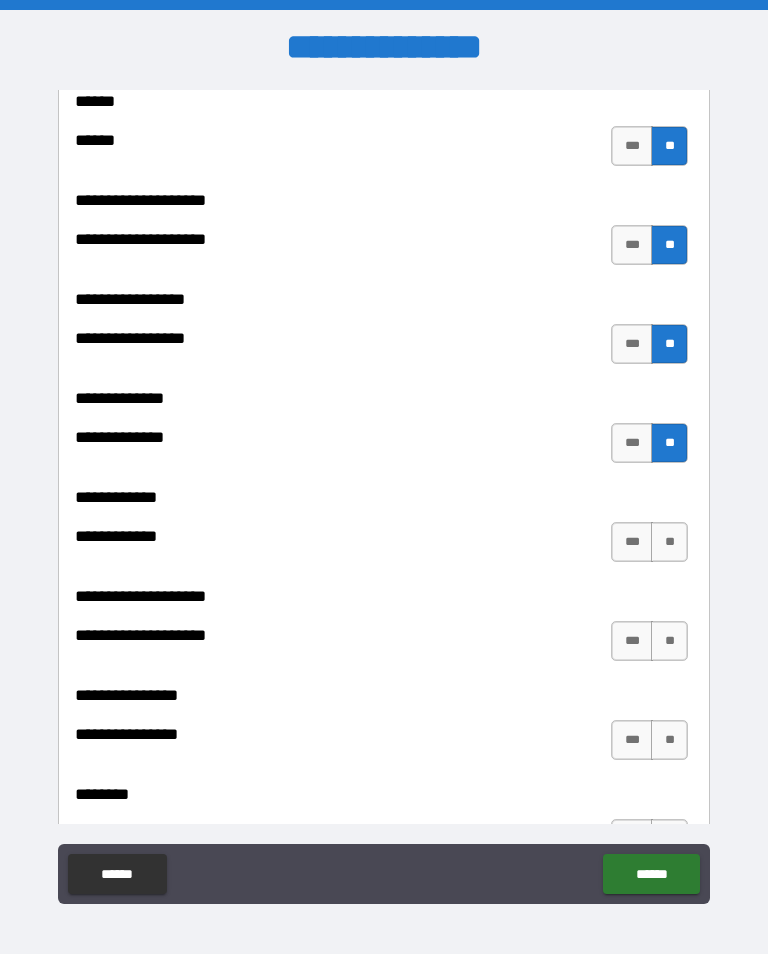 scroll, scrollTop: 7184, scrollLeft: 0, axis: vertical 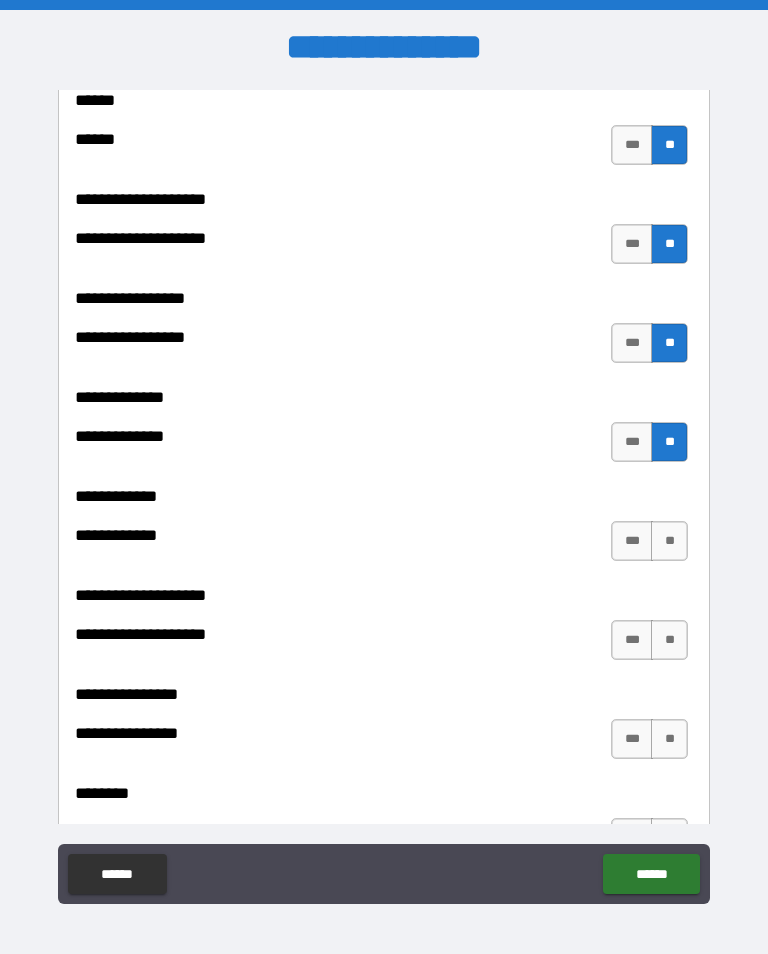 click on "**" at bounding box center (669, 541) 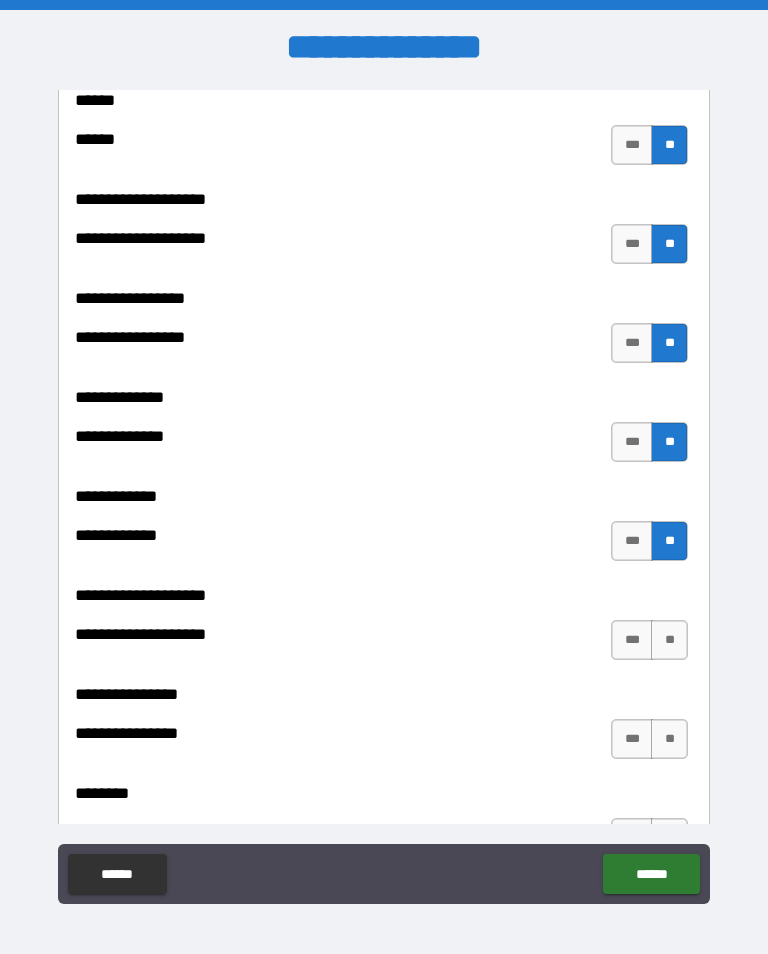 click on "**" at bounding box center (669, 640) 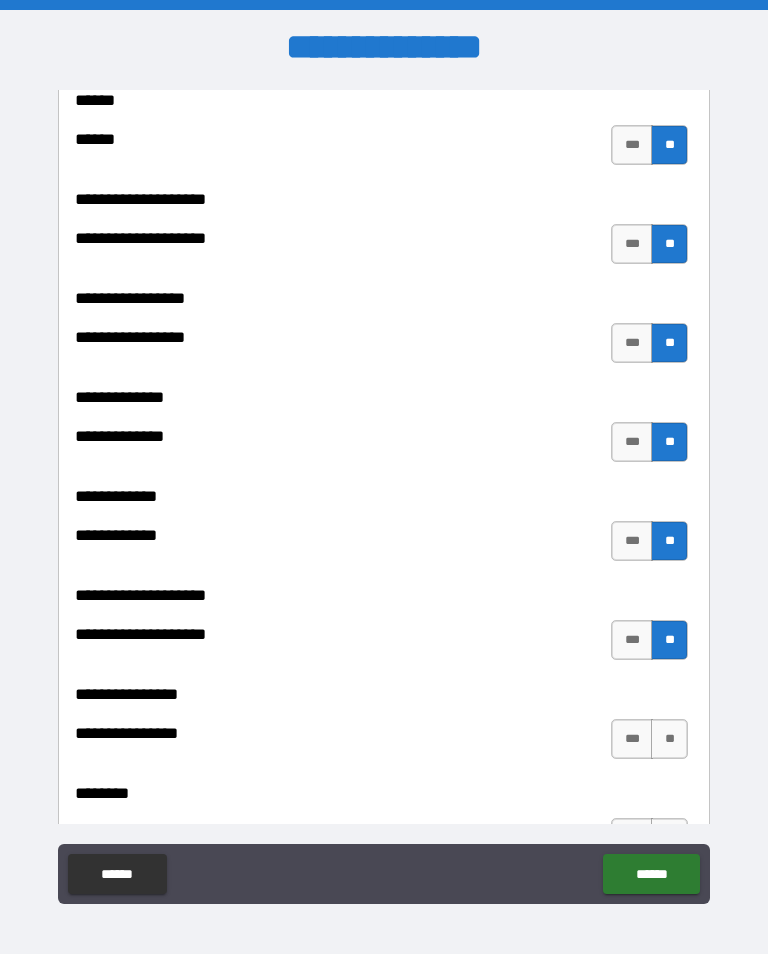 click on "**" at bounding box center (669, 739) 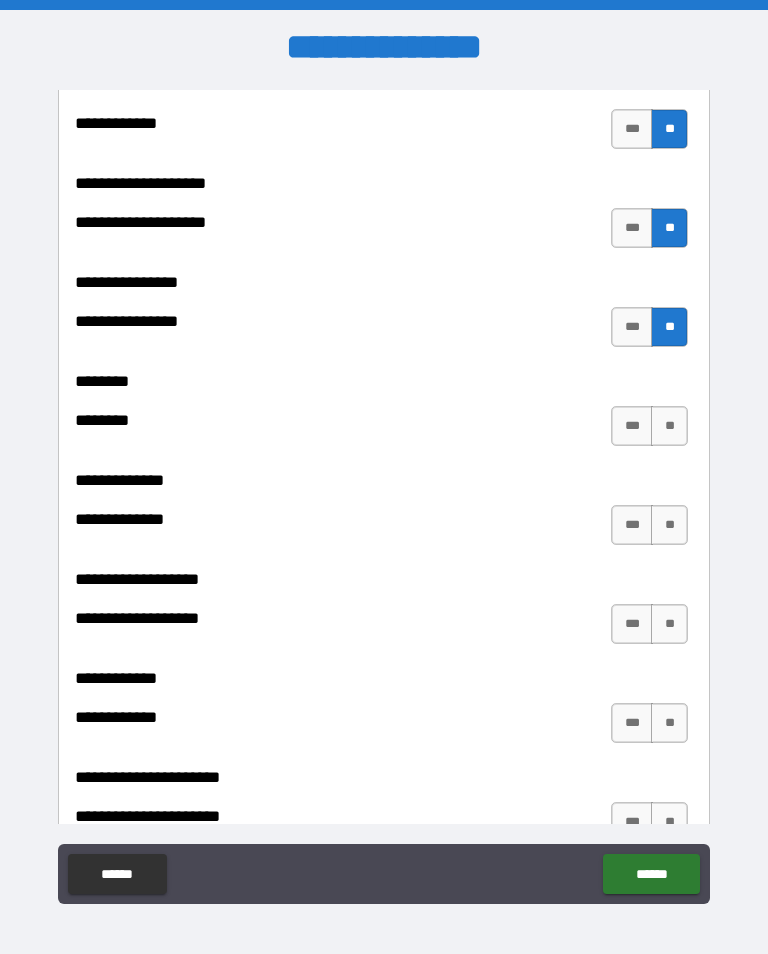 scroll, scrollTop: 7599, scrollLeft: 0, axis: vertical 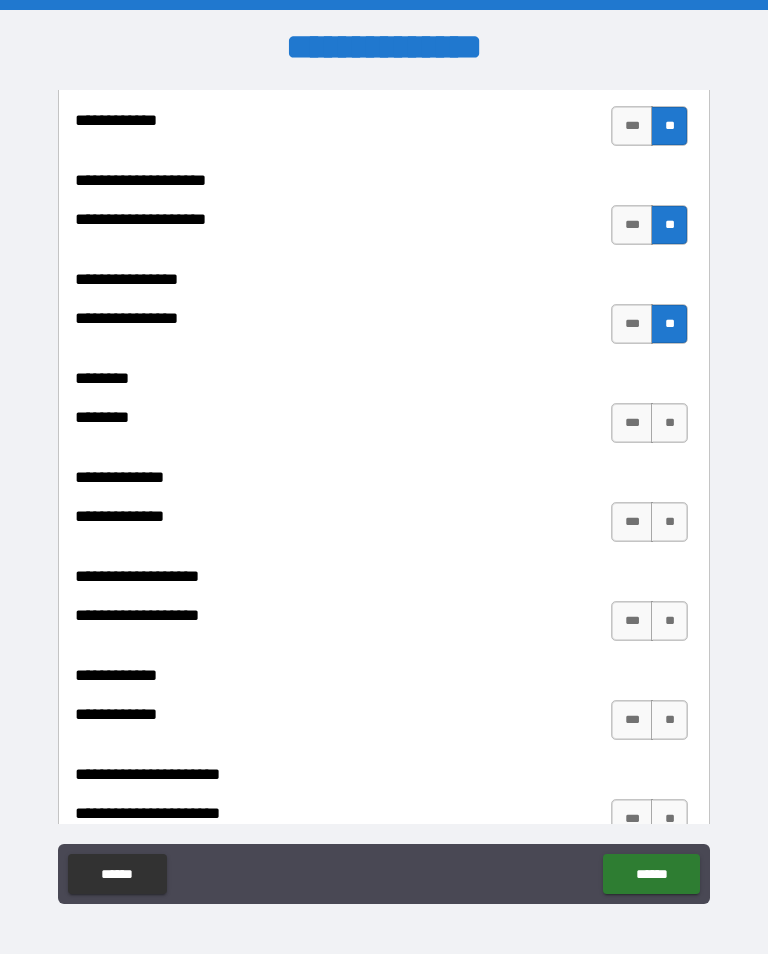 click on "**" at bounding box center (669, 423) 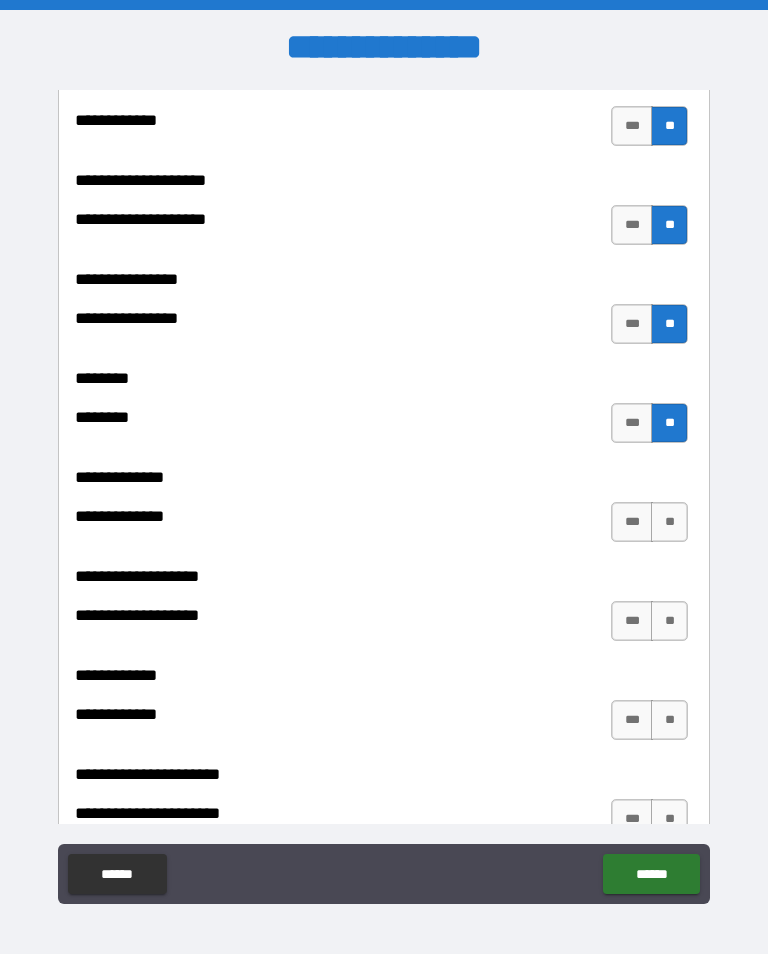 click on "**" at bounding box center [669, 522] 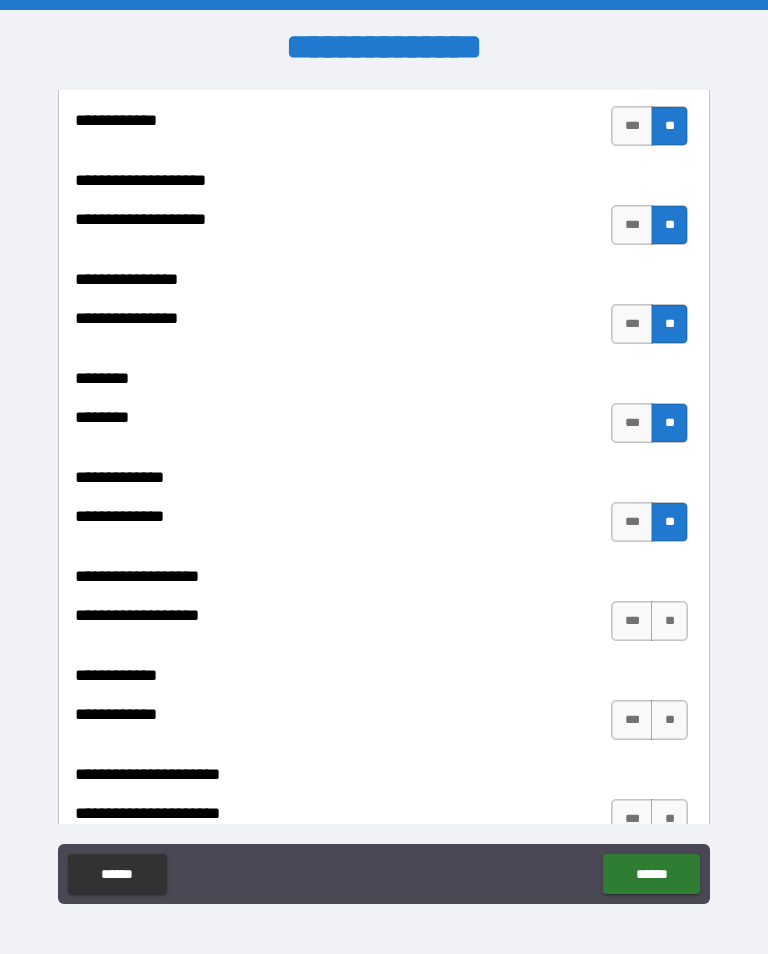 click on "**" at bounding box center [669, 621] 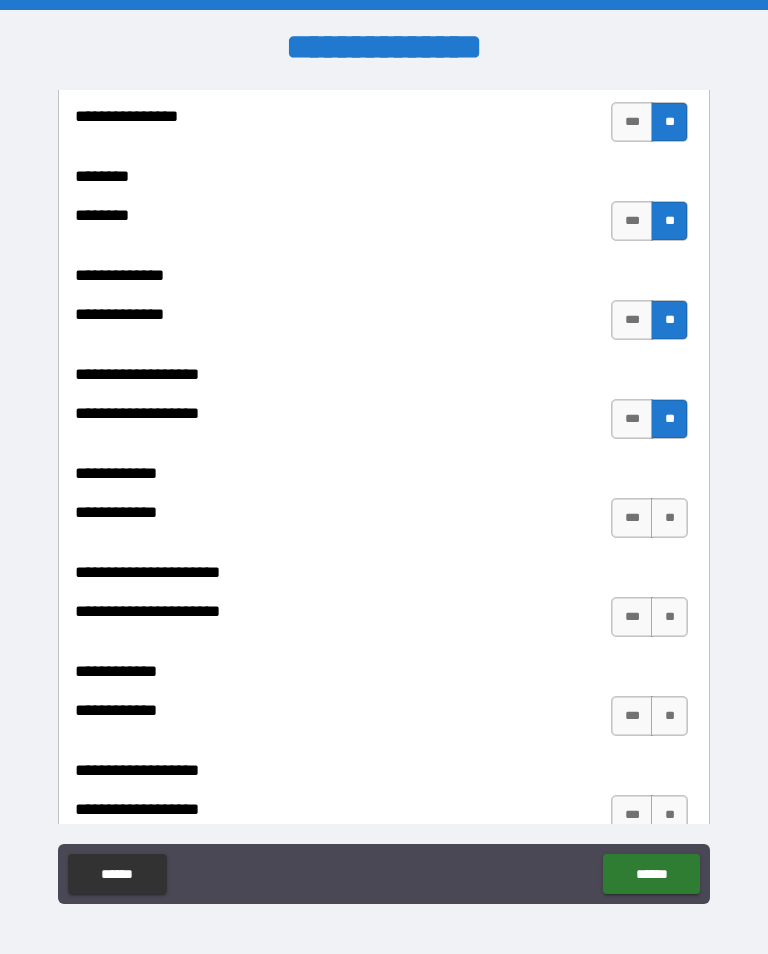 scroll, scrollTop: 7821, scrollLeft: 0, axis: vertical 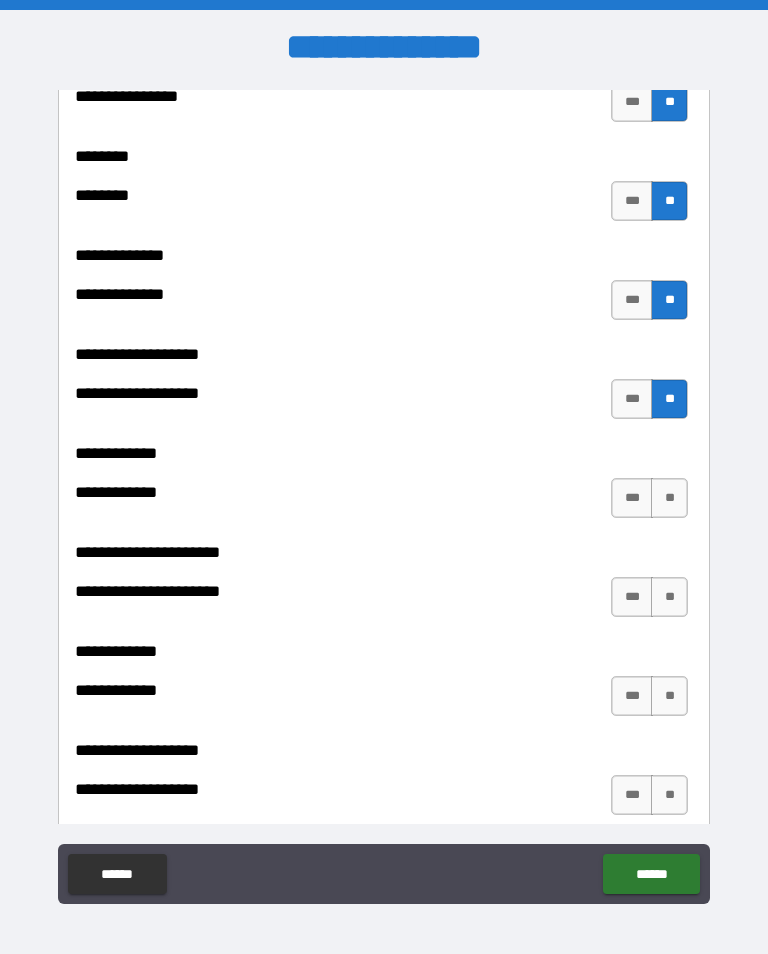 click on "**" at bounding box center (669, 498) 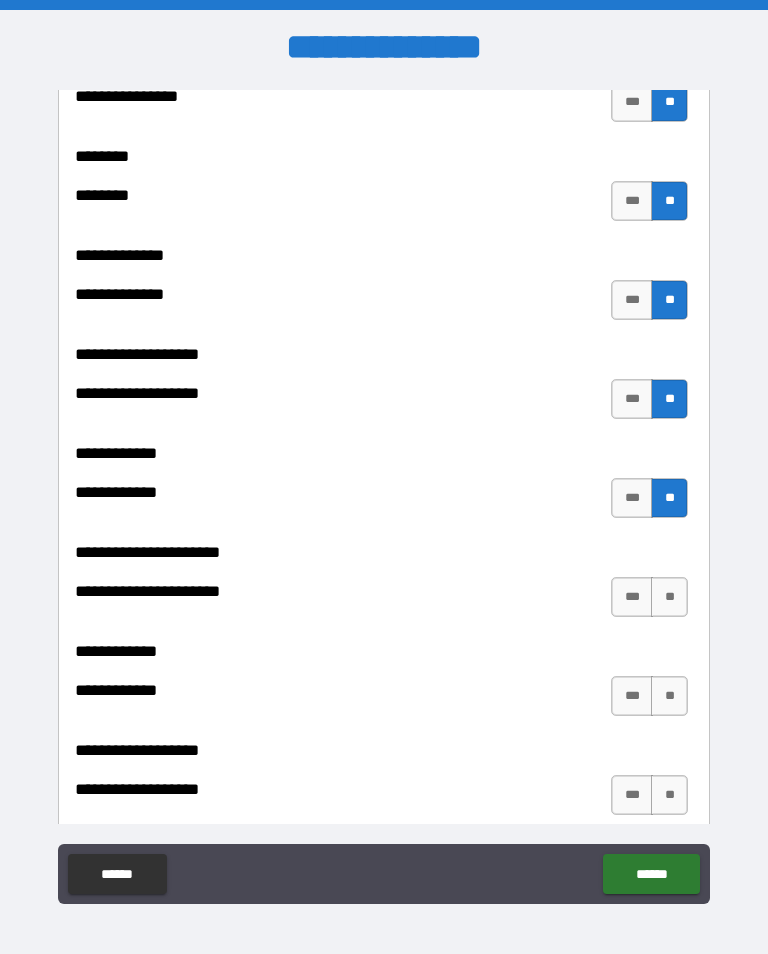 click on "**" at bounding box center (669, 597) 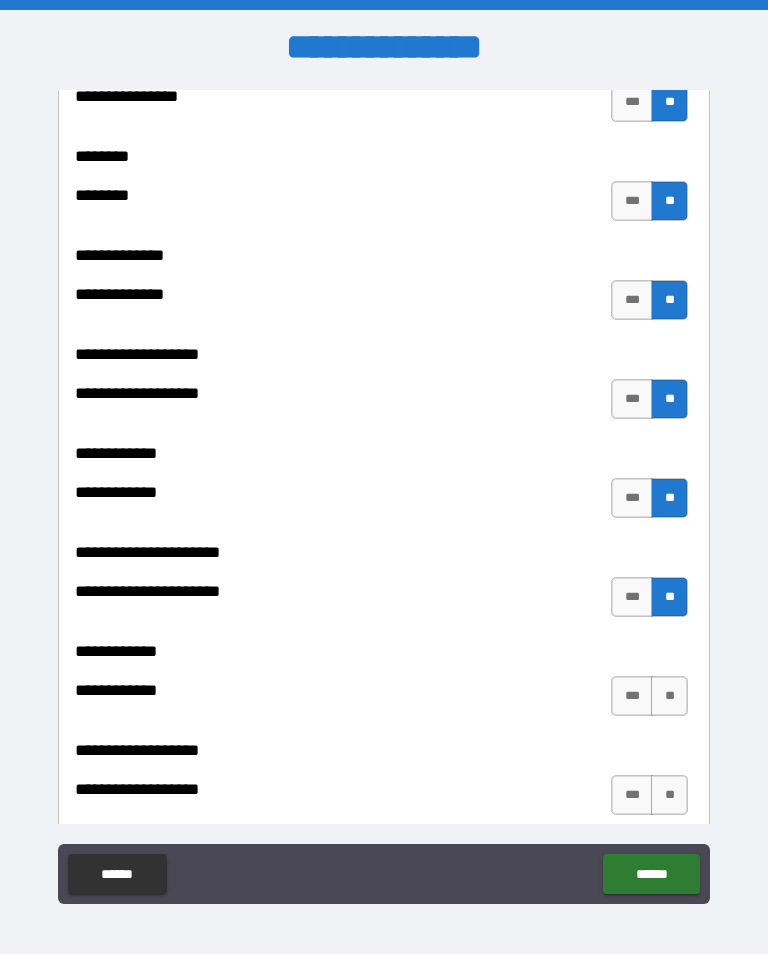 click on "**" at bounding box center (669, 696) 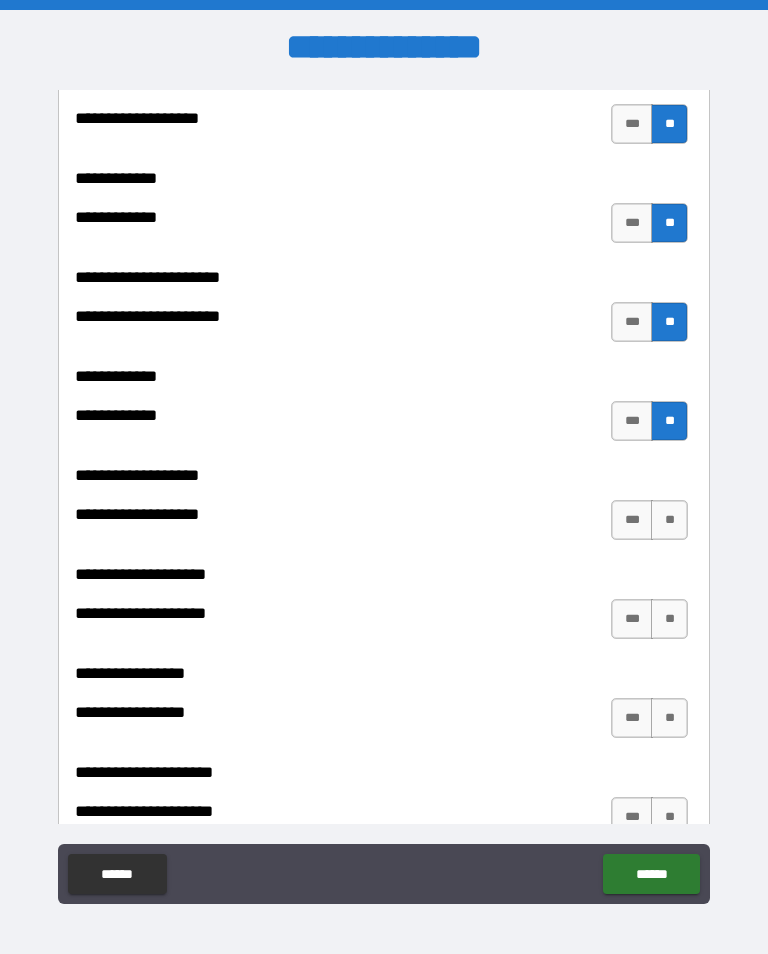 scroll, scrollTop: 8133, scrollLeft: 0, axis: vertical 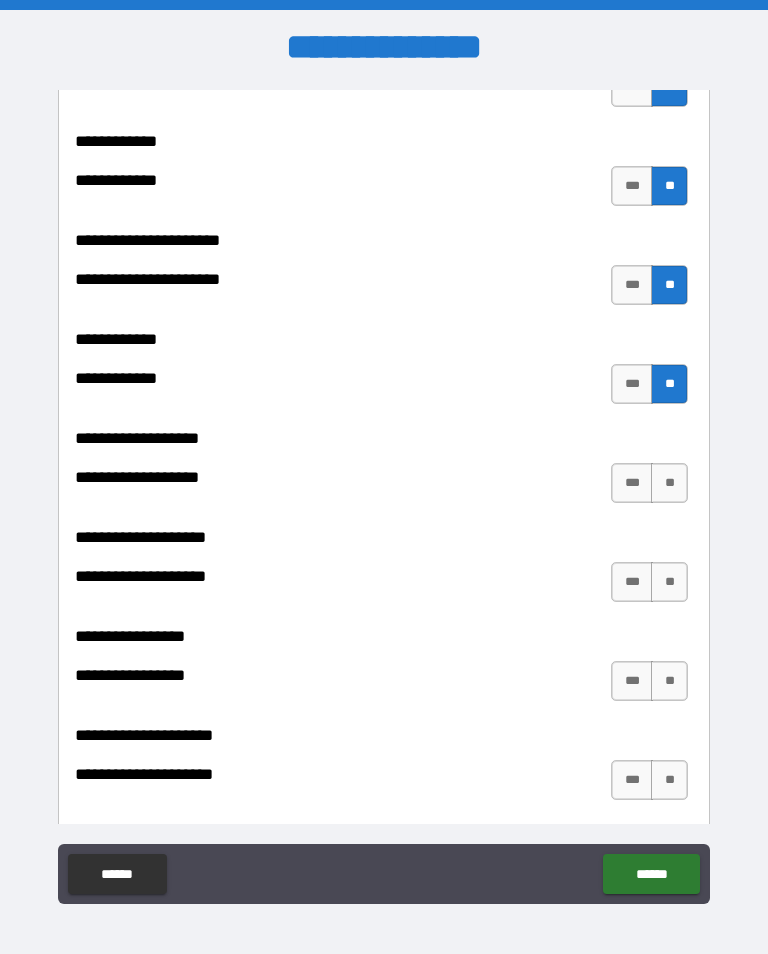 click on "**" at bounding box center (669, 483) 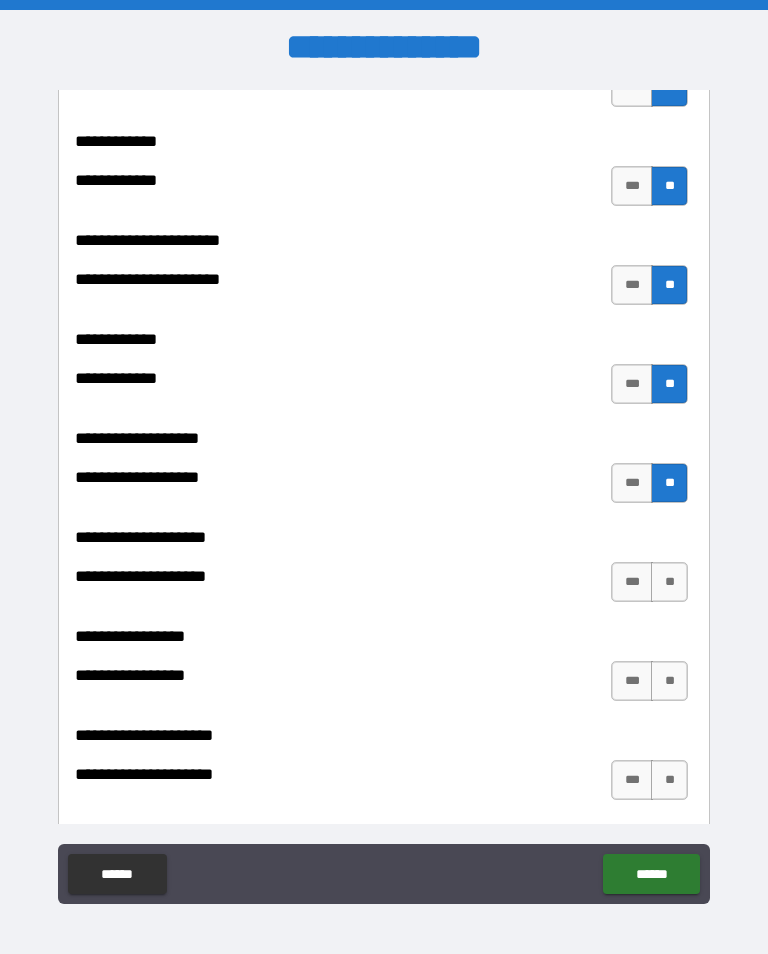 click on "**" at bounding box center (669, 582) 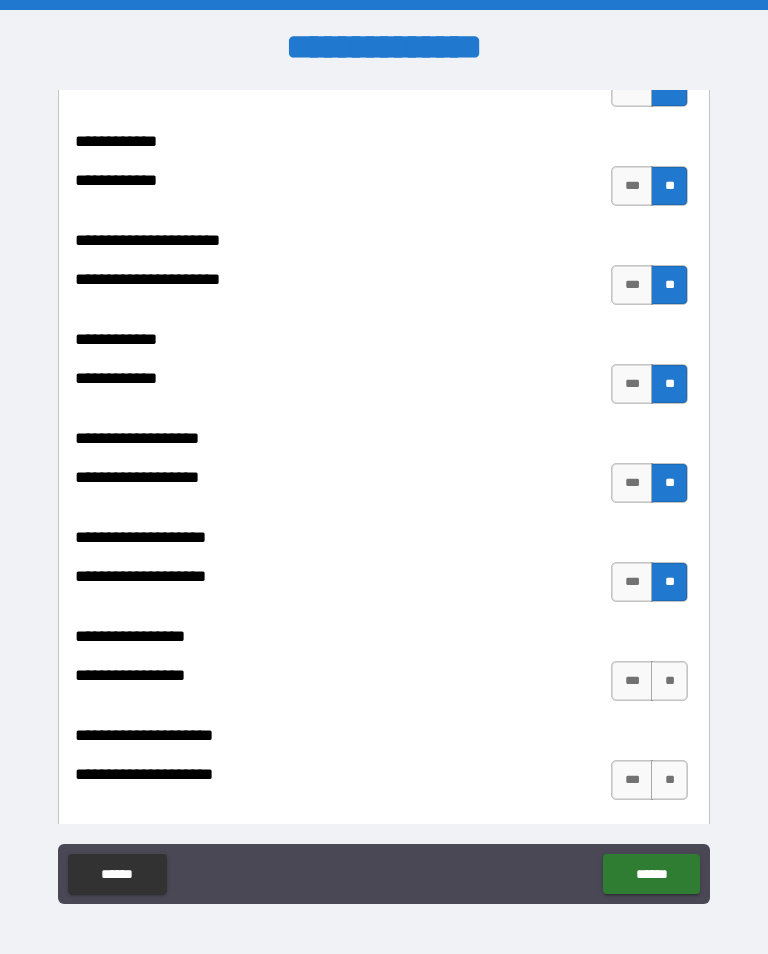 click on "**" at bounding box center (669, 681) 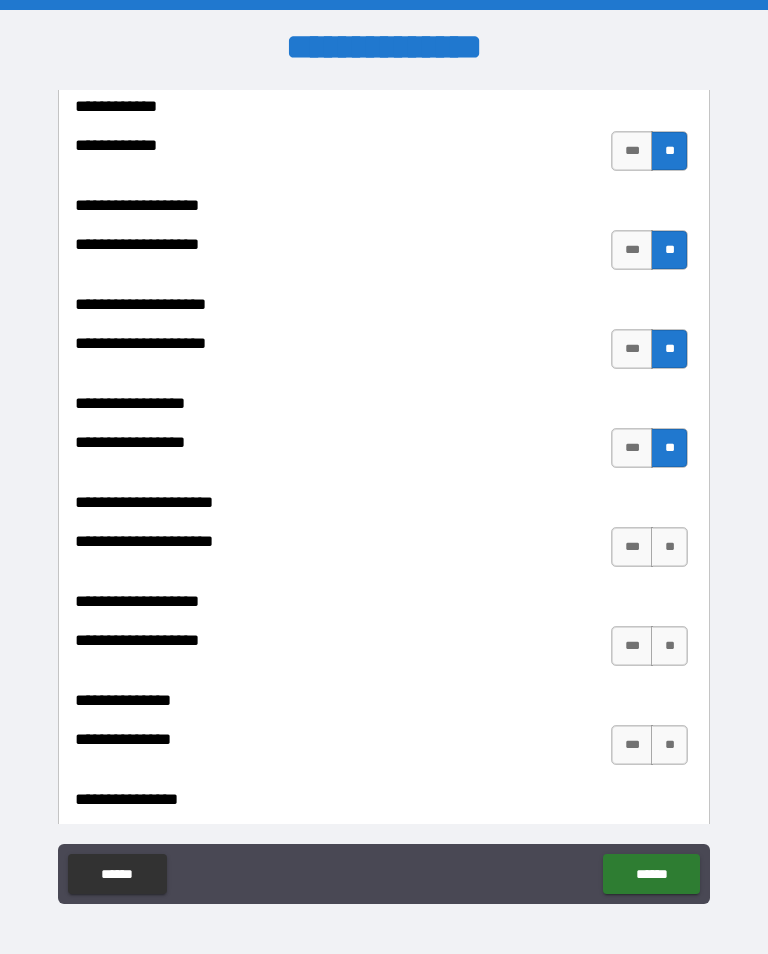 scroll, scrollTop: 8370, scrollLeft: 0, axis: vertical 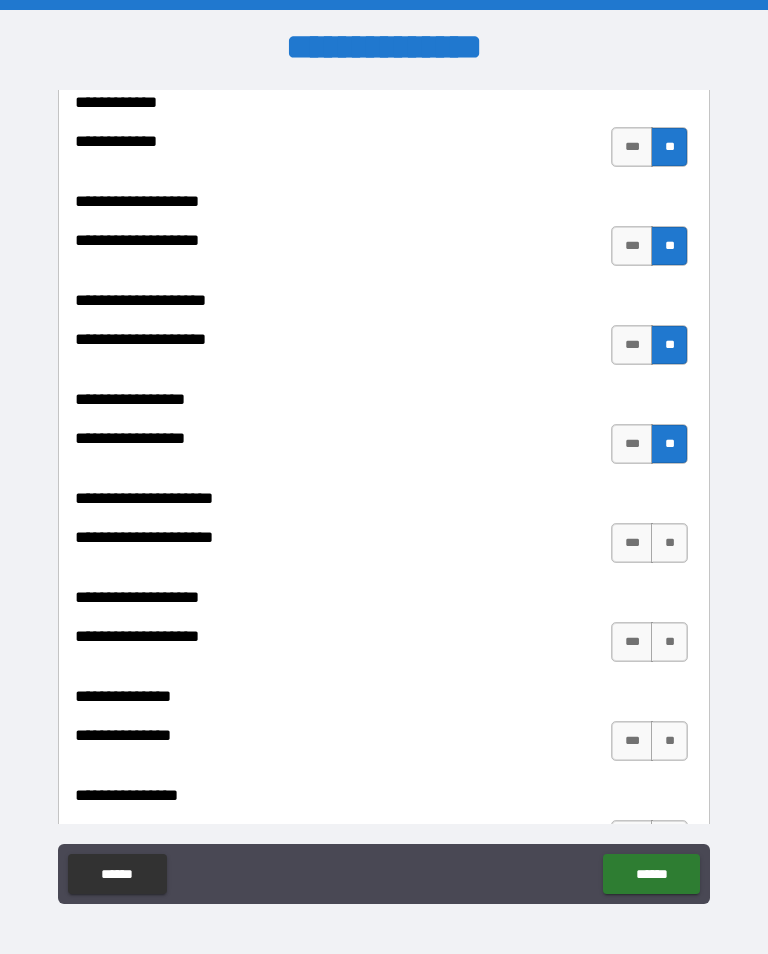 click on "**" at bounding box center [669, 543] 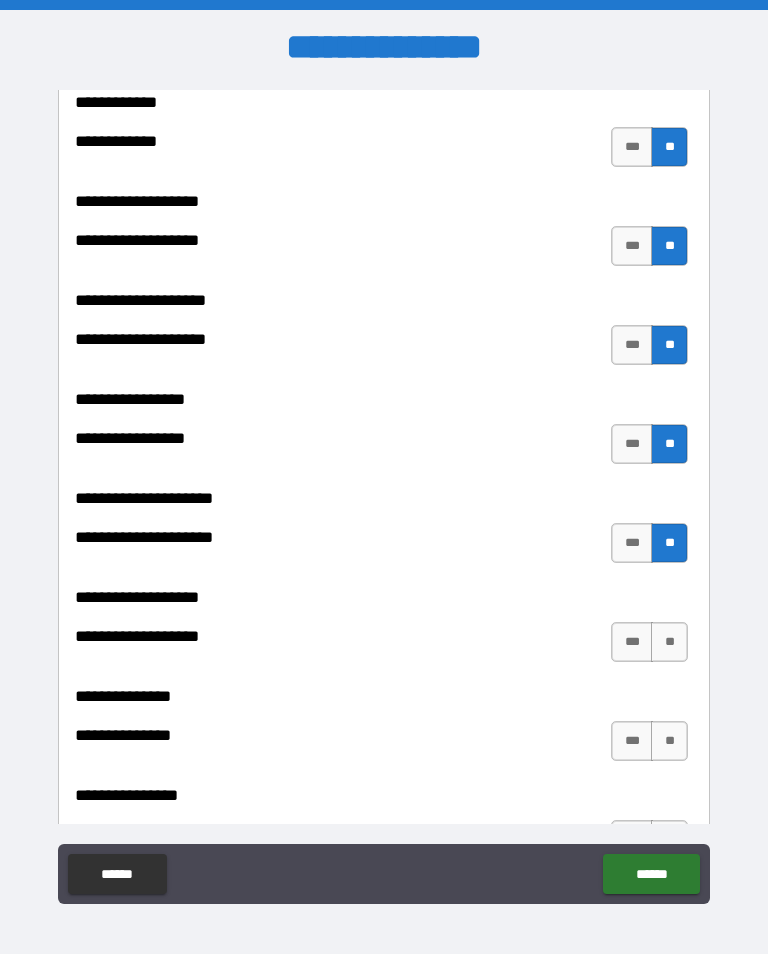 click on "**" at bounding box center (669, 642) 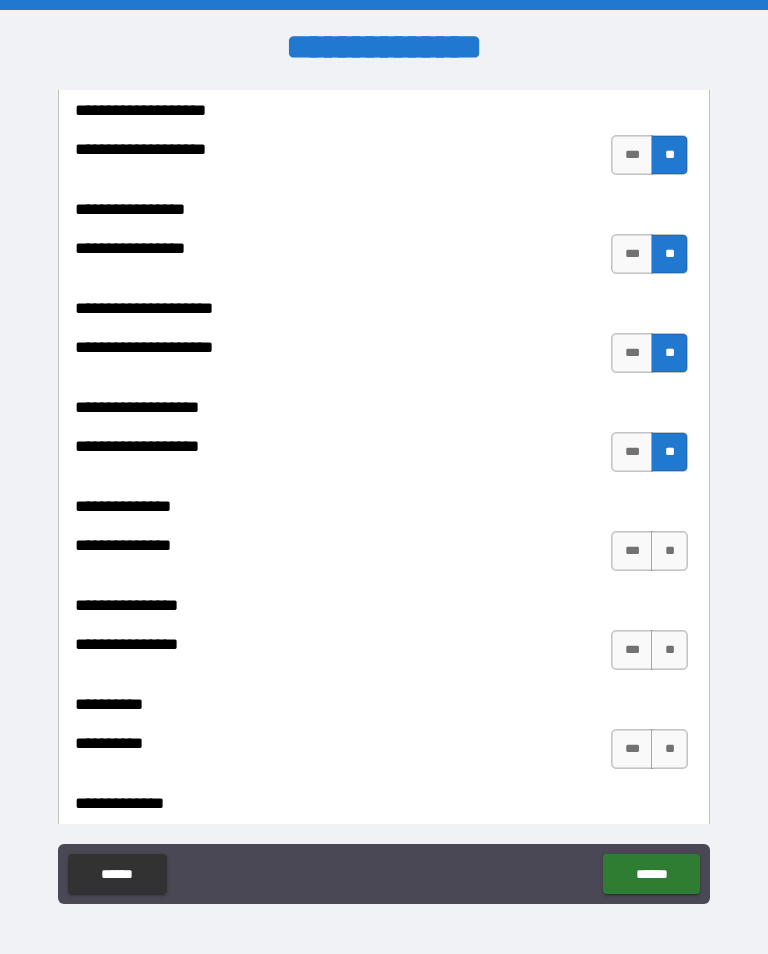scroll, scrollTop: 8597, scrollLeft: 0, axis: vertical 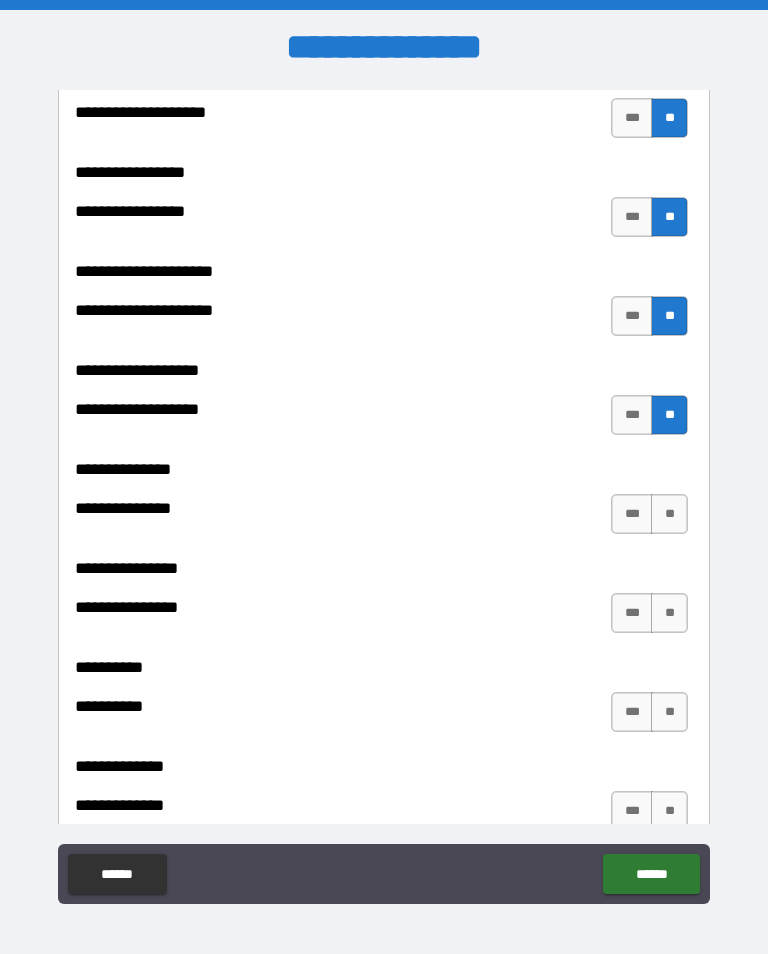 click on "**" at bounding box center [669, 514] 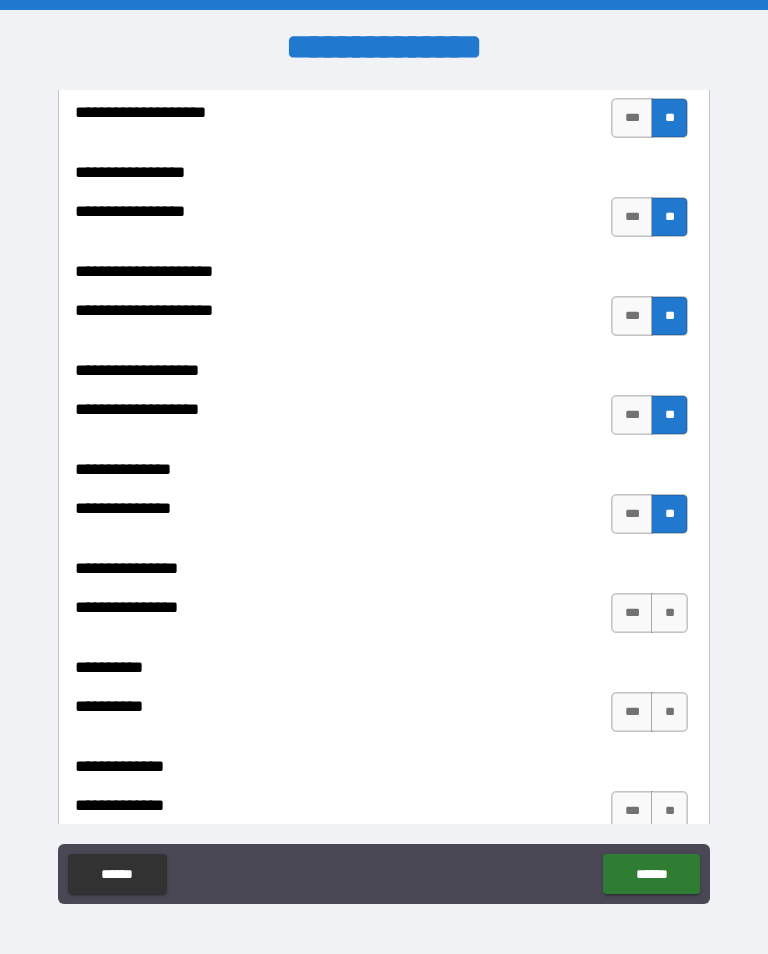 click on "**" at bounding box center (669, 613) 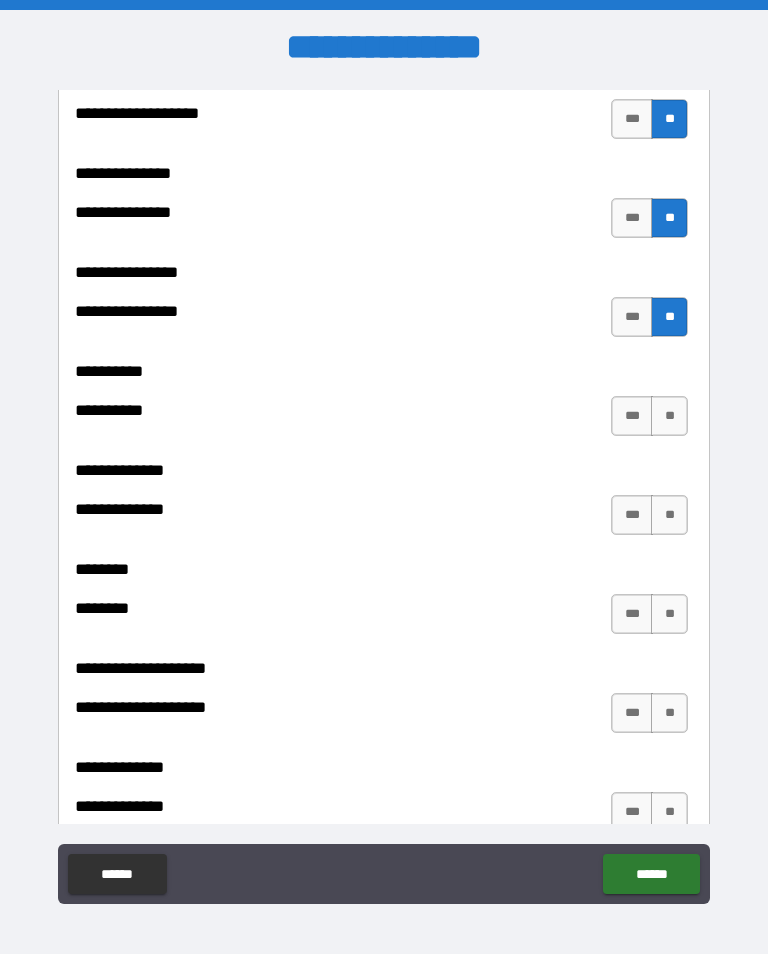 scroll, scrollTop: 8927, scrollLeft: 0, axis: vertical 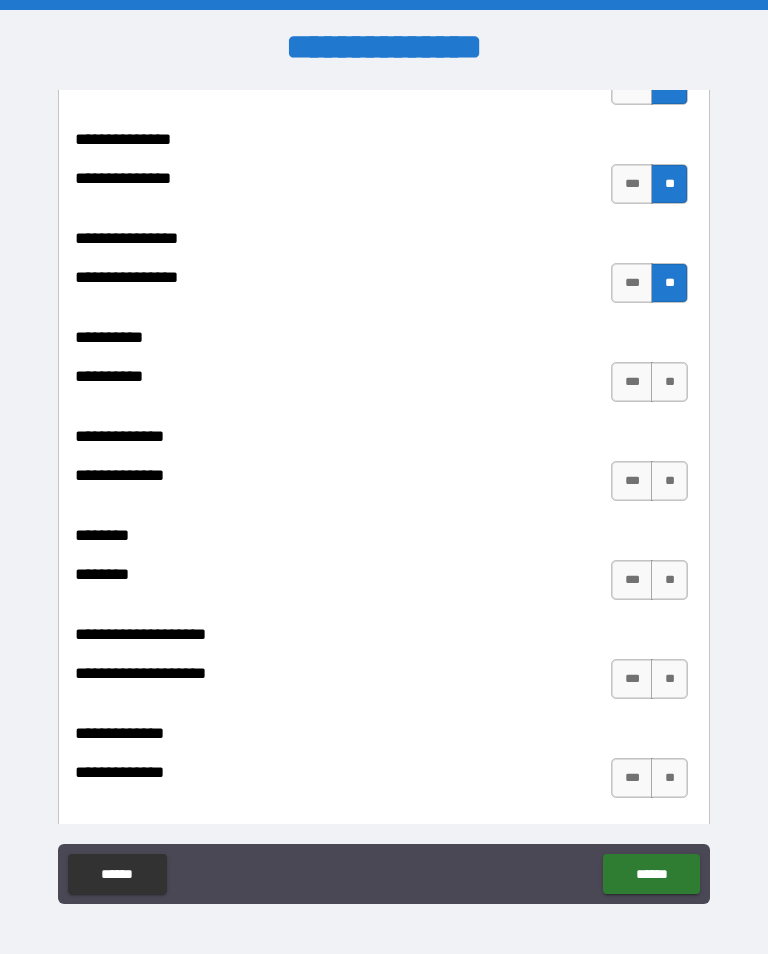 click on "**" at bounding box center [669, 382] 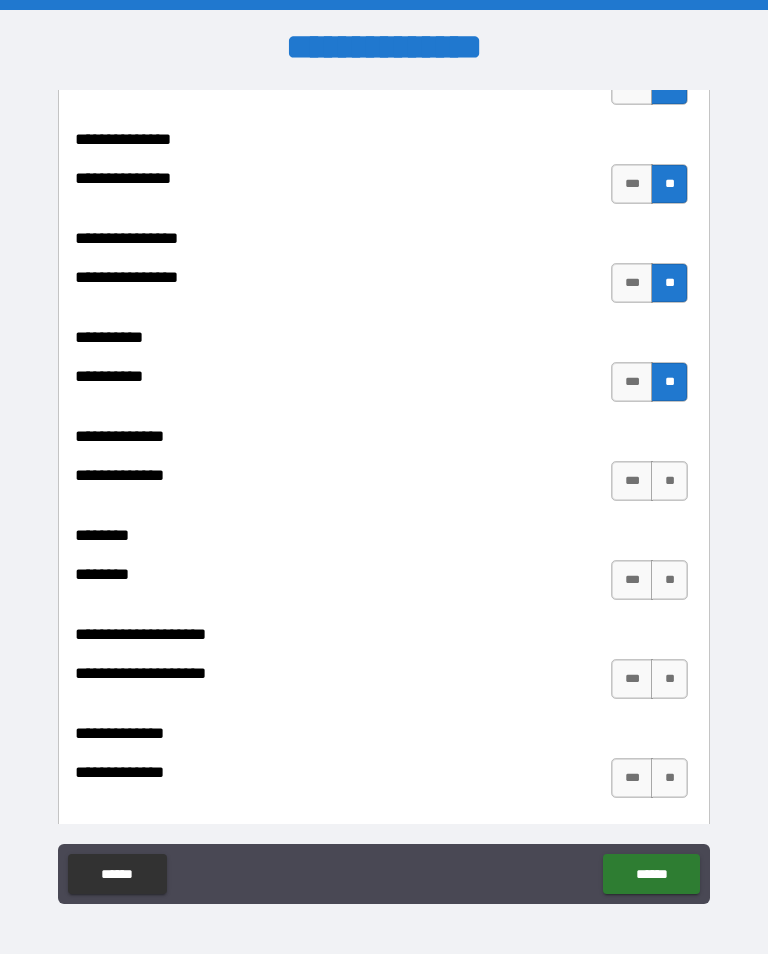 click on "**" at bounding box center [669, 481] 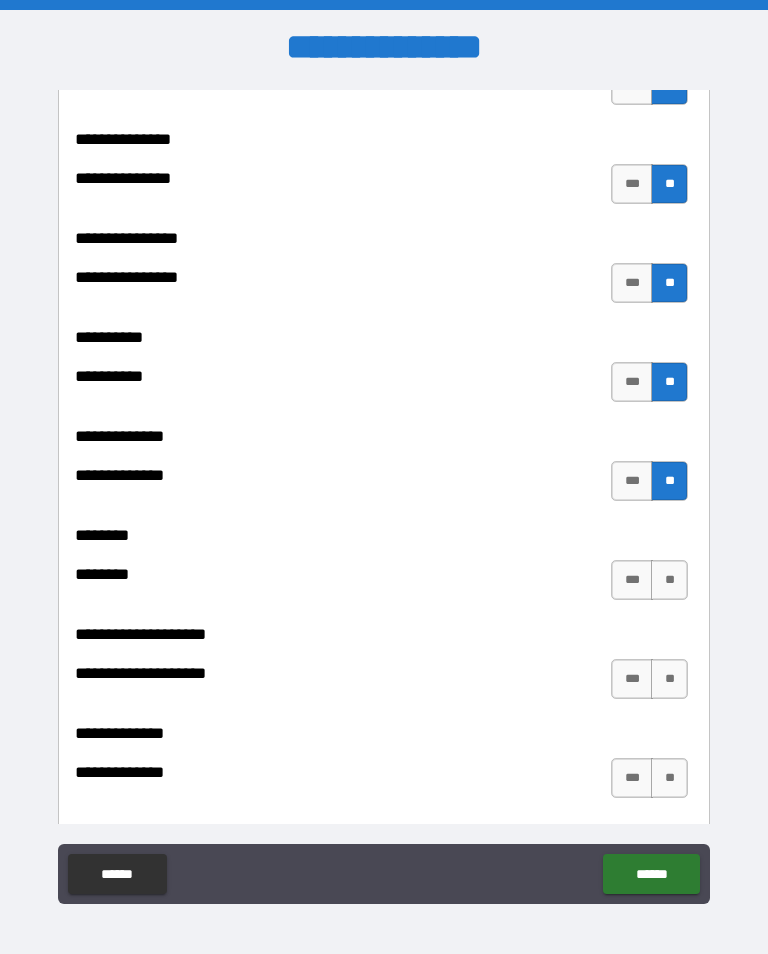 click on "**" at bounding box center (669, 580) 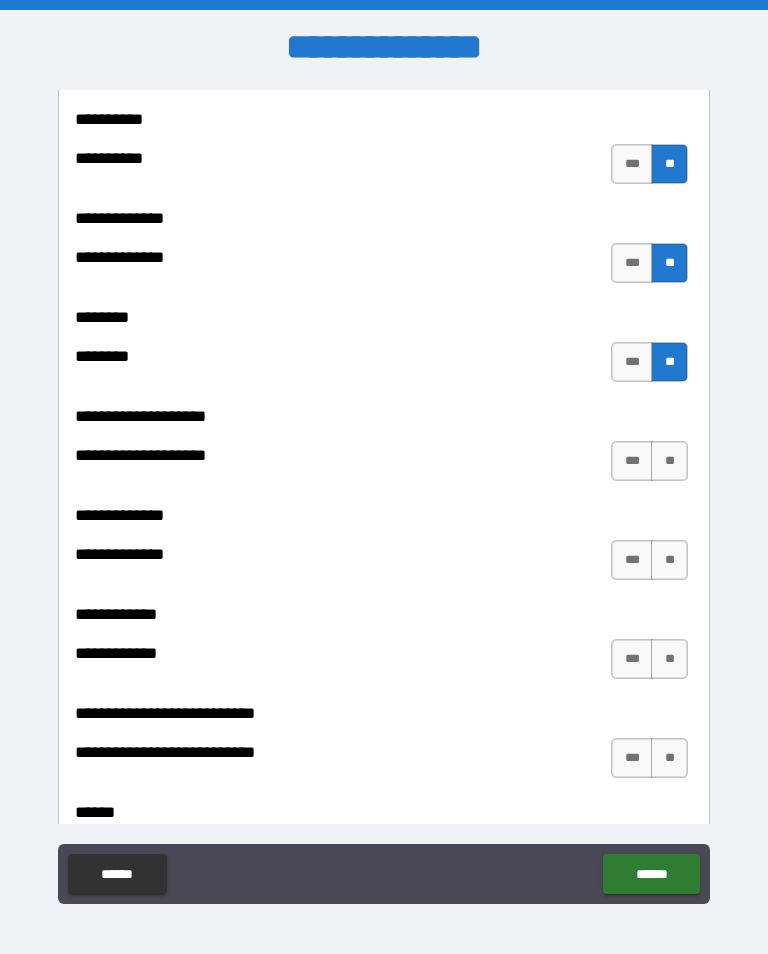 scroll, scrollTop: 9164, scrollLeft: 0, axis: vertical 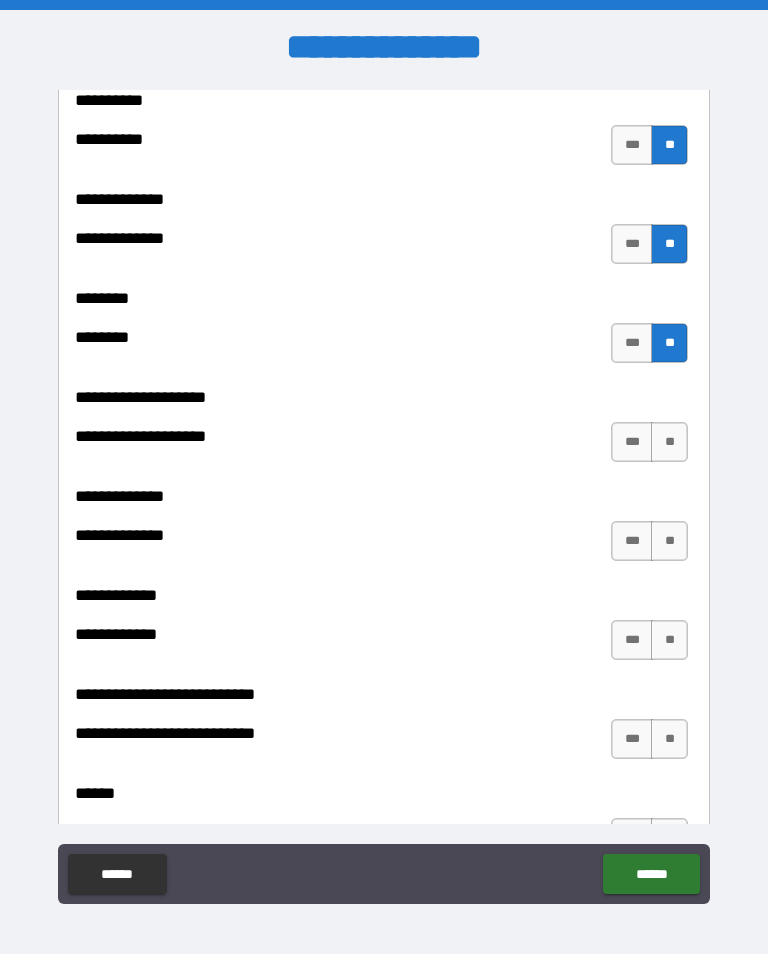 click on "**" at bounding box center (669, 442) 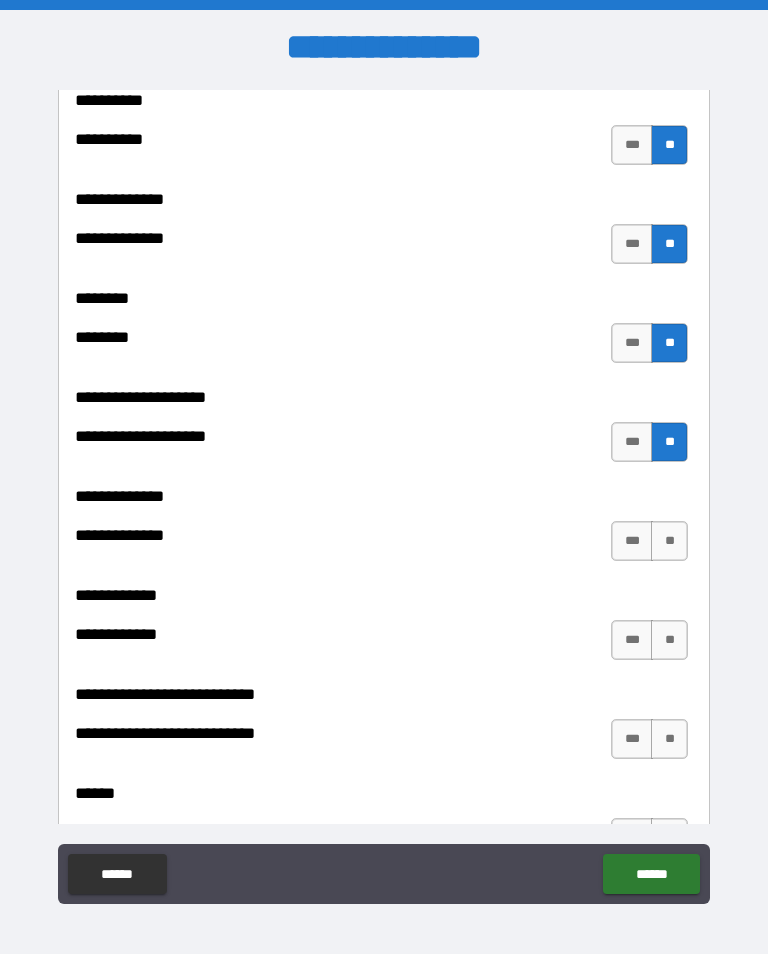 click on "**" at bounding box center (669, 541) 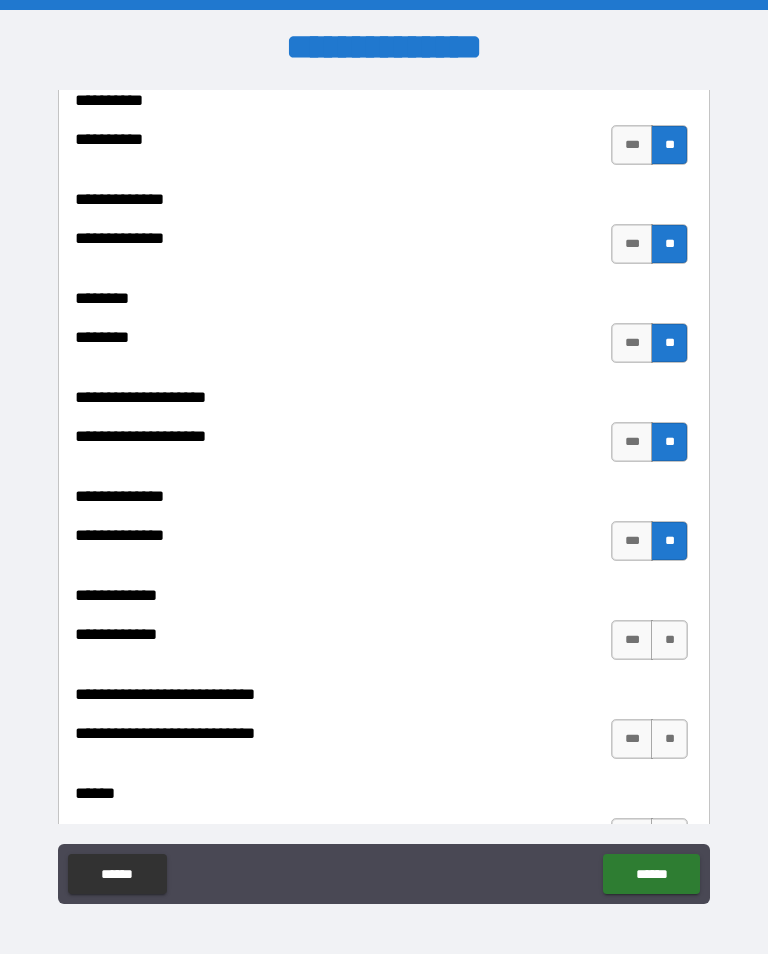 click on "**" at bounding box center [669, 640] 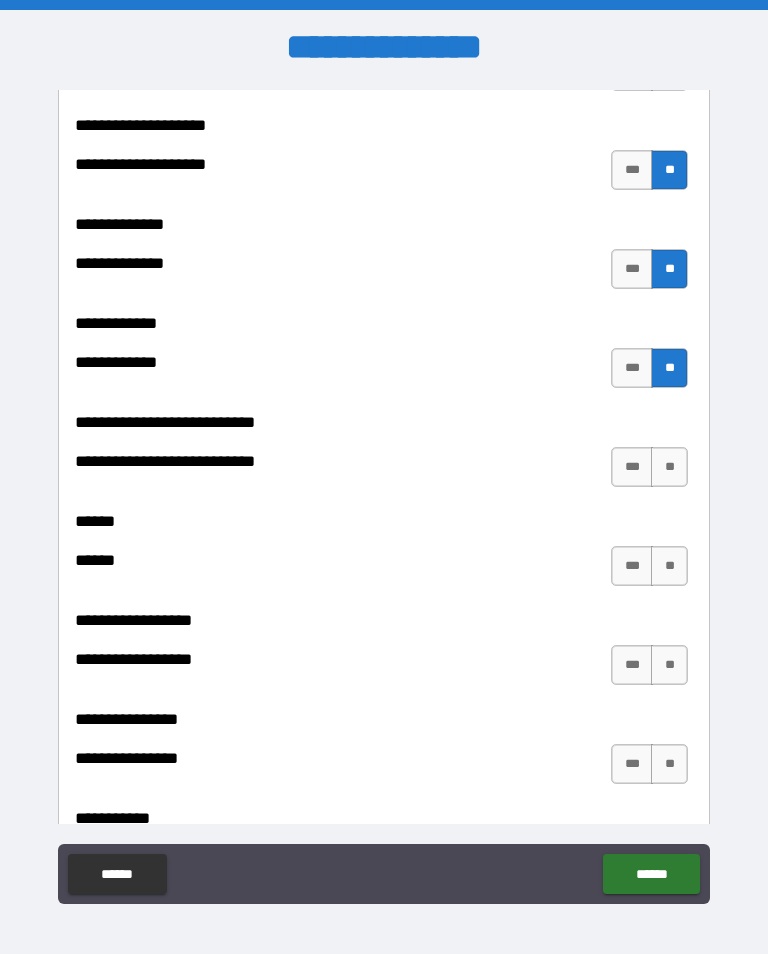 scroll, scrollTop: 9436, scrollLeft: 0, axis: vertical 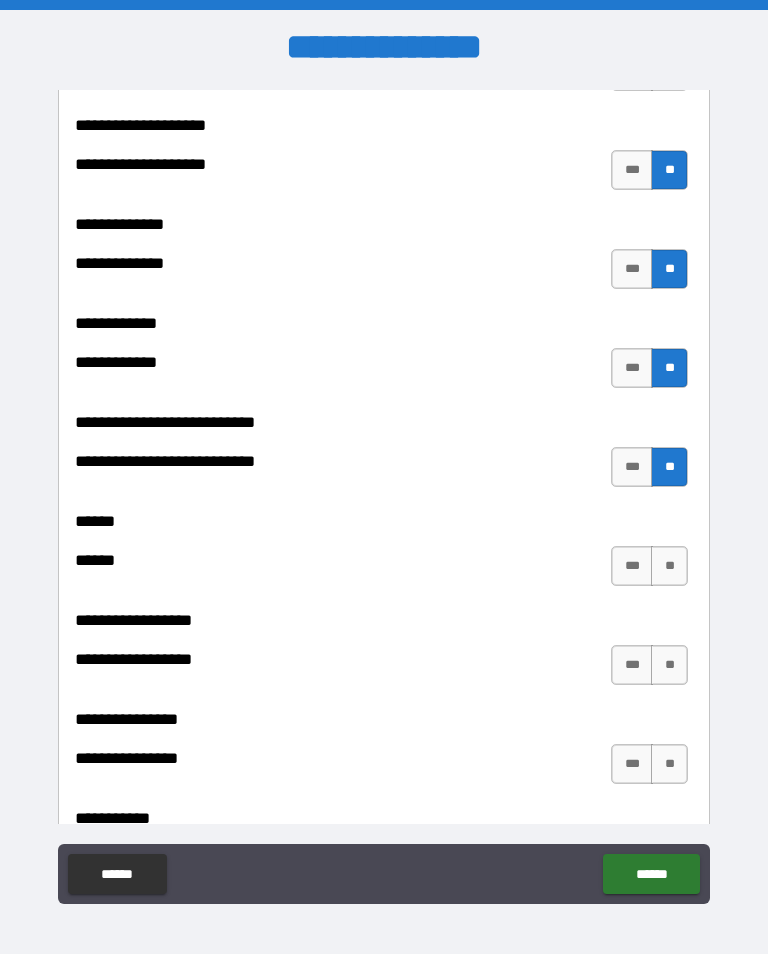 click on "**" at bounding box center (669, 566) 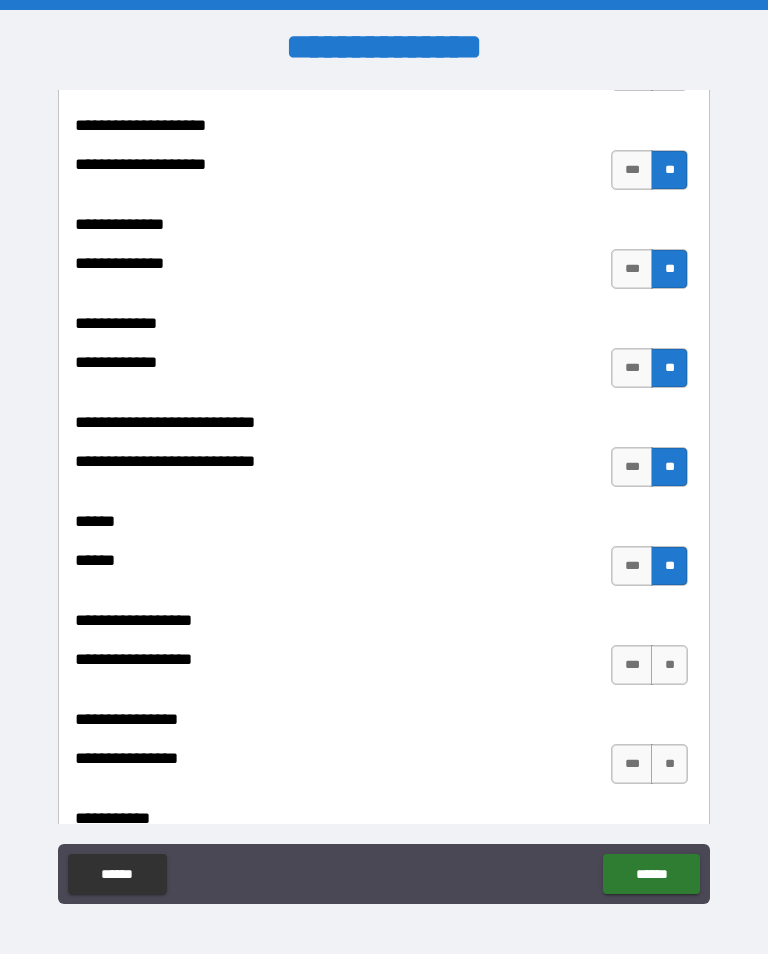click on "**" at bounding box center (669, 665) 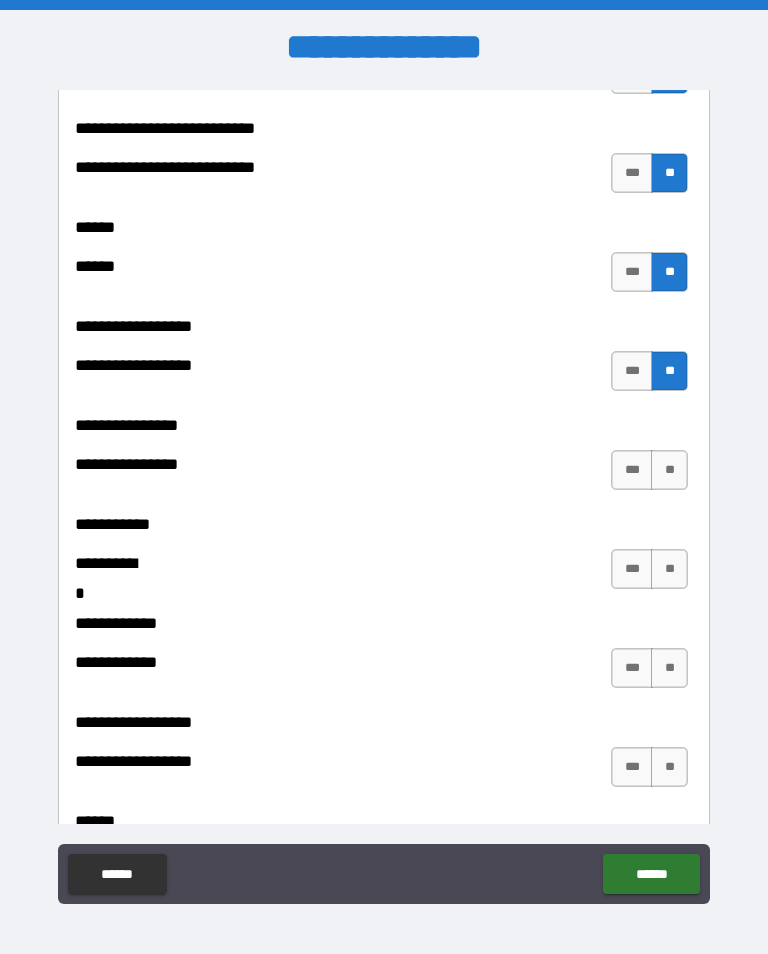 scroll, scrollTop: 9732, scrollLeft: 0, axis: vertical 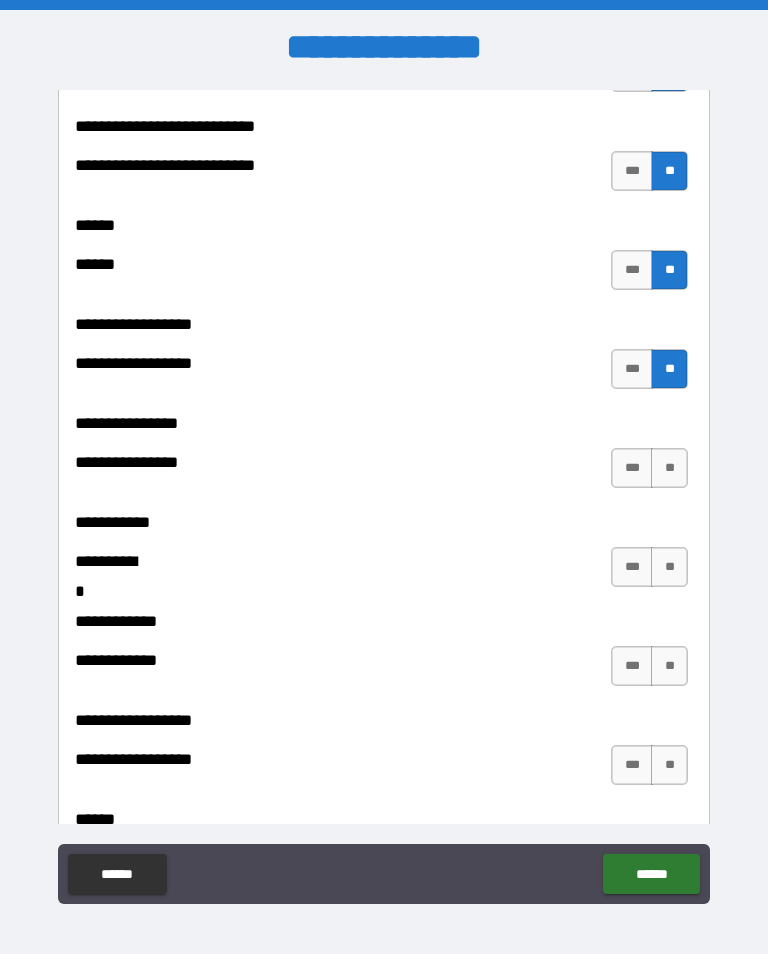 click on "**" at bounding box center [669, 468] 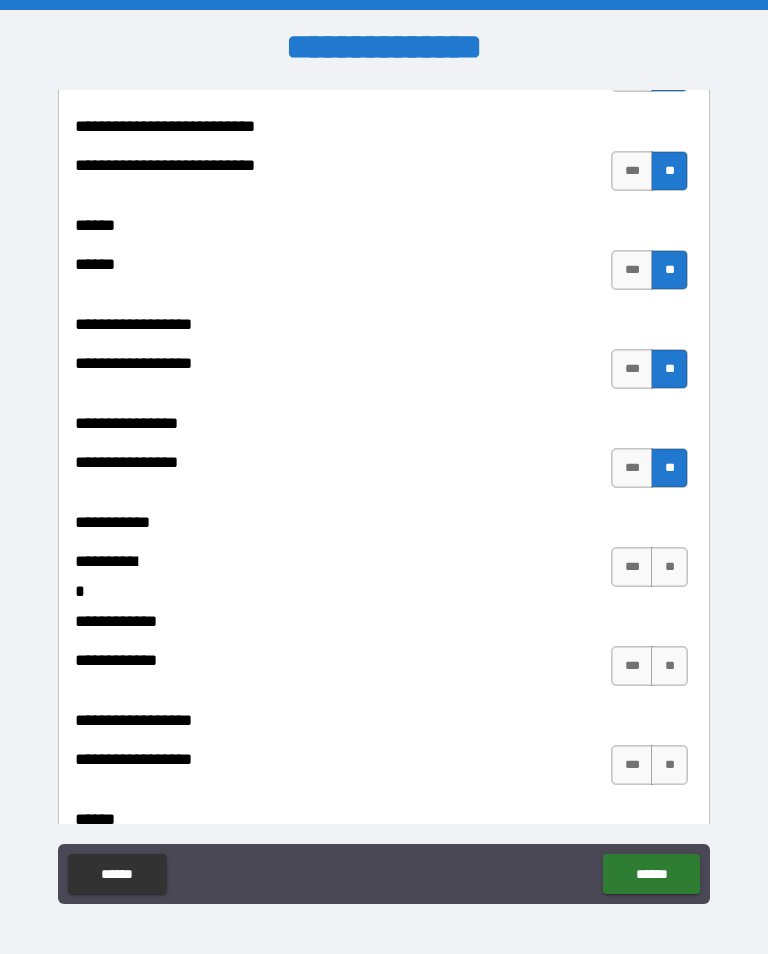 click on "**" at bounding box center (669, 567) 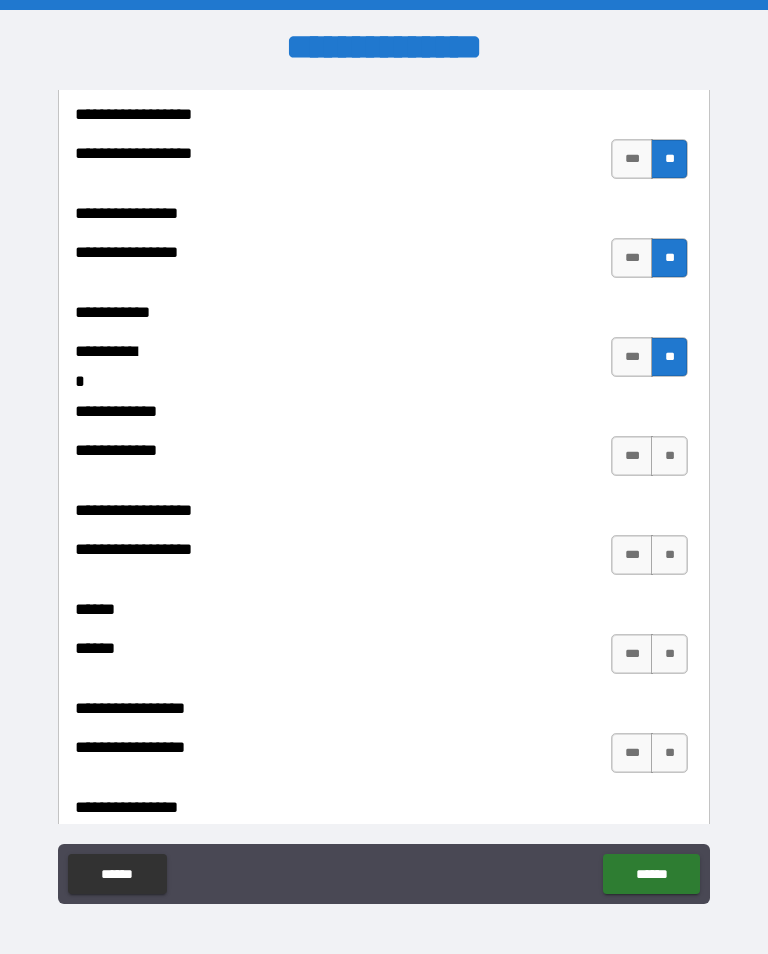 scroll, scrollTop: 9942, scrollLeft: 0, axis: vertical 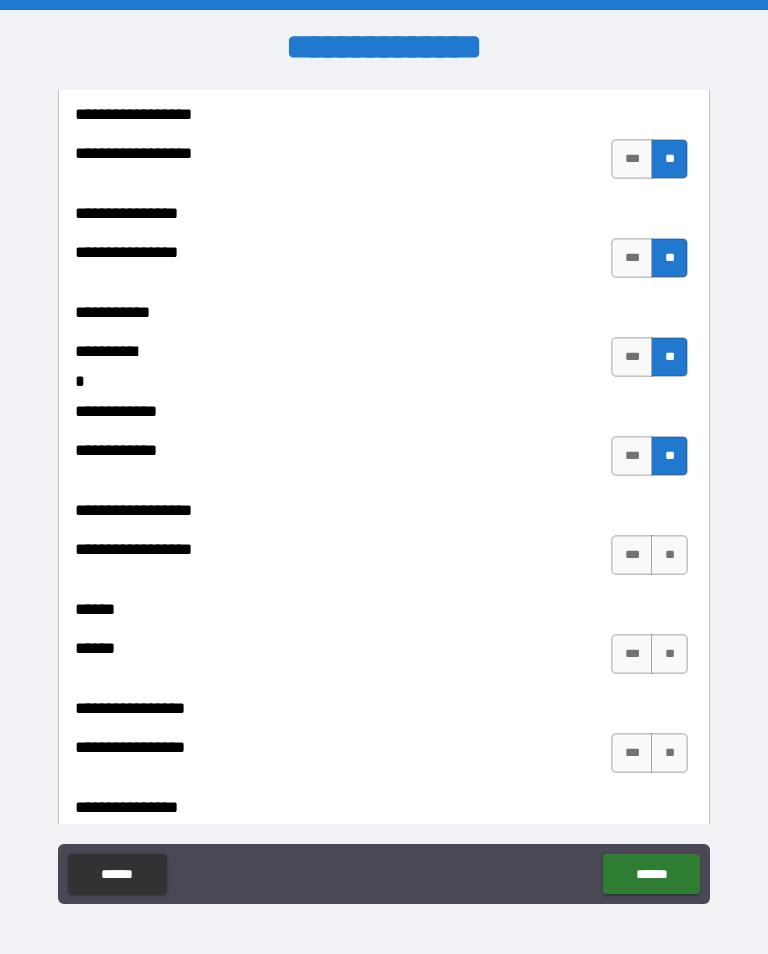 click on "**" at bounding box center (669, 555) 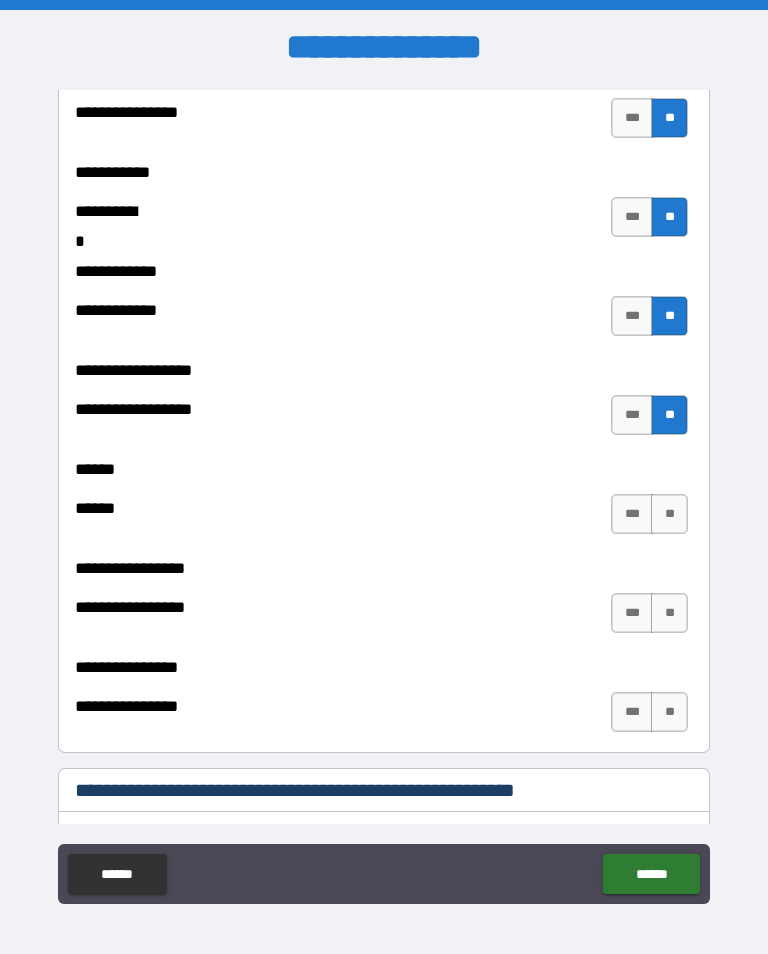 scroll, scrollTop: 10121, scrollLeft: 0, axis: vertical 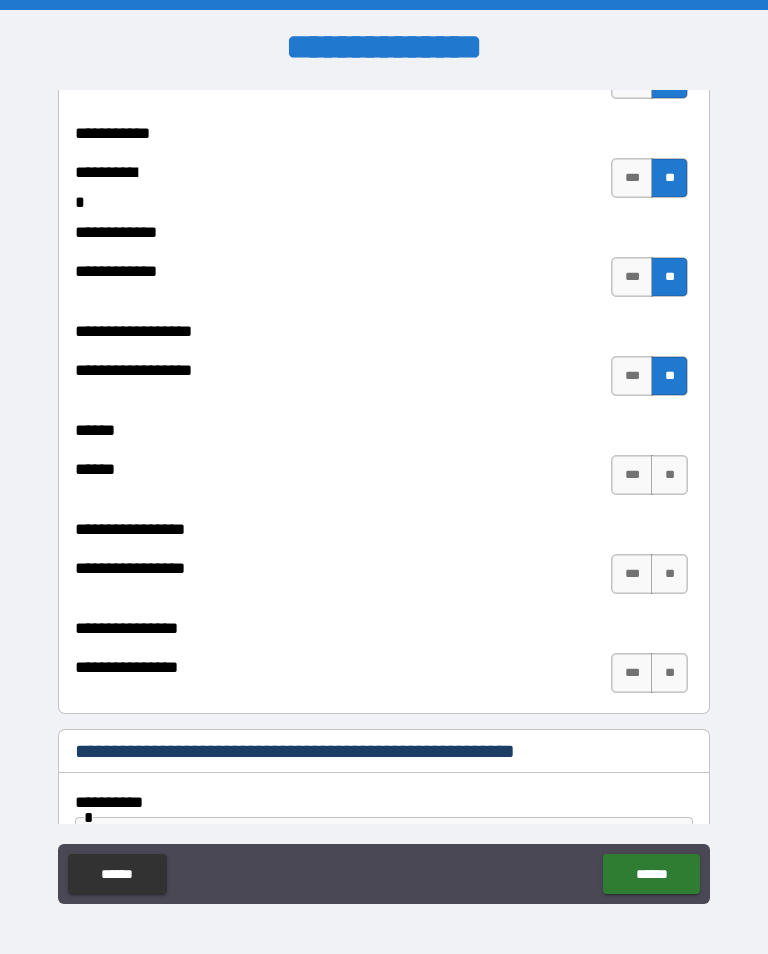 click on "**" at bounding box center [669, 475] 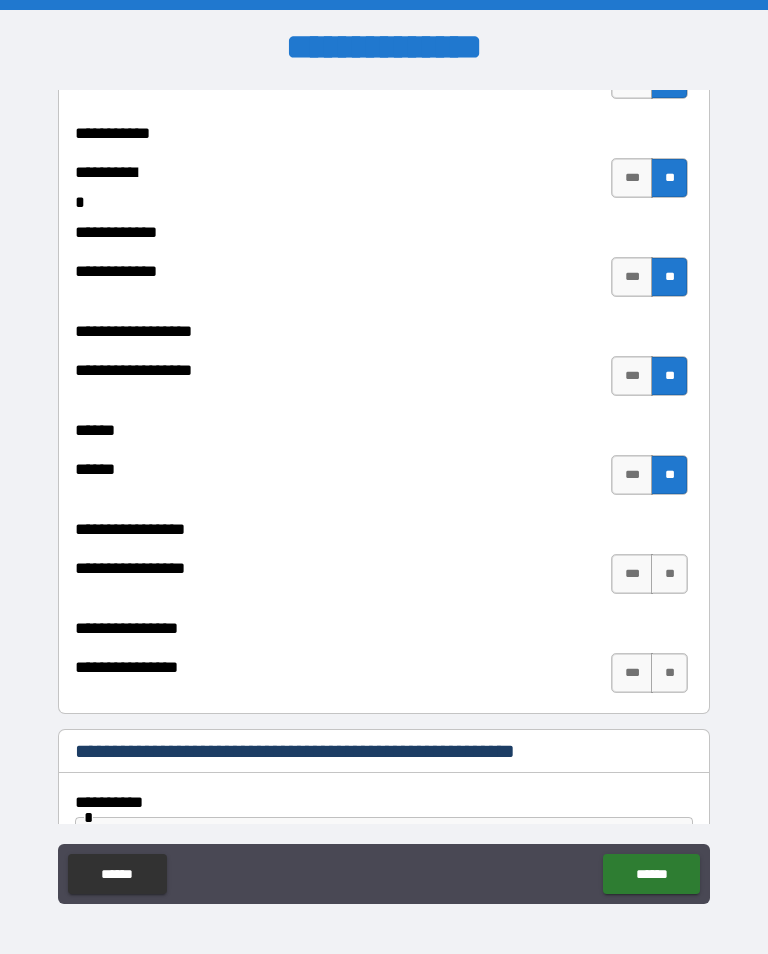 click on "**" at bounding box center (669, 574) 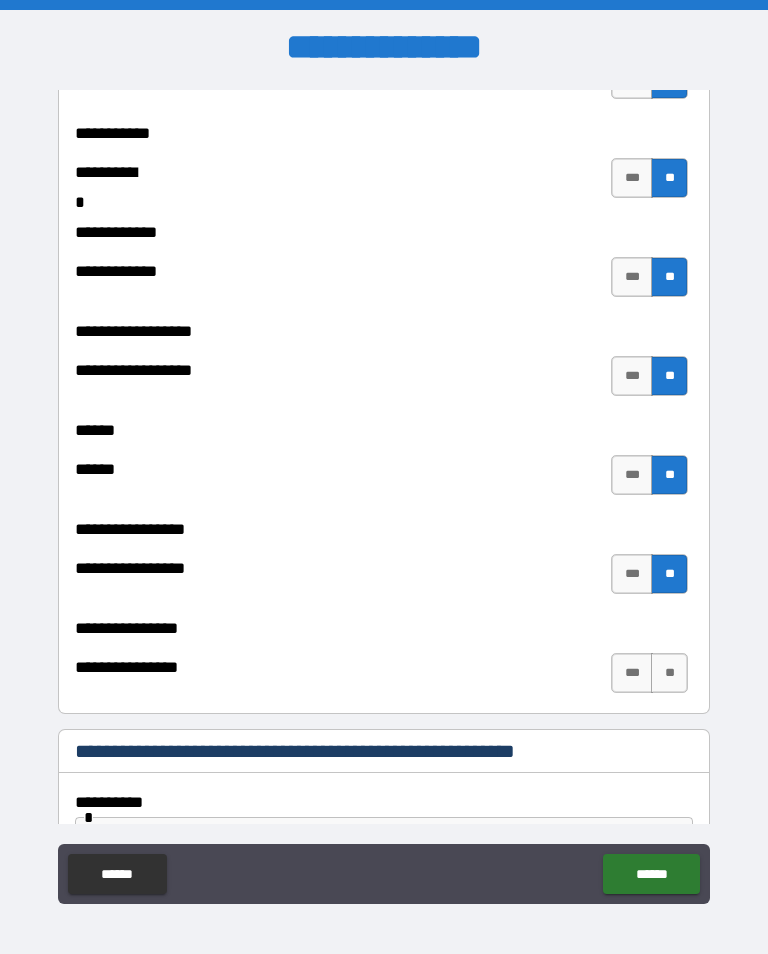 click on "**" at bounding box center [669, 673] 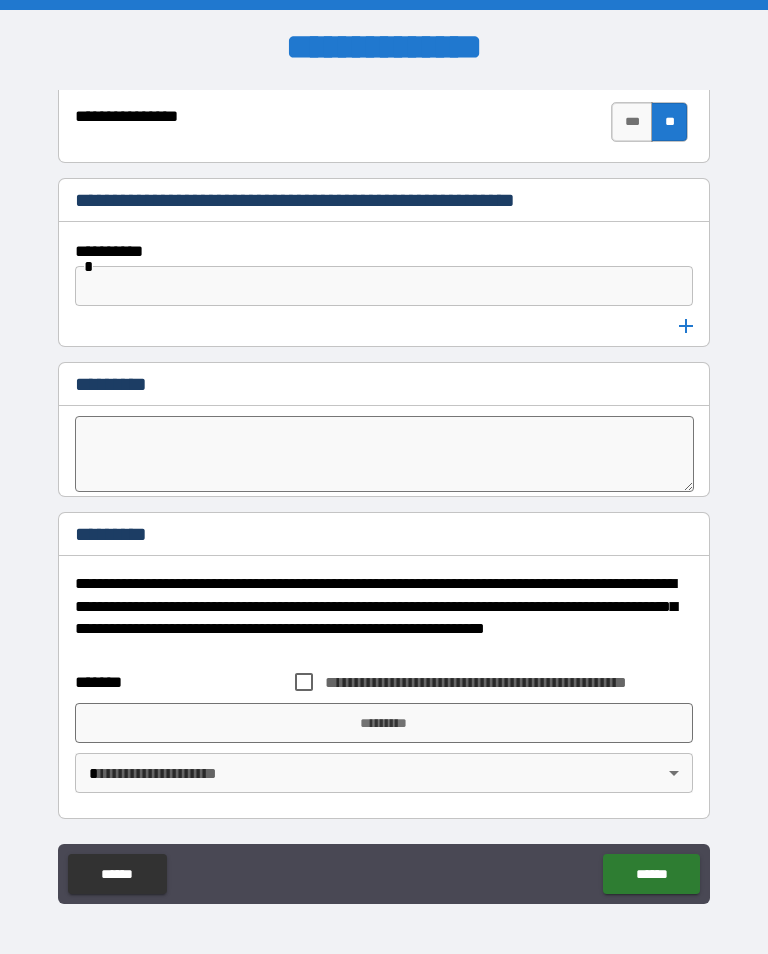 scroll, scrollTop: 10672, scrollLeft: 0, axis: vertical 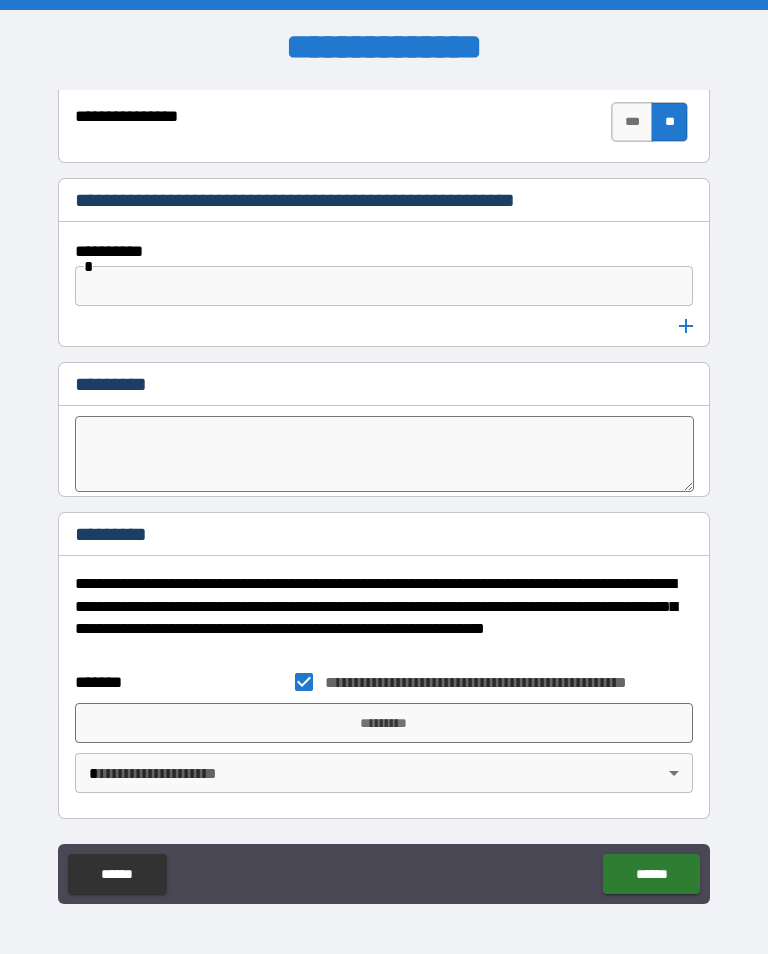 click on "*********" at bounding box center (384, 723) 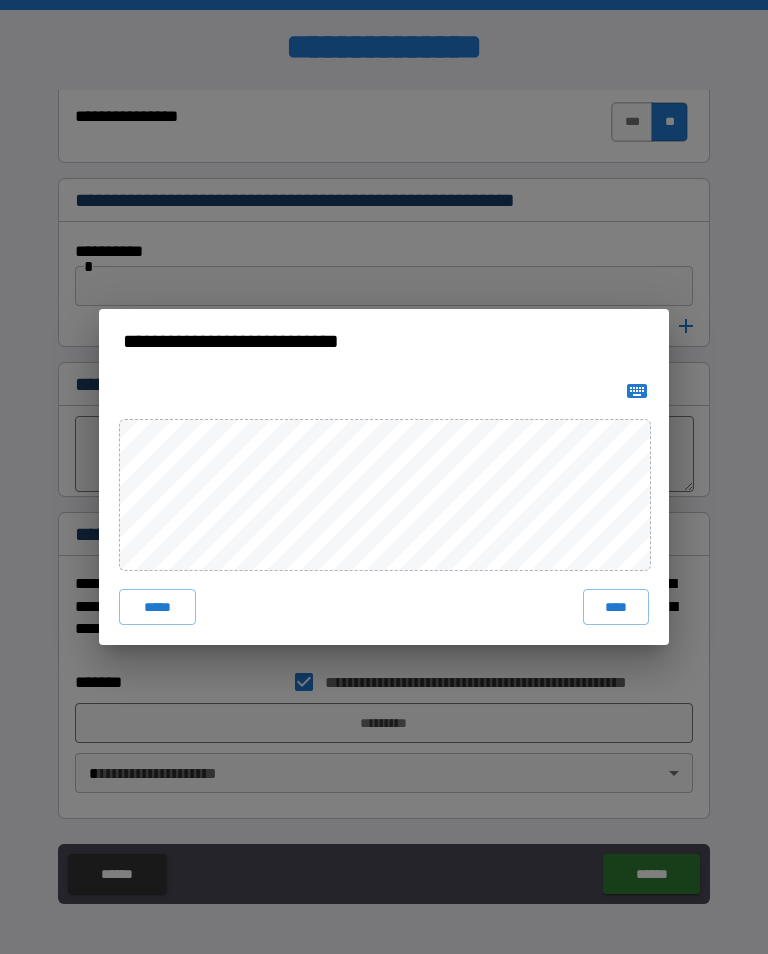 click on "****" at bounding box center [616, 607] 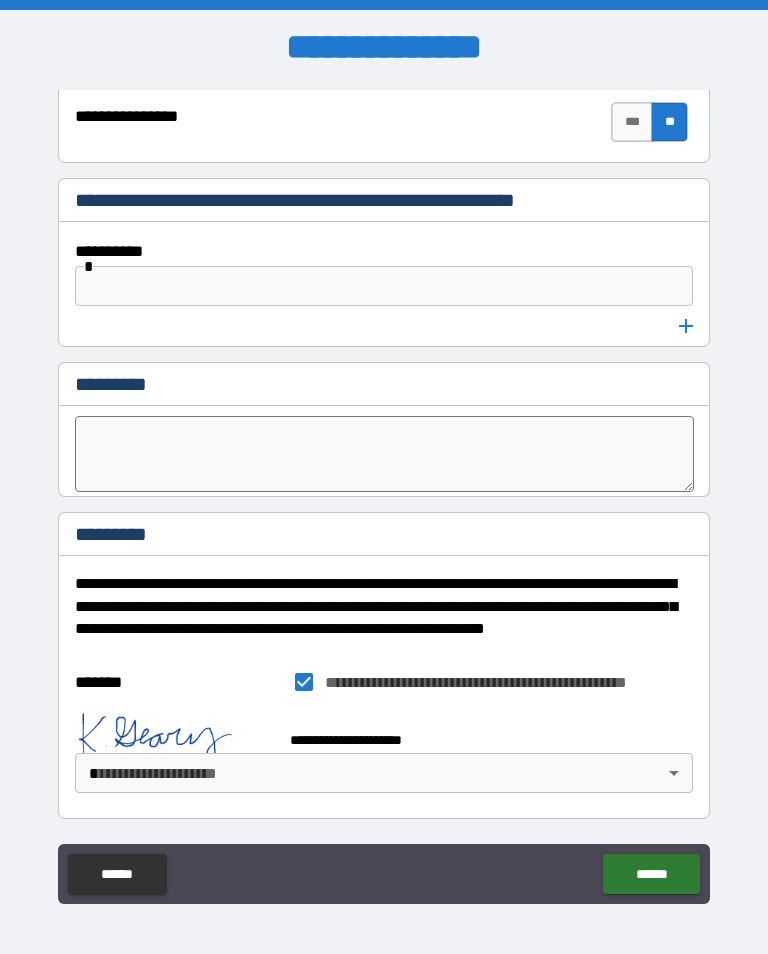 scroll, scrollTop: 10662, scrollLeft: 0, axis: vertical 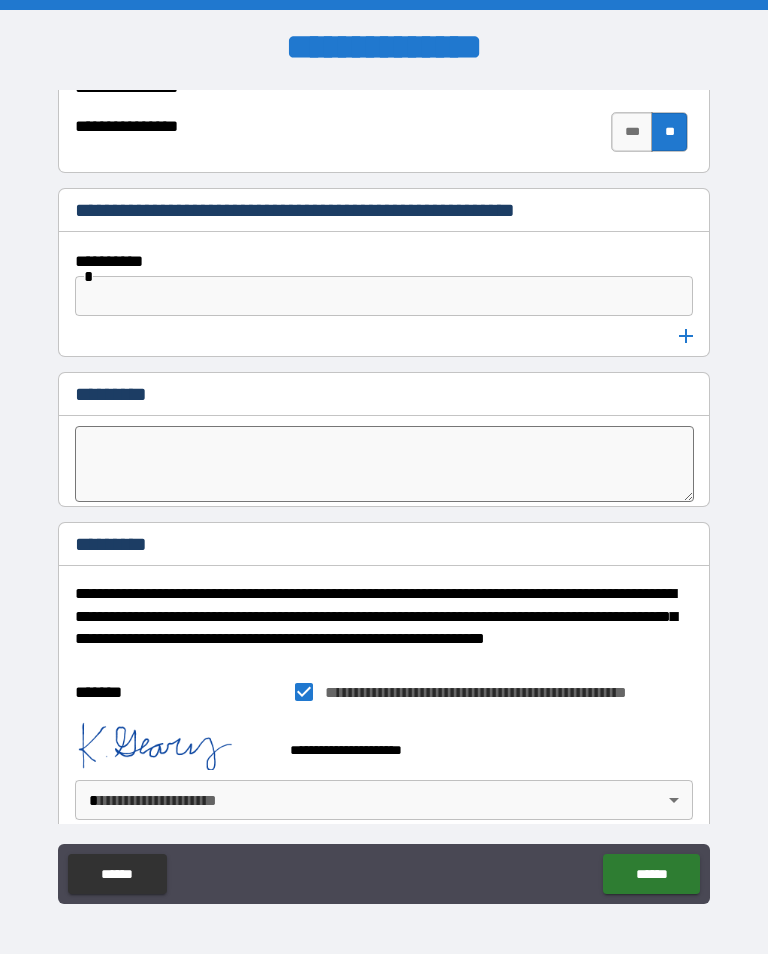 click on "**********" at bounding box center [384, 492] 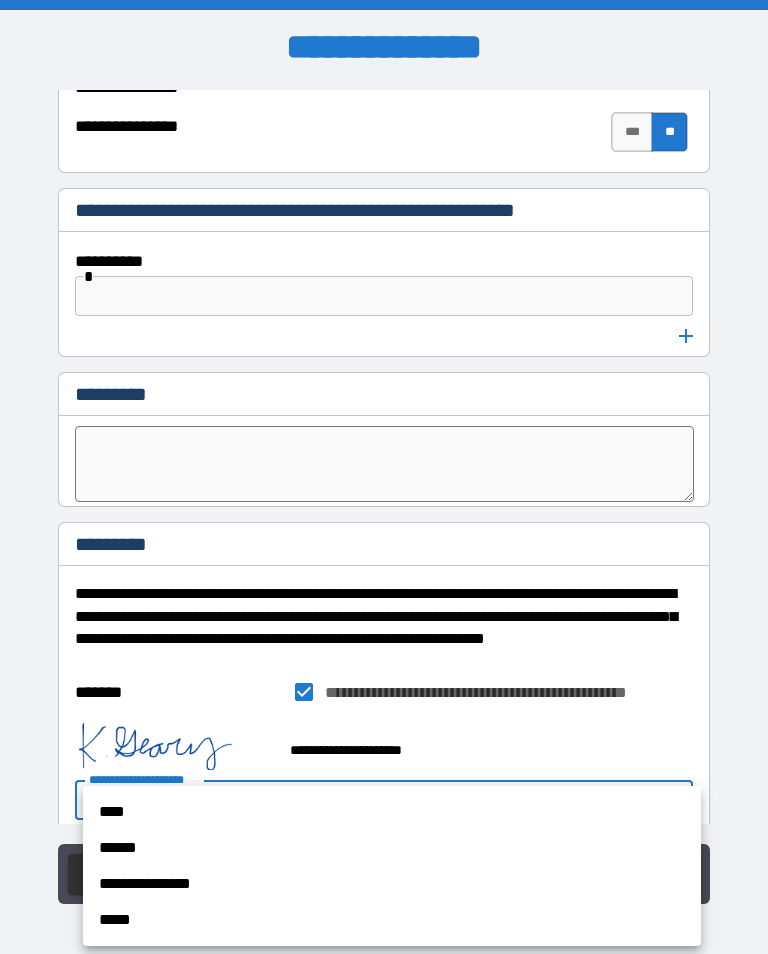 click on "**********" at bounding box center [392, 866] 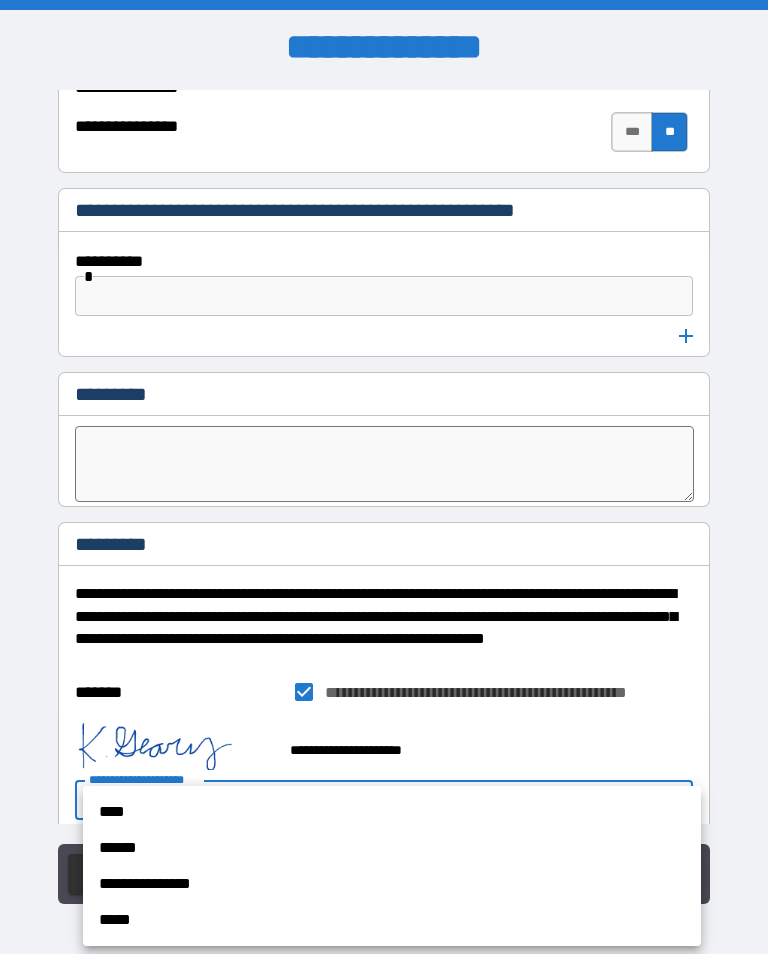 click on "****" at bounding box center [392, 812] 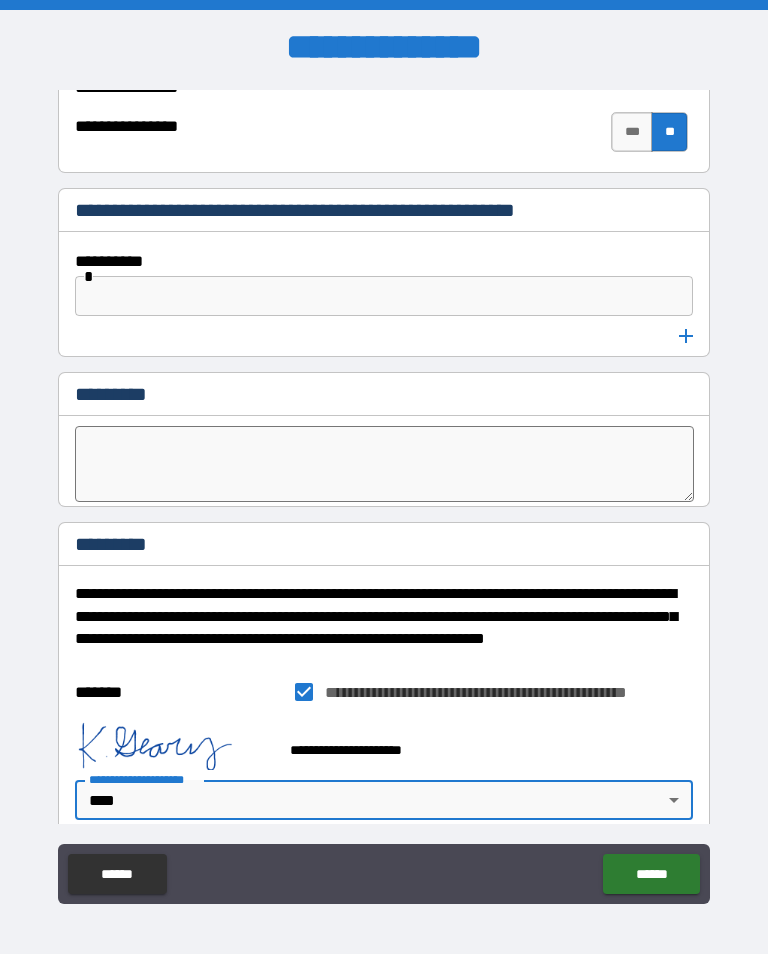 click on "******" at bounding box center (651, 874) 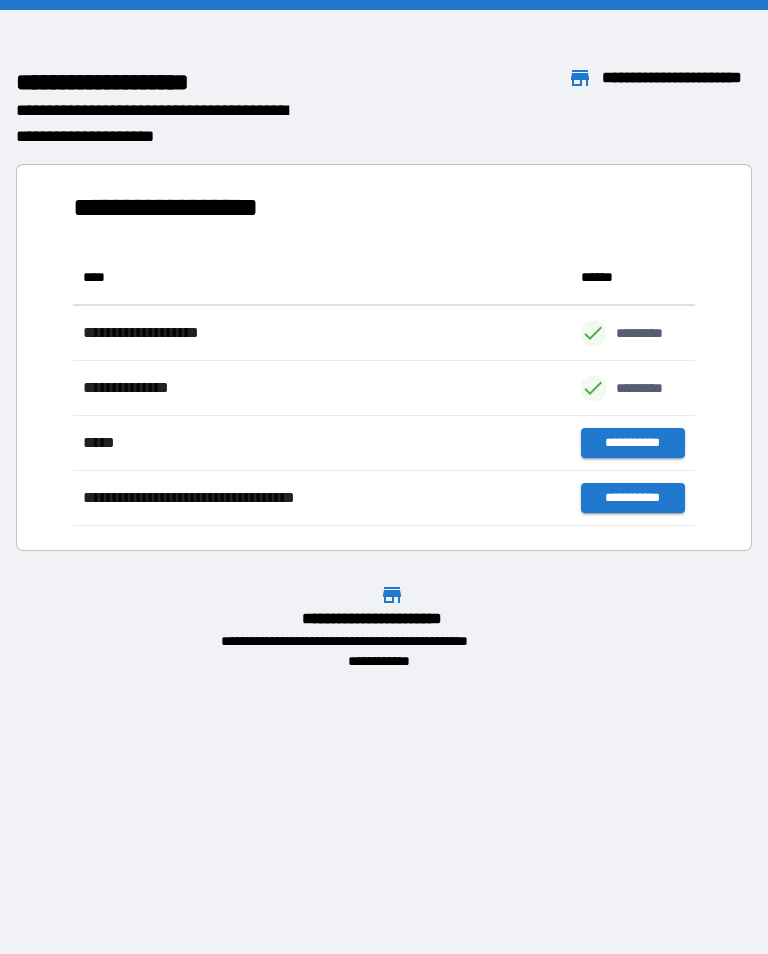scroll, scrollTop: 276, scrollLeft: 622, axis: both 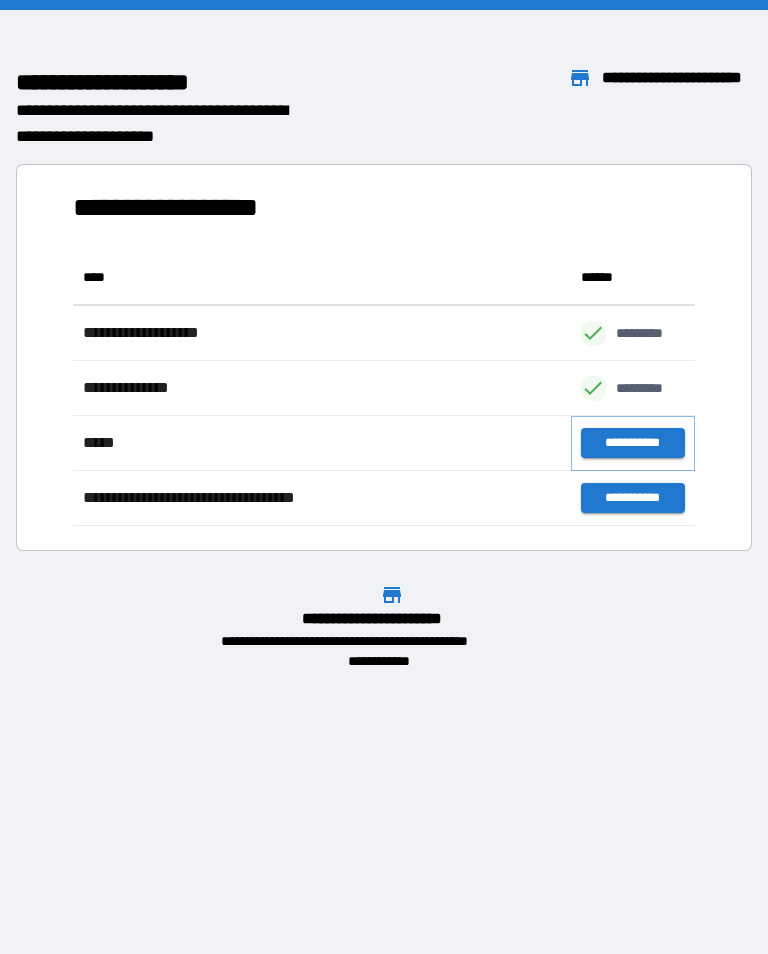 click on "**********" at bounding box center (633, 443) 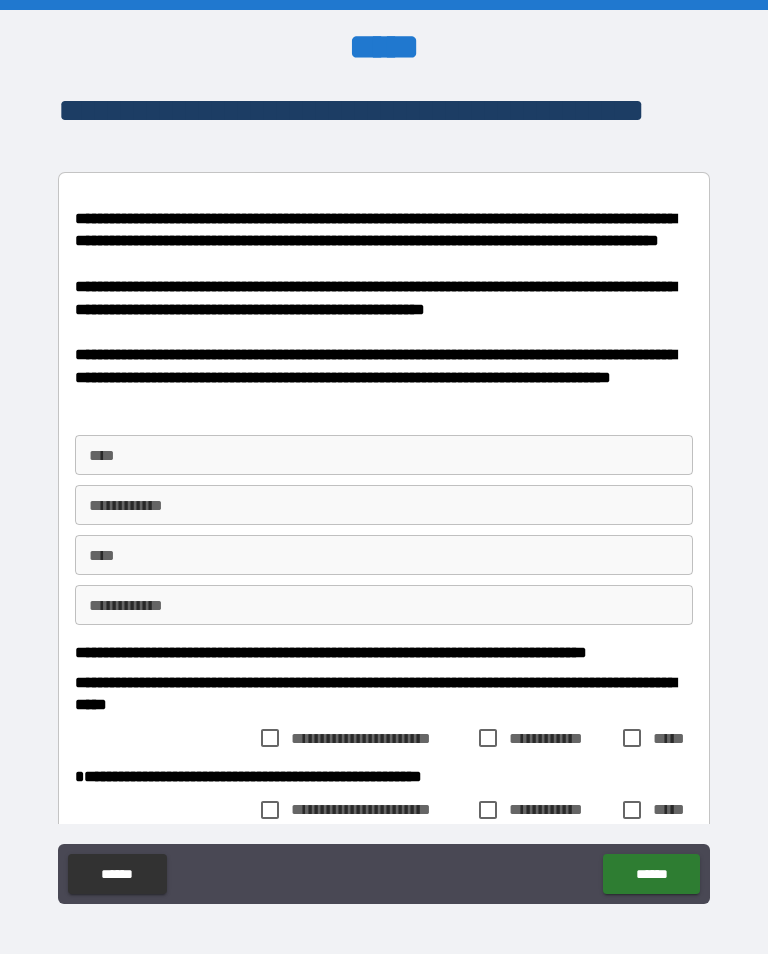 click on "****" at bounding box center [384, 455] 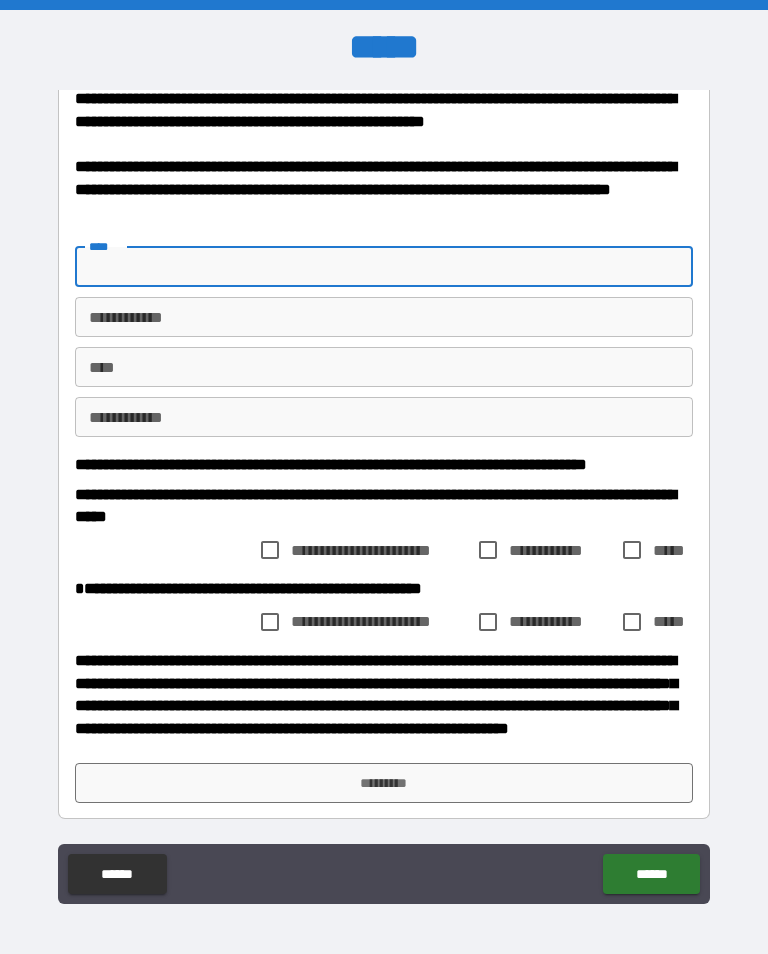 scroll, scrollTop: 240, scrollLeft: 0, axis: vertical 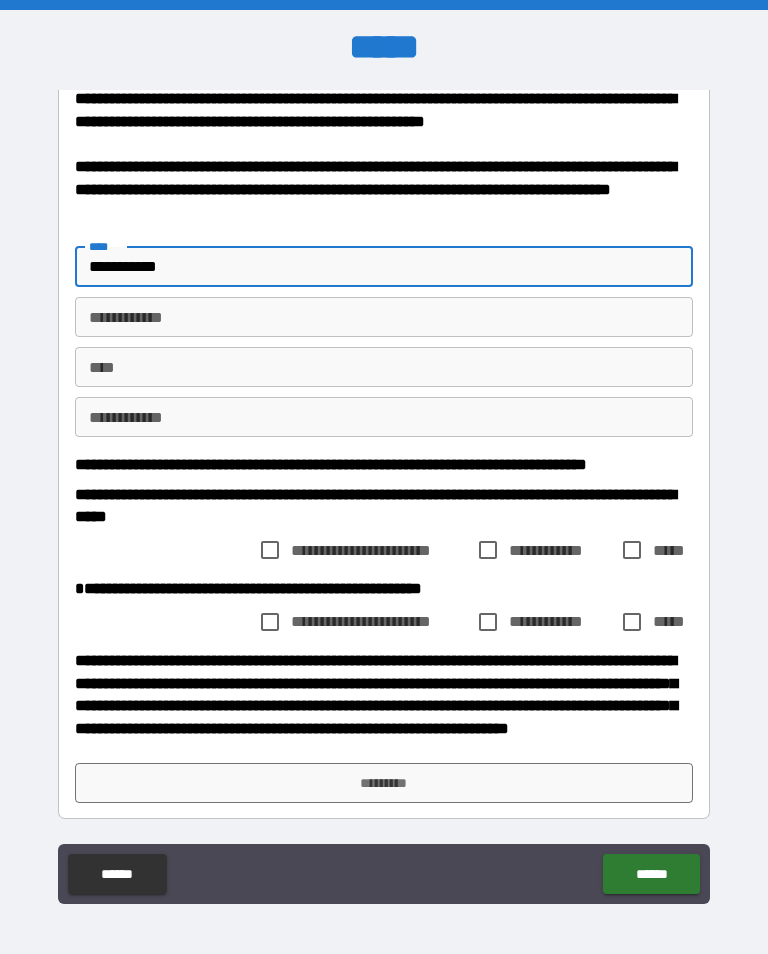 type on "**********" 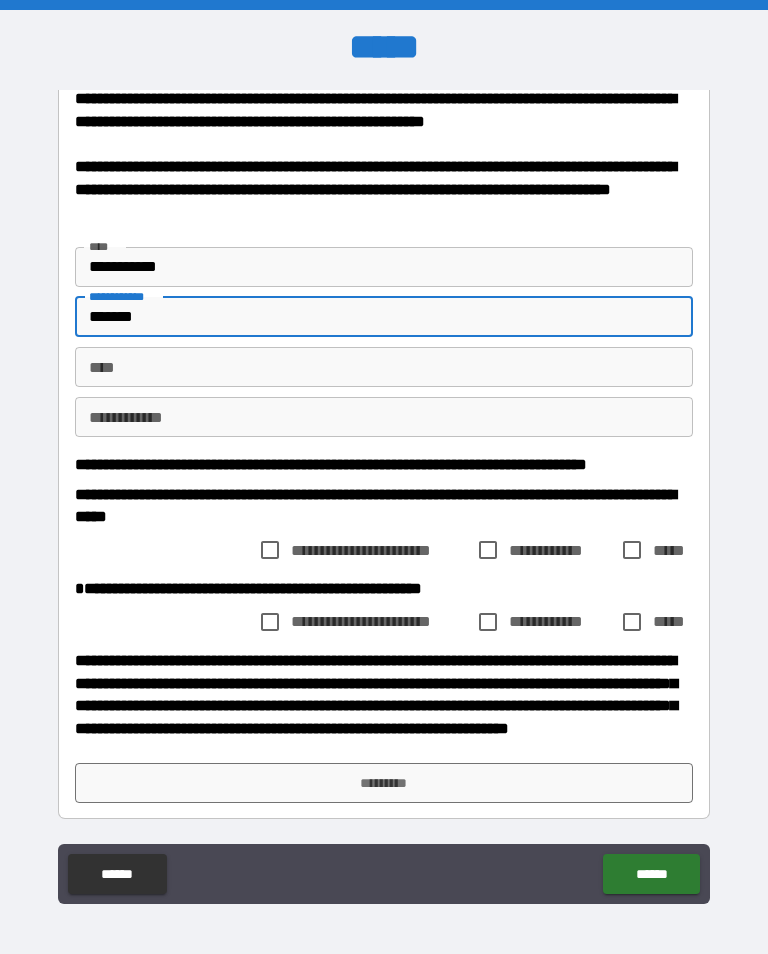 type on "******" 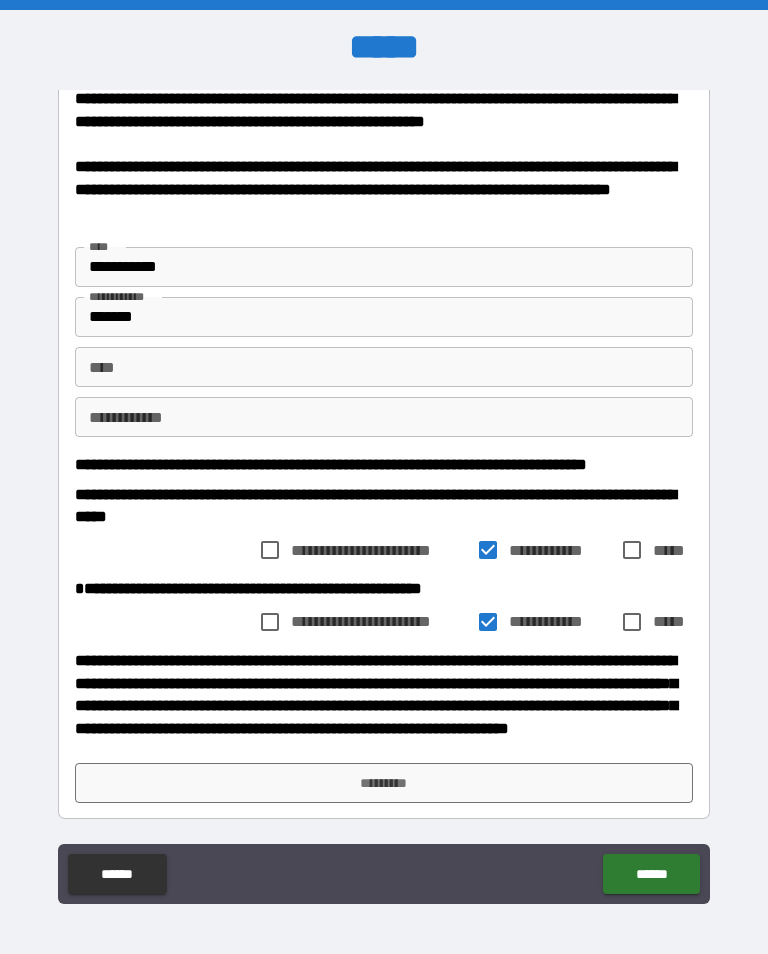 scroll, scrollTop: 240, scrollLeft: 0, axis: vertical 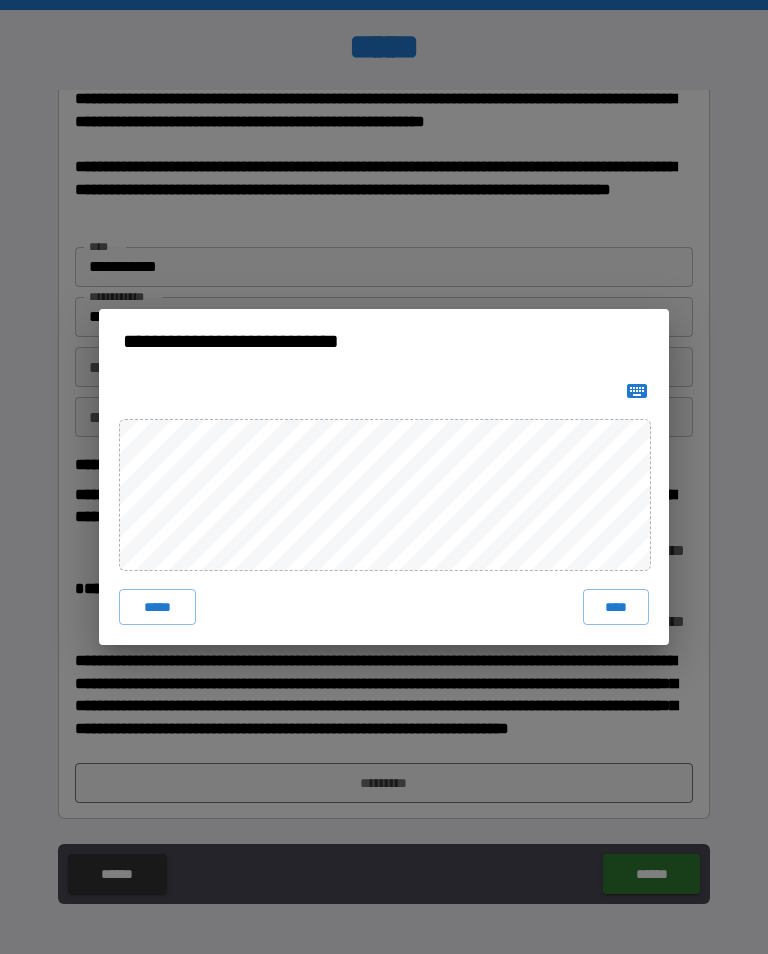 click on "****" at bounding box center [616, 607] 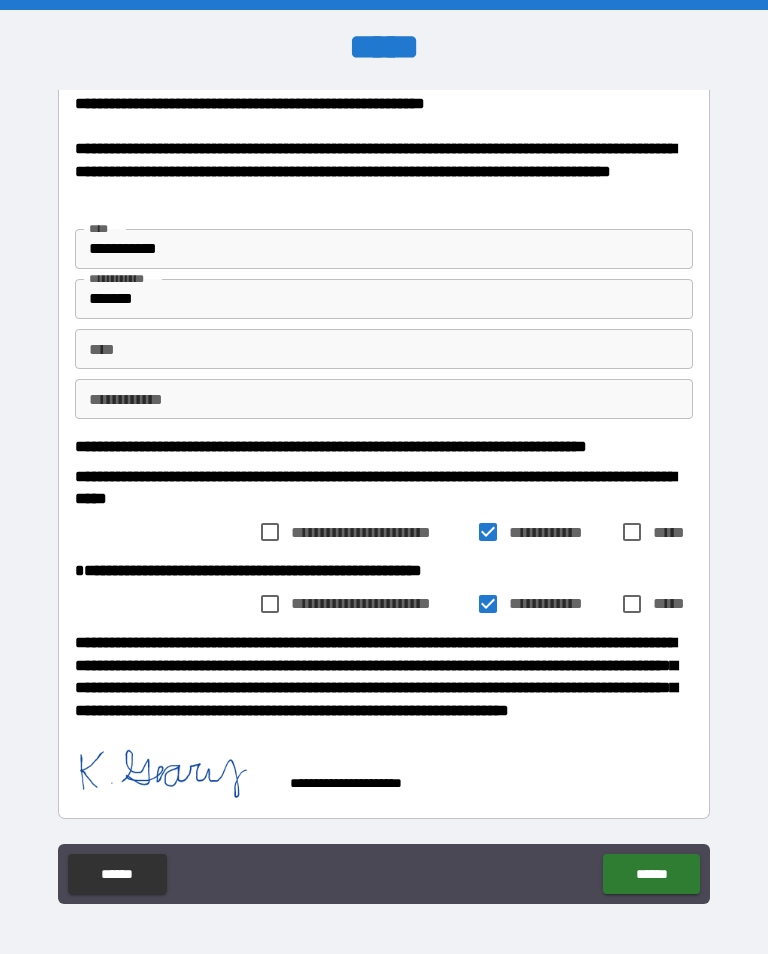 scroll, scrollTop: 257, scrollLeft: 0, axis: vertical 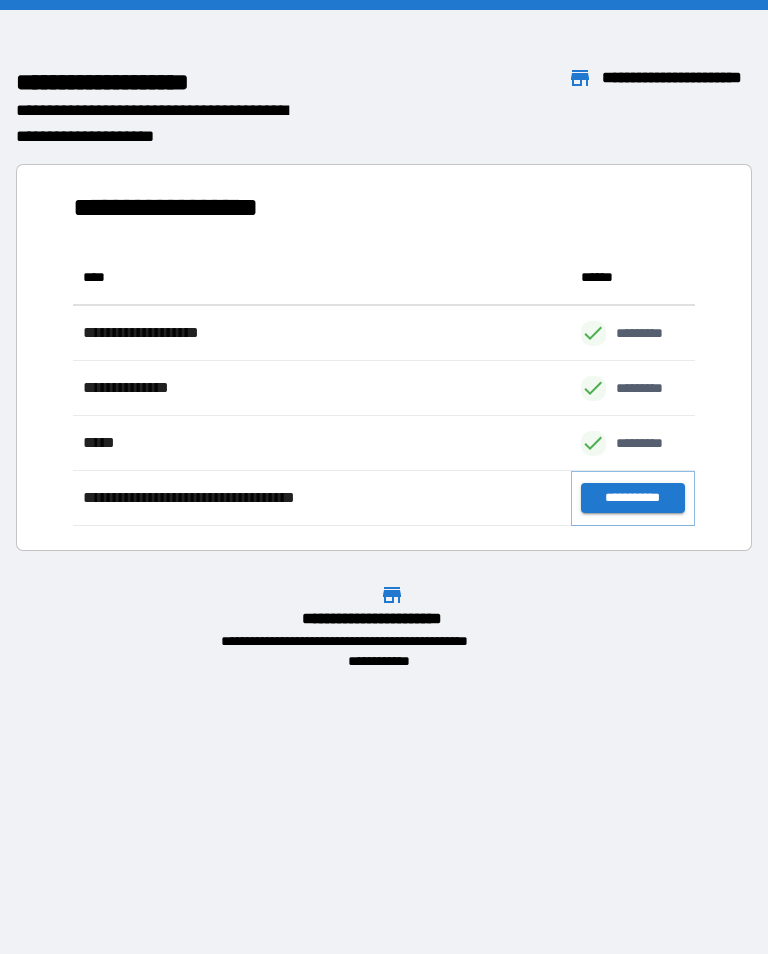 click on "**********" at bounding box center (633, 498) 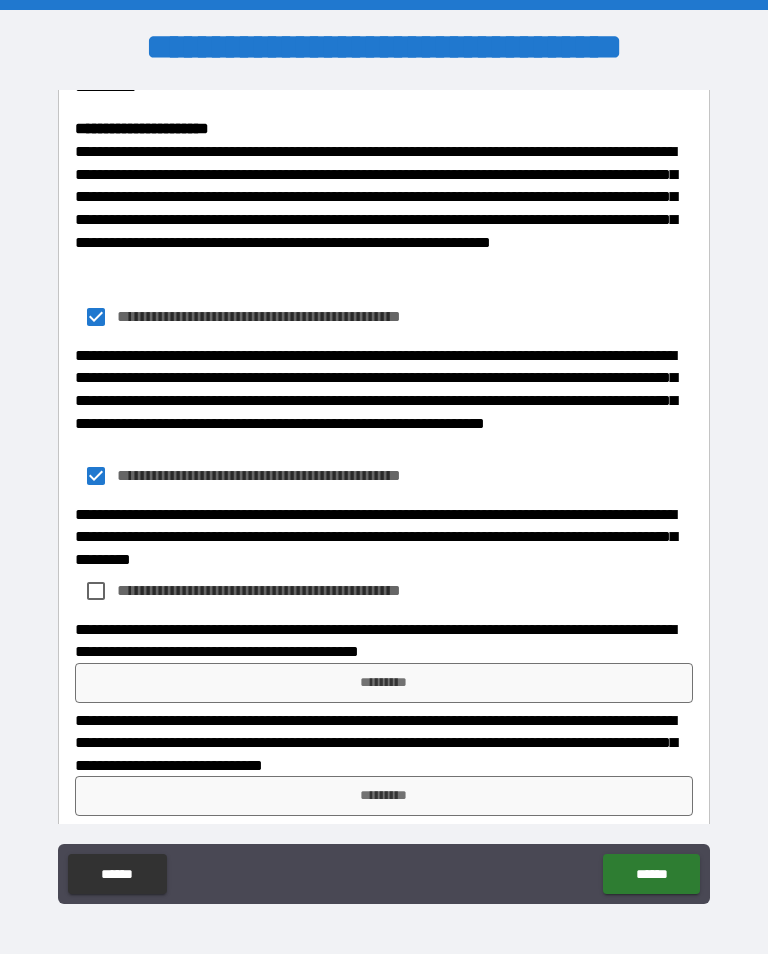 scroll, scrollTop: 1785, scrollLeft: 0, axis: vertical 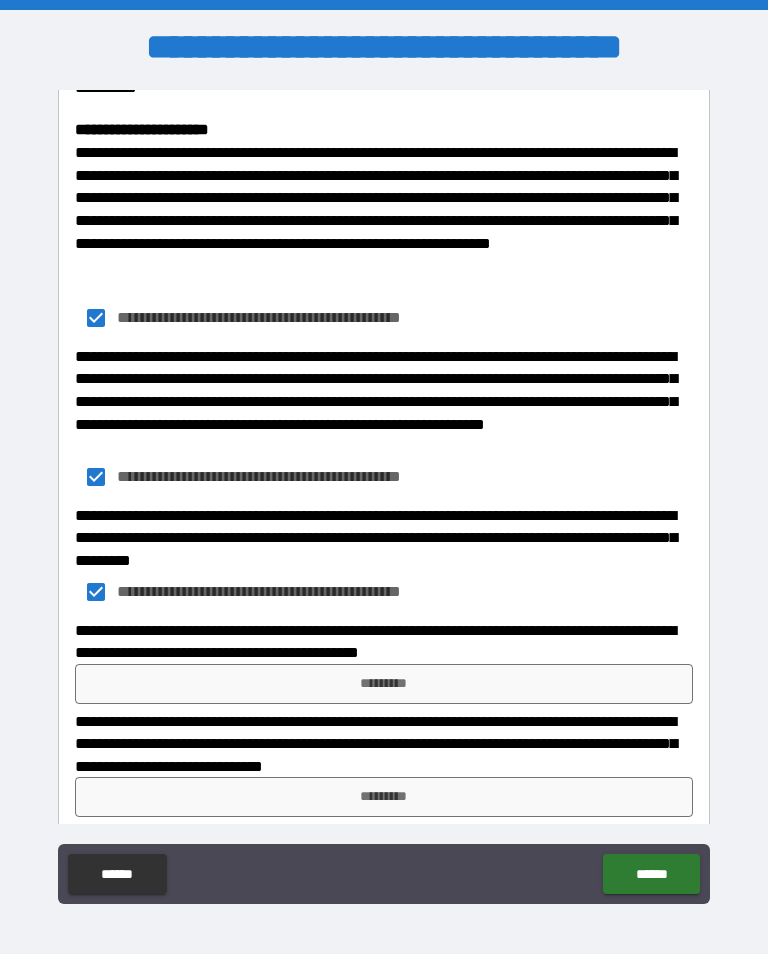 click on "*********" at bounding box center [384, 684] 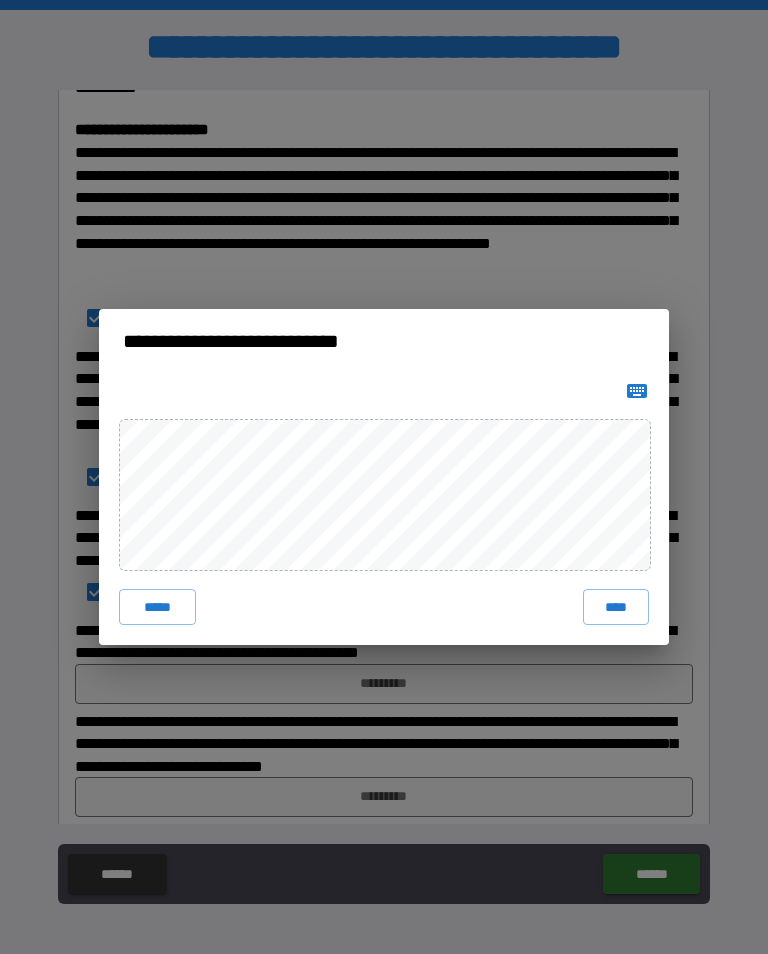 click on "****" at bounding box center [616, 607] 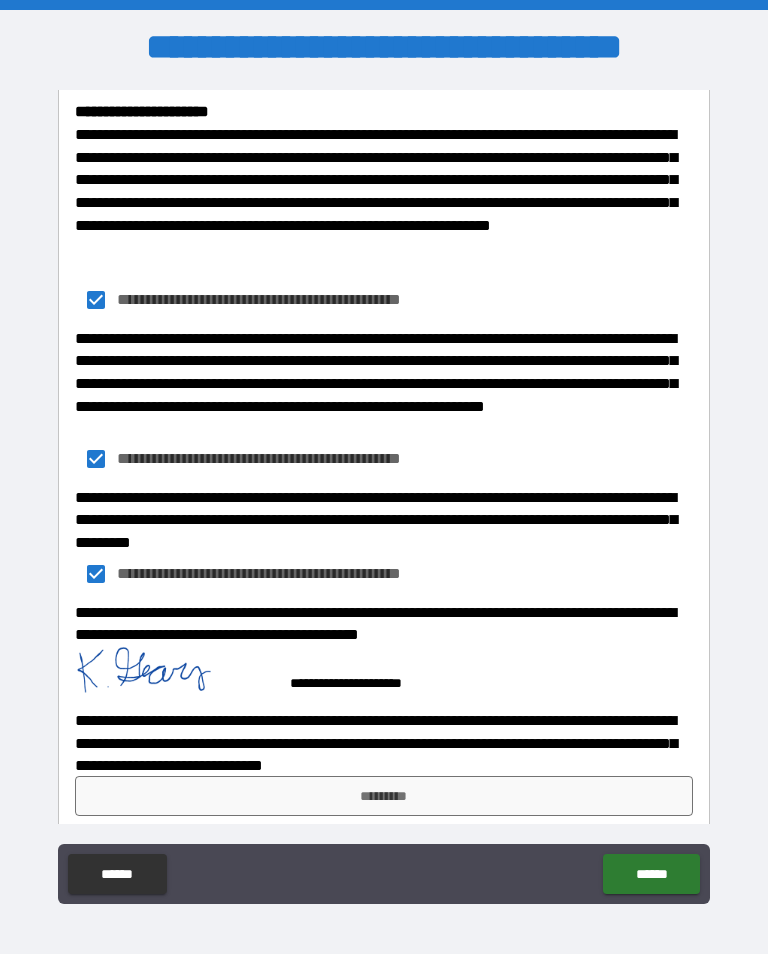 scroll, scrollTop: 1802, scrollLeft: 0, axis: vertical 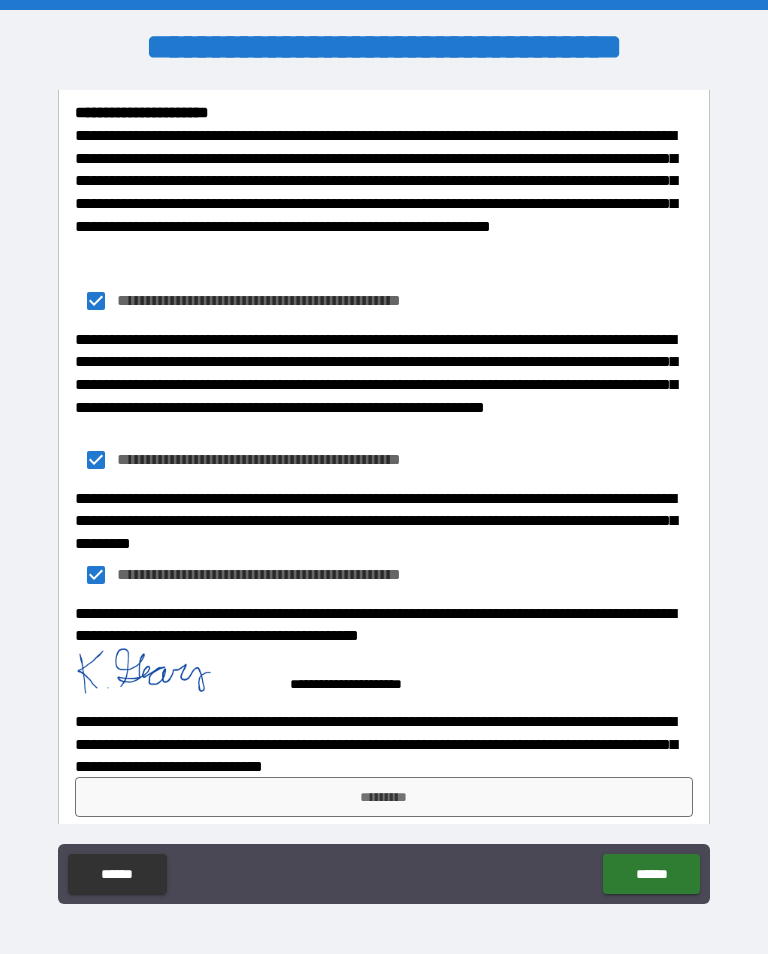 click on "*********" at bounding box center (384, 797) 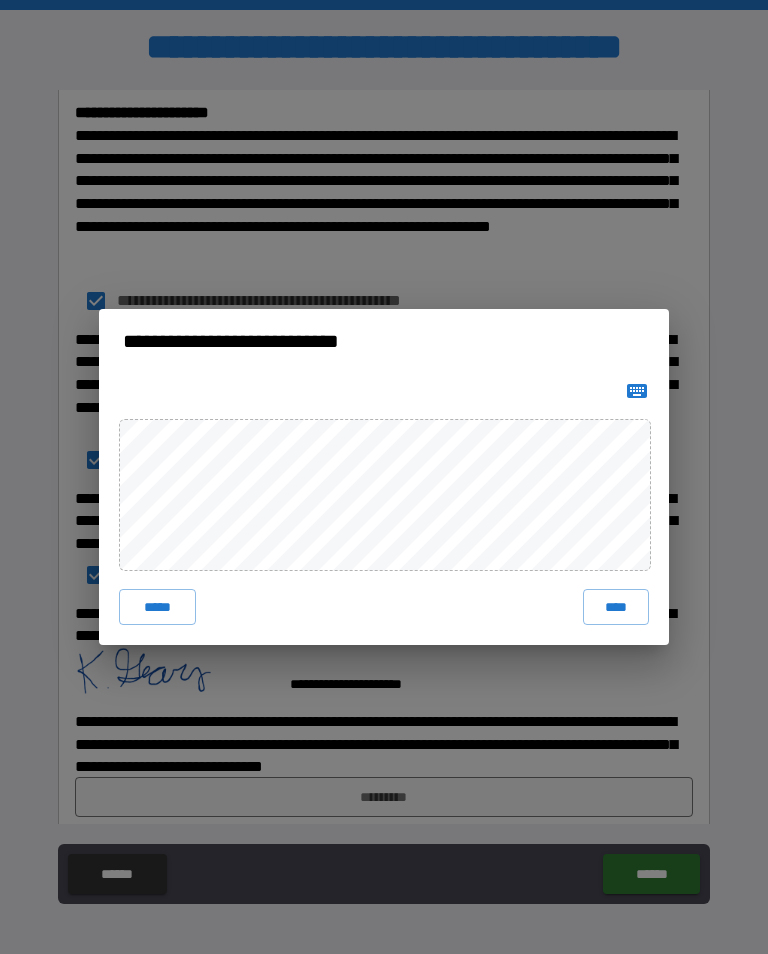 click on "****" at bounding box center [616, 607] 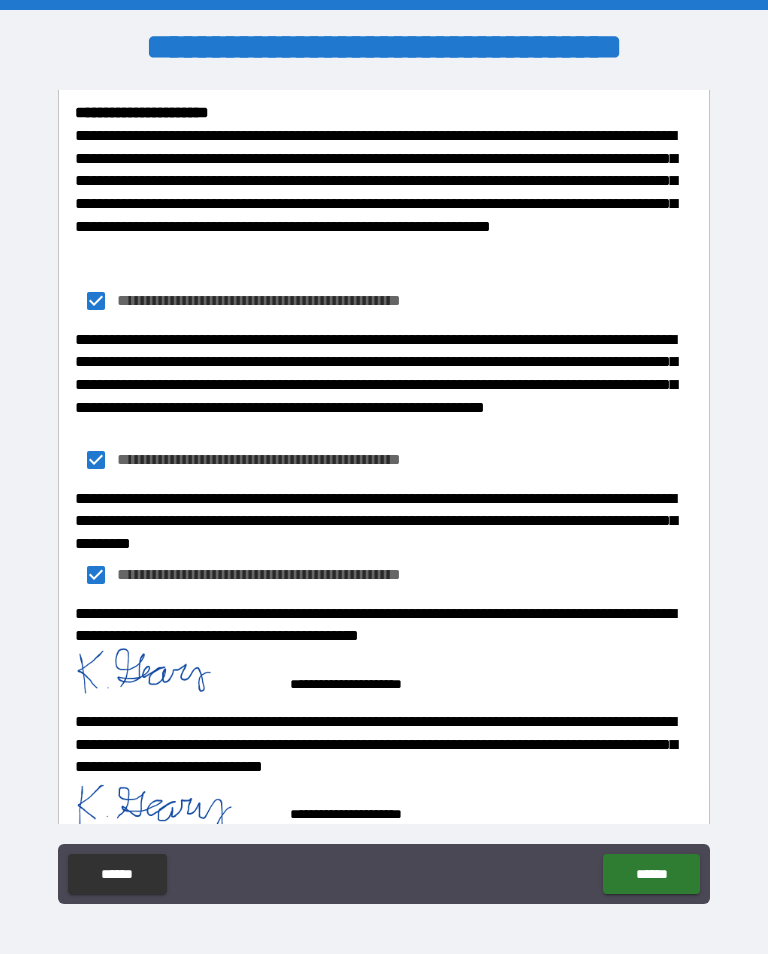 scroll, scrollTop: 1792, scrollLeft: 0, axis: vertical 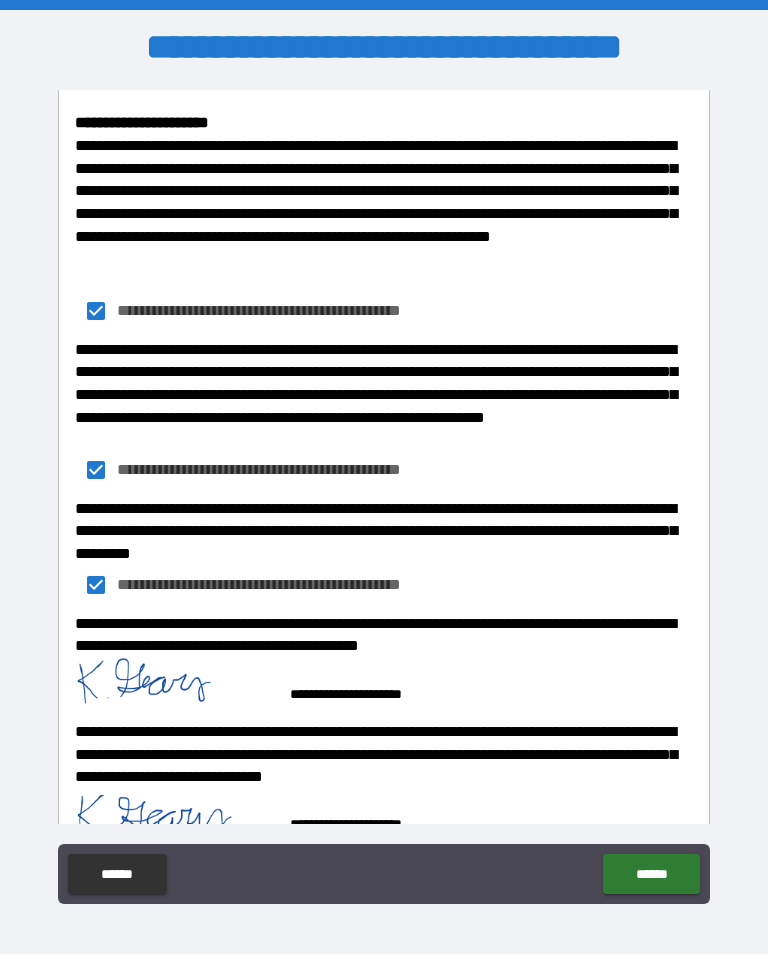 click on "******" at bounding box center (651, 874) 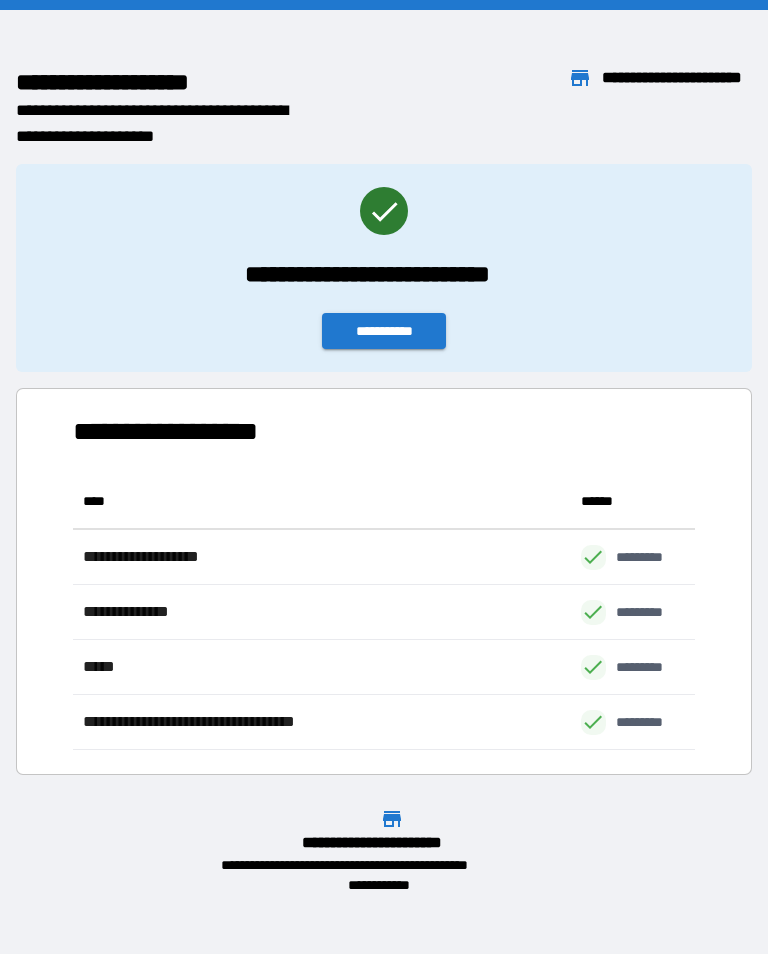 scroll, scrollTop: 1, scrollLeft: 1, axis: both 